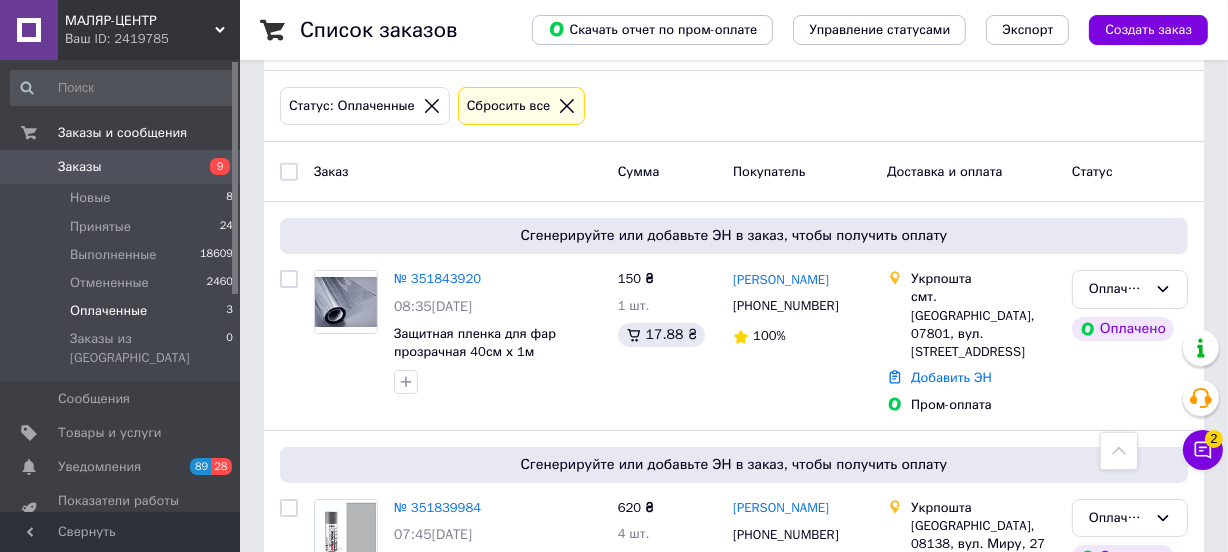 scroll, scrollTop: 0, scrollLeft: 0, axis: both 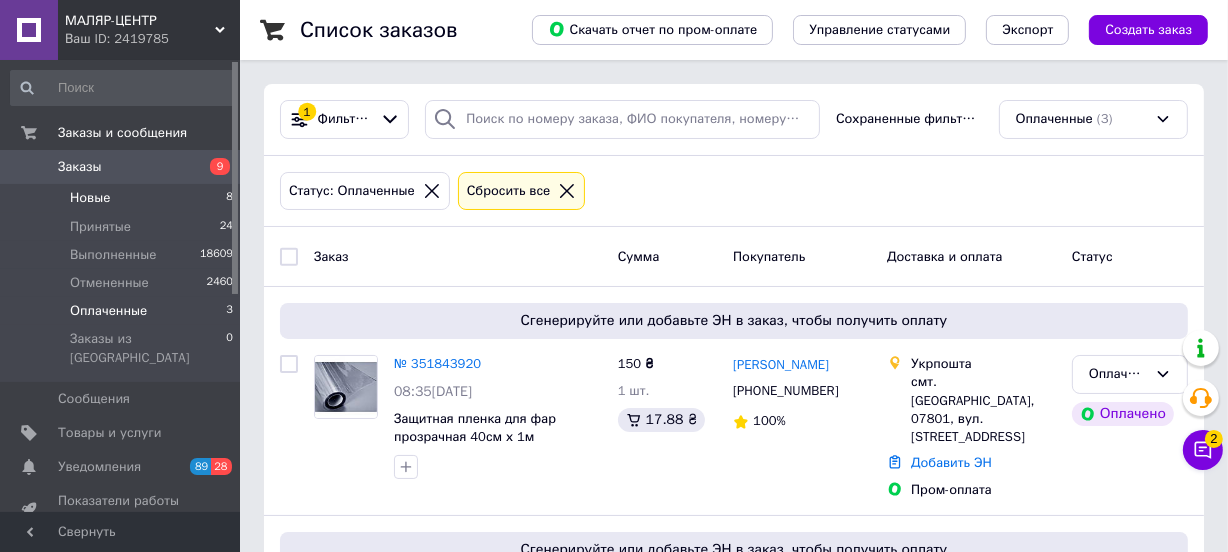 click on "Новые" at bounding box center [90, 198] 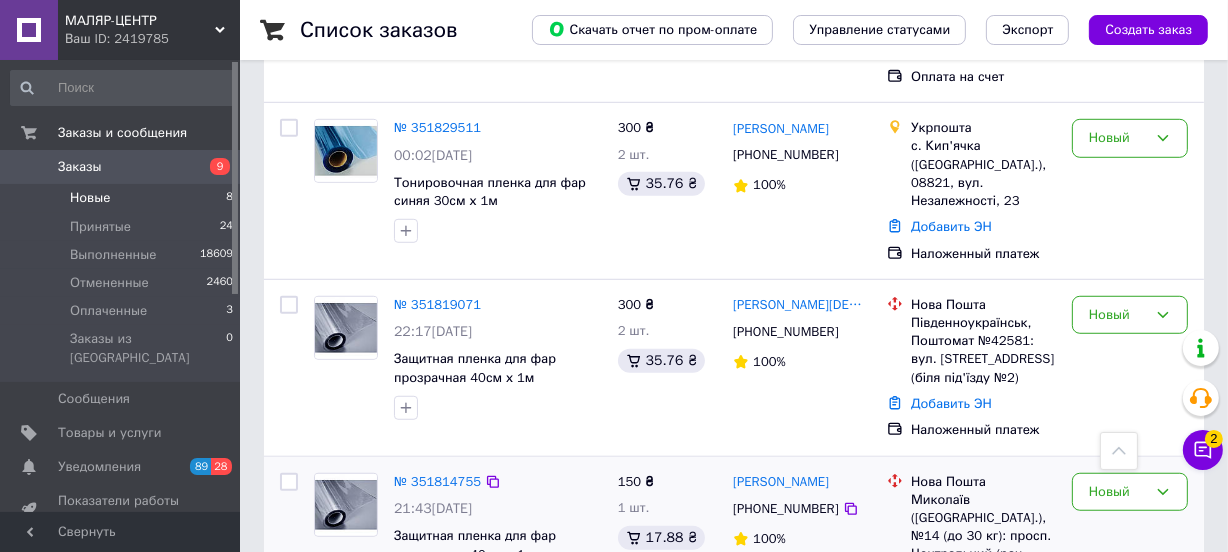 scroll, scrollTop: 1237, scrollLeft: 0, axis: vertical 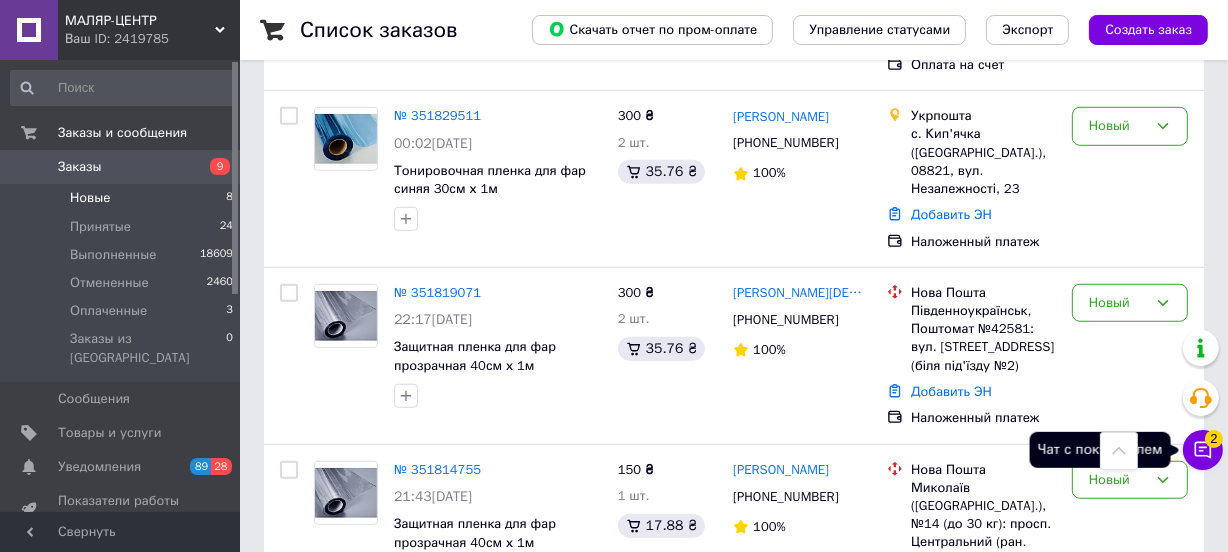 click 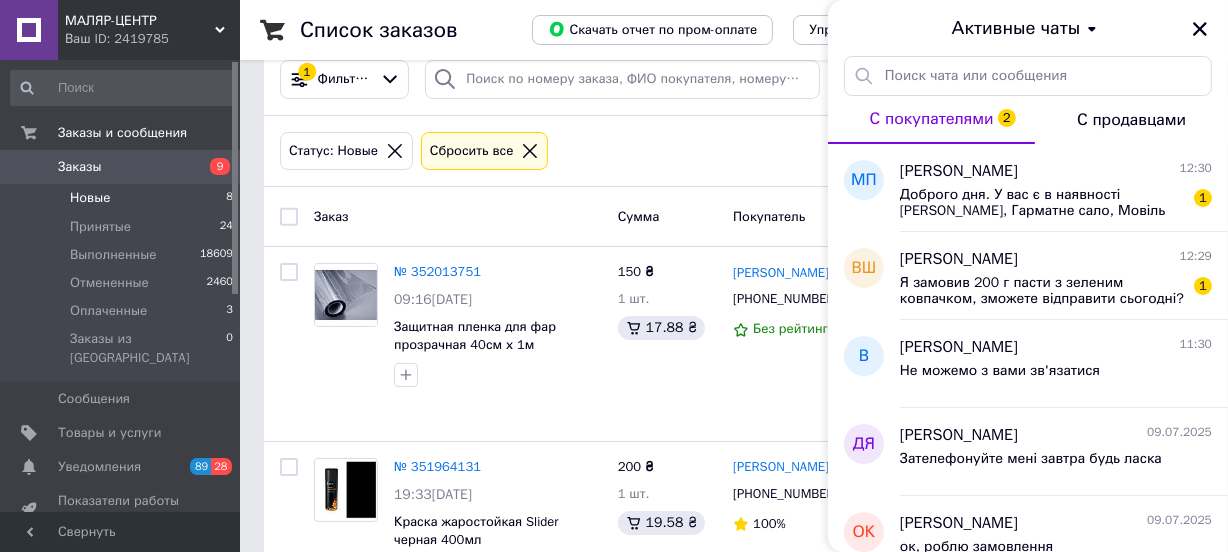 scroll, scrollTop: 60, scrollLeft: 0, axis: vertical 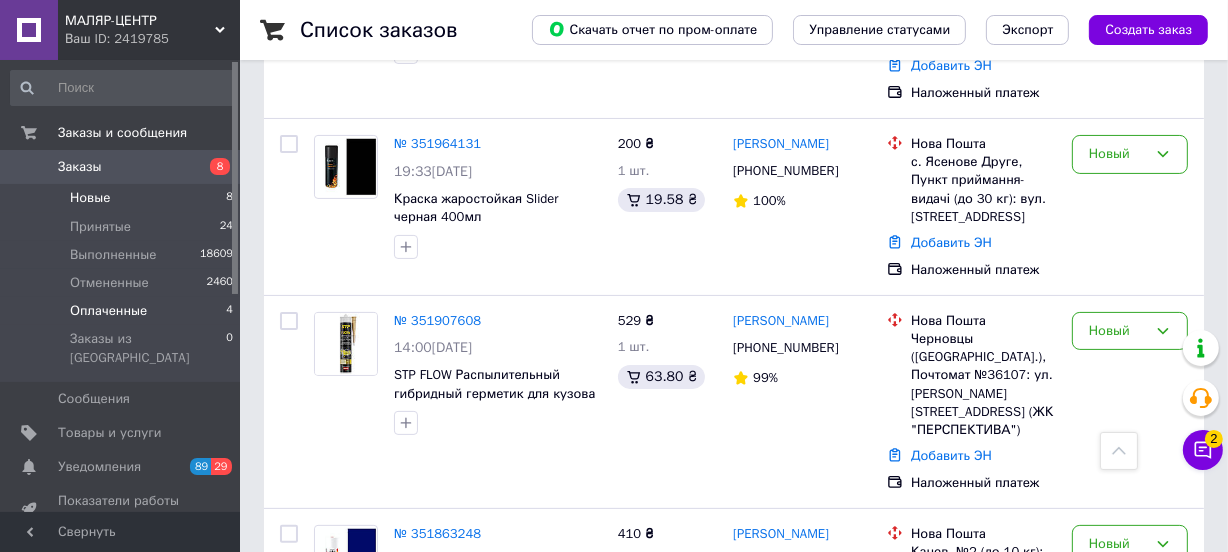 click on "Оплаченные" at bounding box center (108, 311) 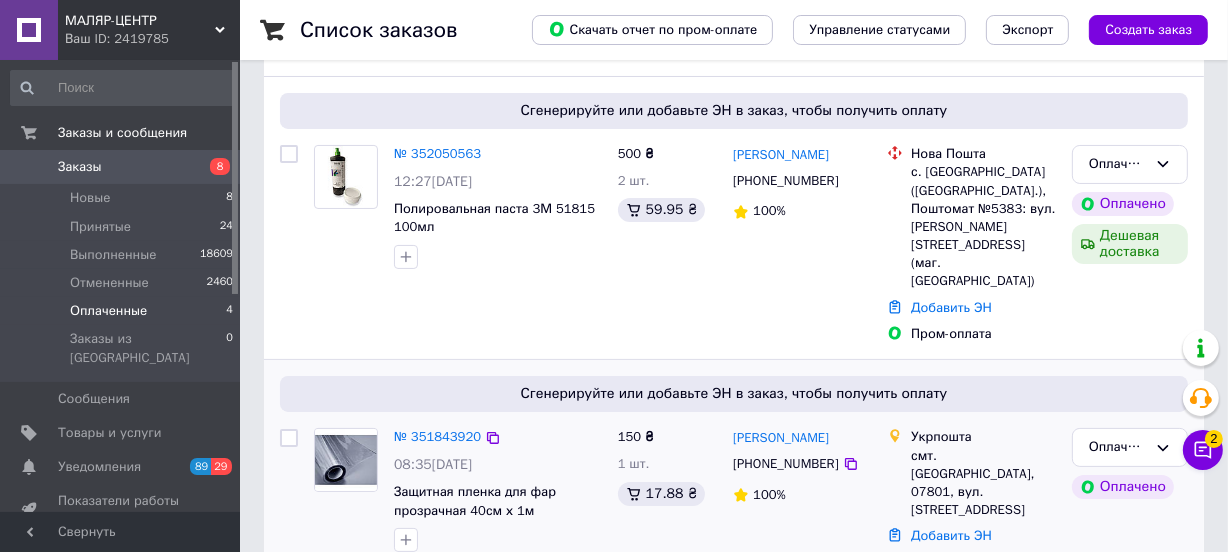 scroll, scrollTop: 76, scrollLeft: 0, axis: vertical 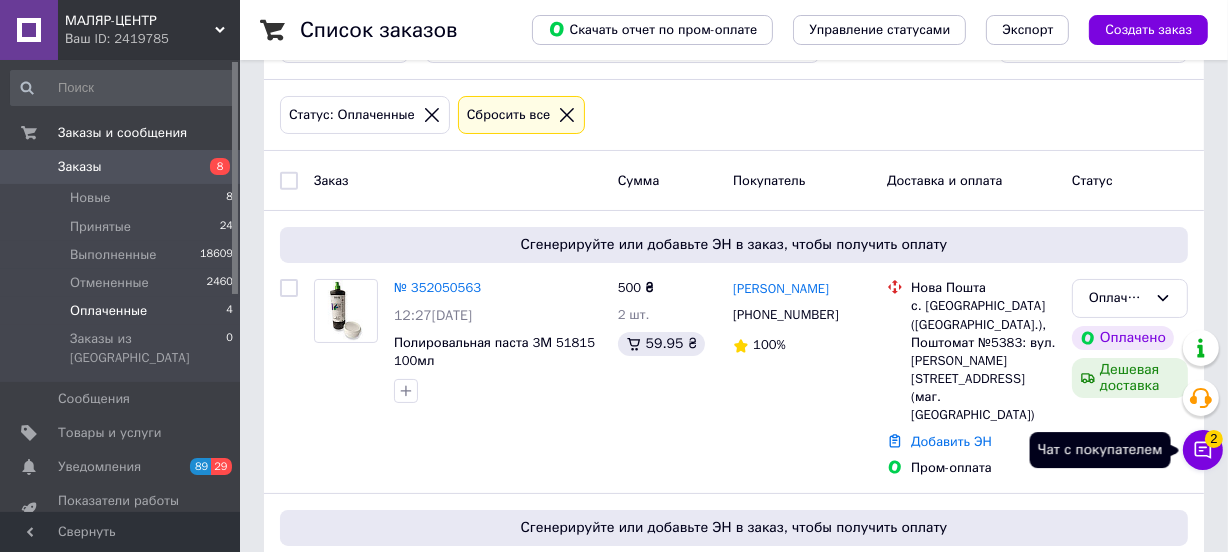 click 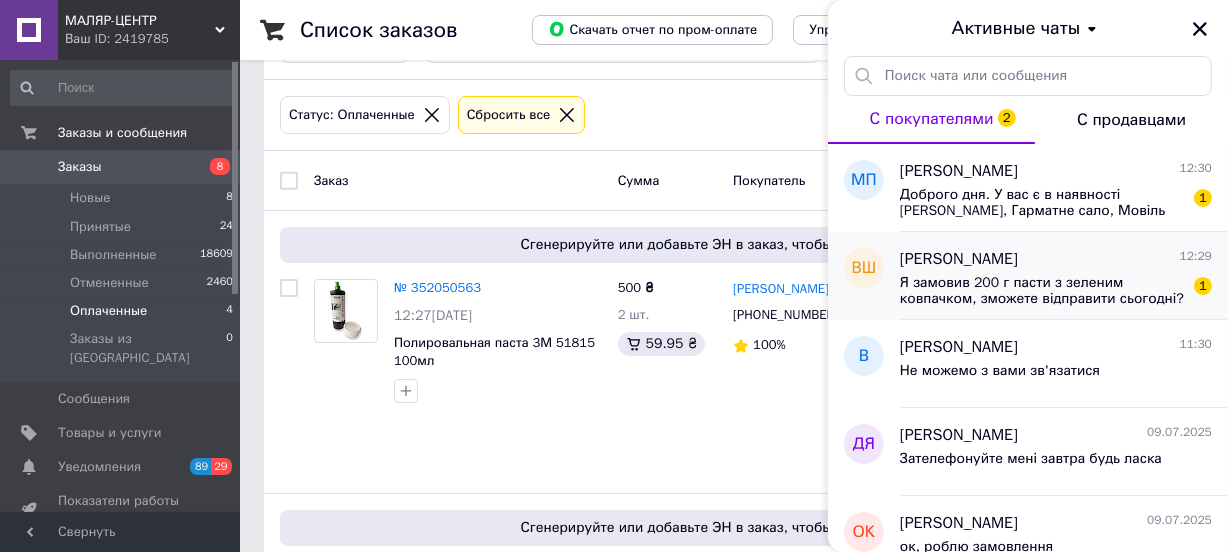 click on "[PERSON_NAME]" at bounding box center [959, 259] 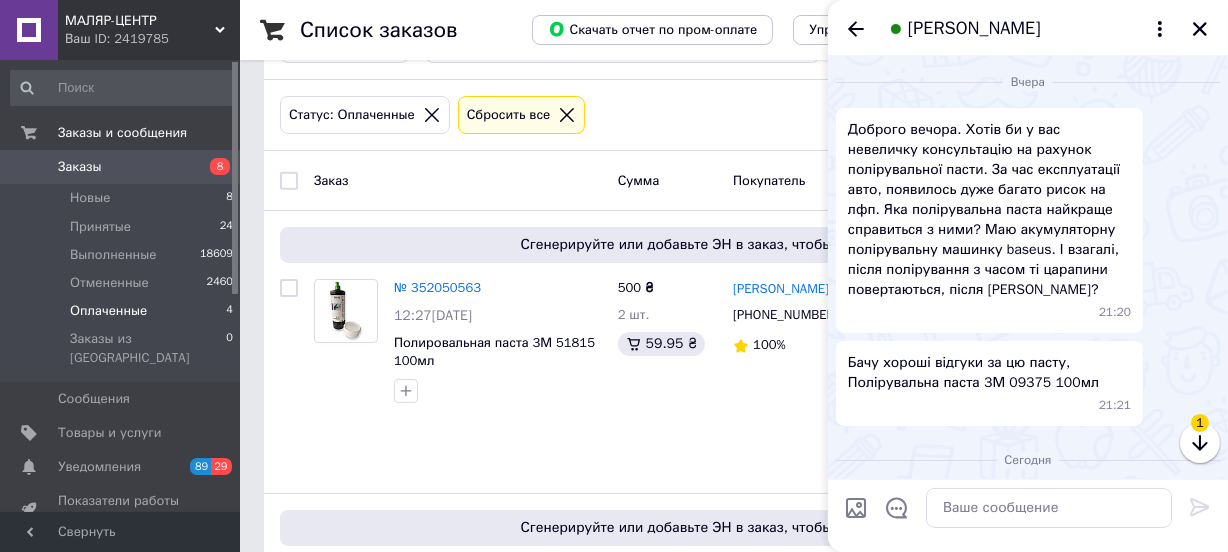 scroll, scrollTop: 207, scrollLeft: 0, axis: vertical 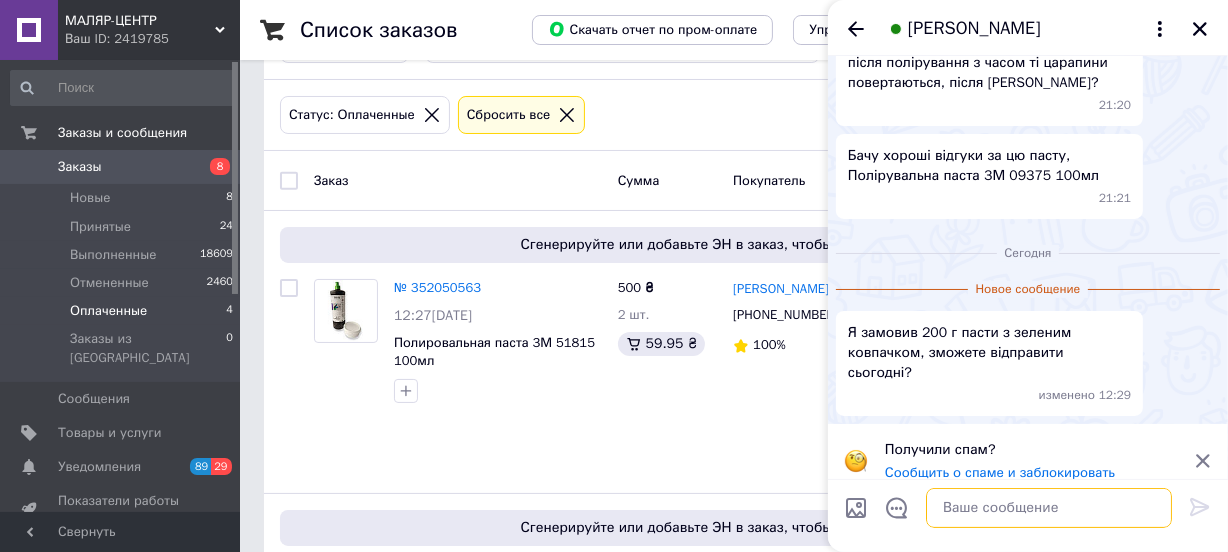 click at bounding box center [1049, 508] 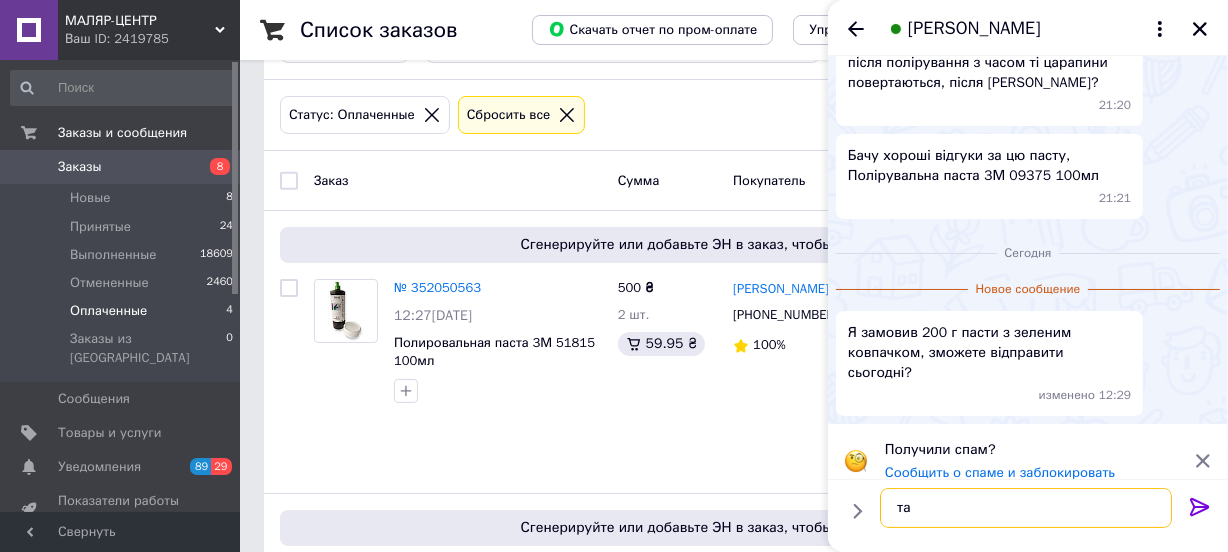 type on "так" 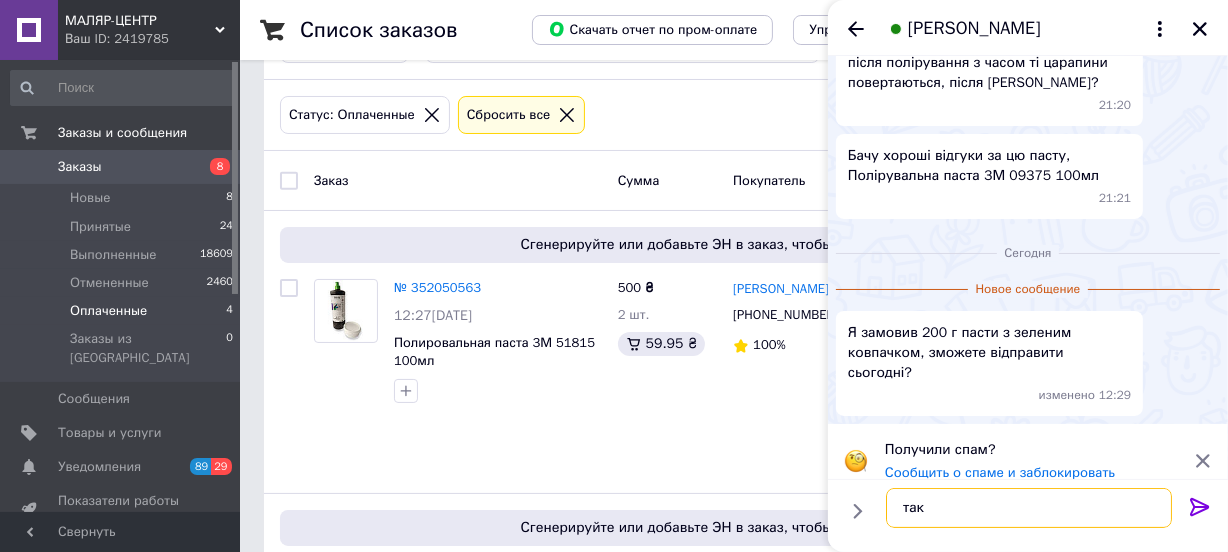 type 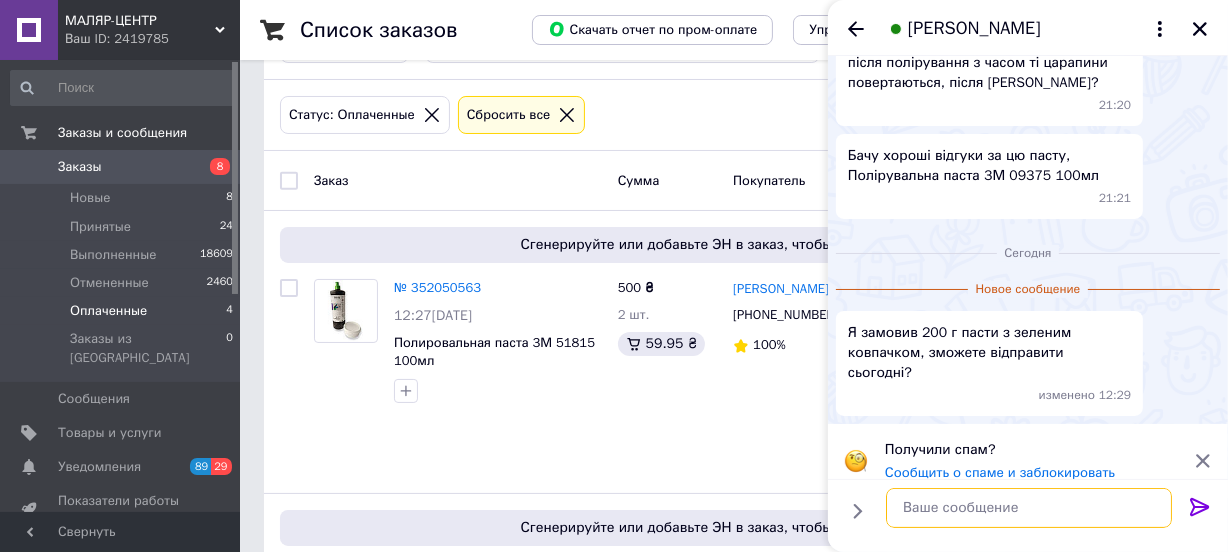 scroll, scrollTop: 153, scrollLeft: 0, axis: vertical 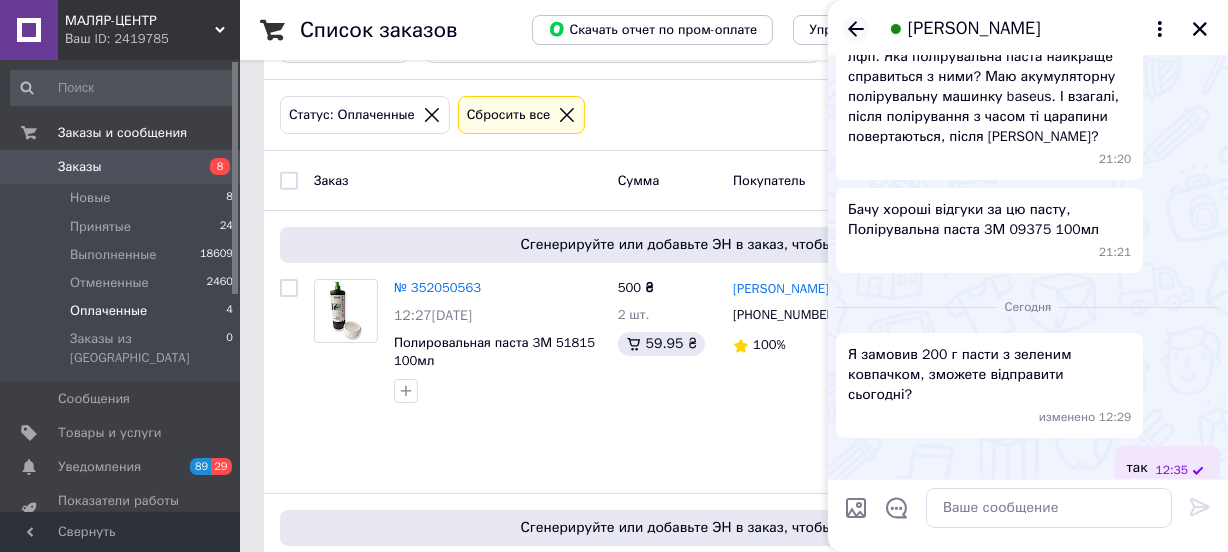 click 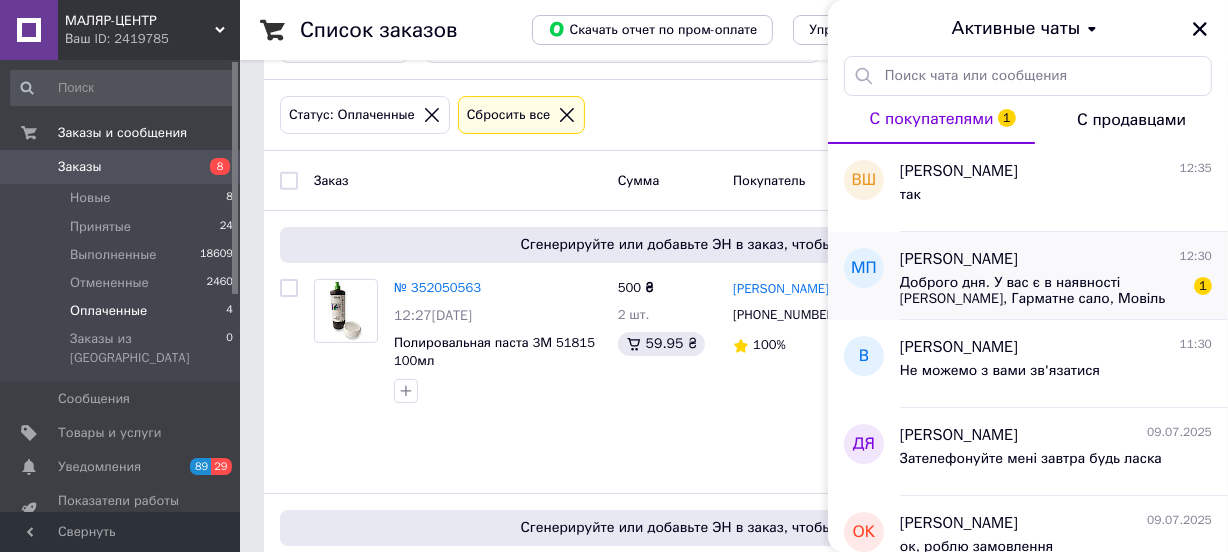 click on "Доброго дня. У вас є в наявності Нігрол, Гарматне сало, Мовіль  все по 1 л? 1" at bounding box center (1056, 289) 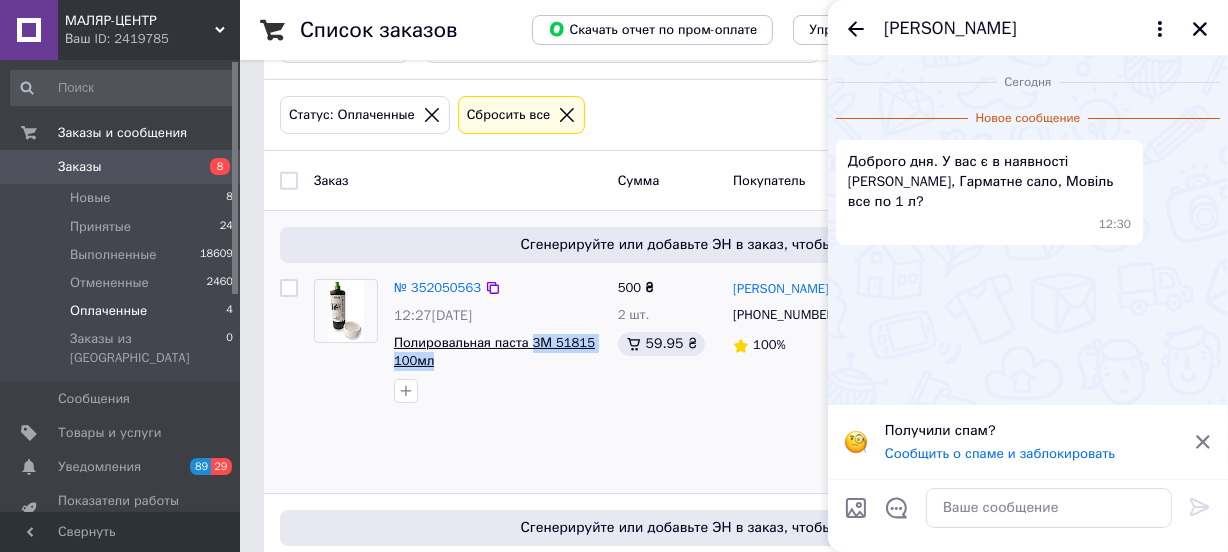 drag, startPoint x: 439, startPoint y: 361, endPoint x: 529, endPoint y: 341, distance: 92.19544 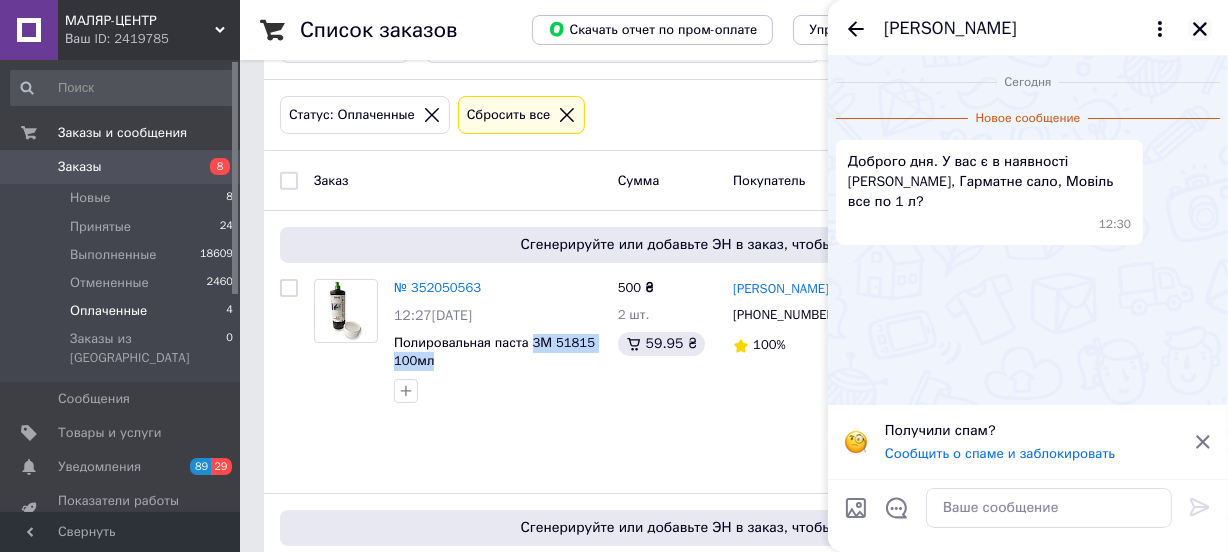click 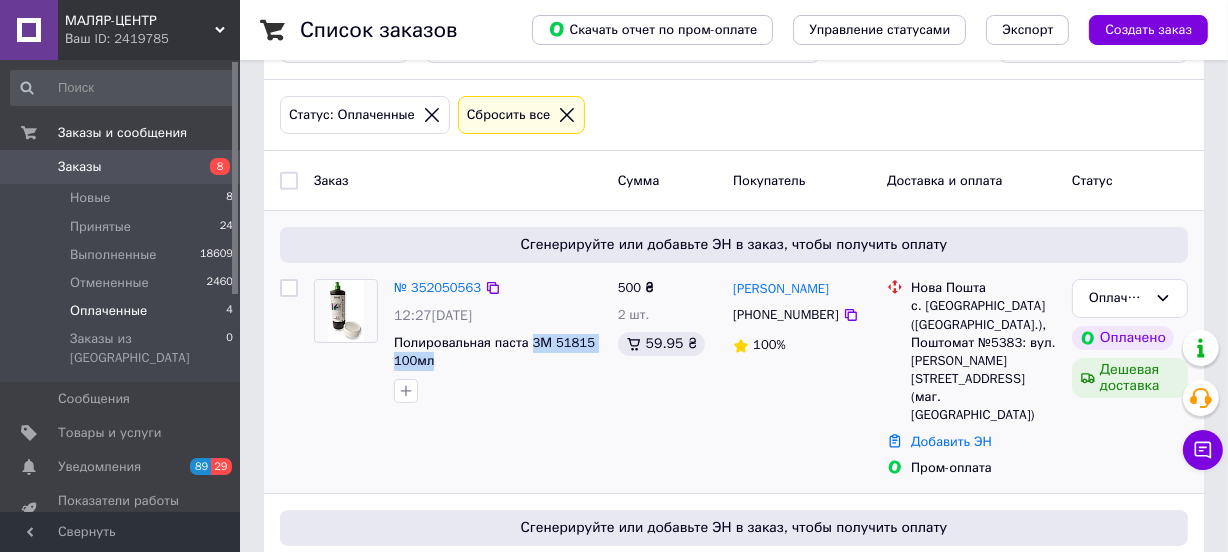 drag, startPoint x: 834, startPoint y: 292, endPoint x: 730, endPoint y: 290, distance: 104.019226 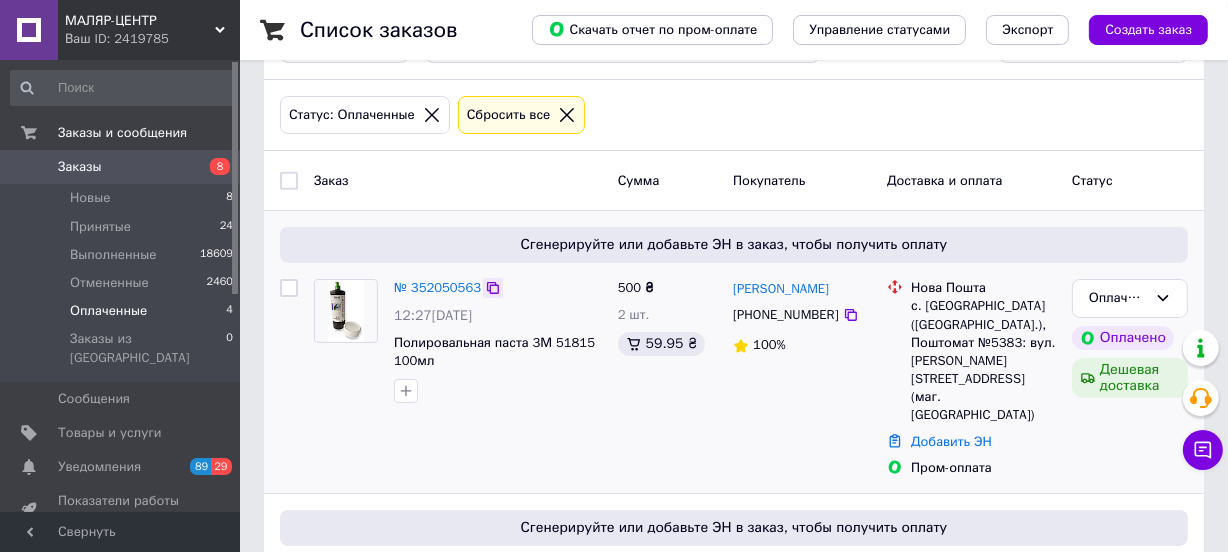 click 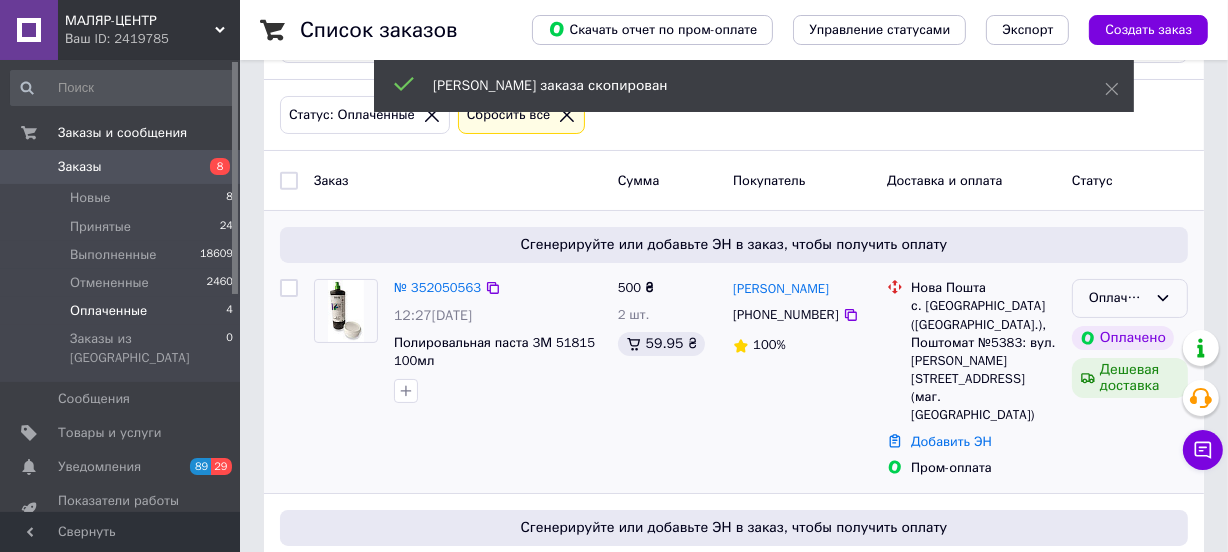 click on "Оплаченный" at bounding box center [1130, 298] 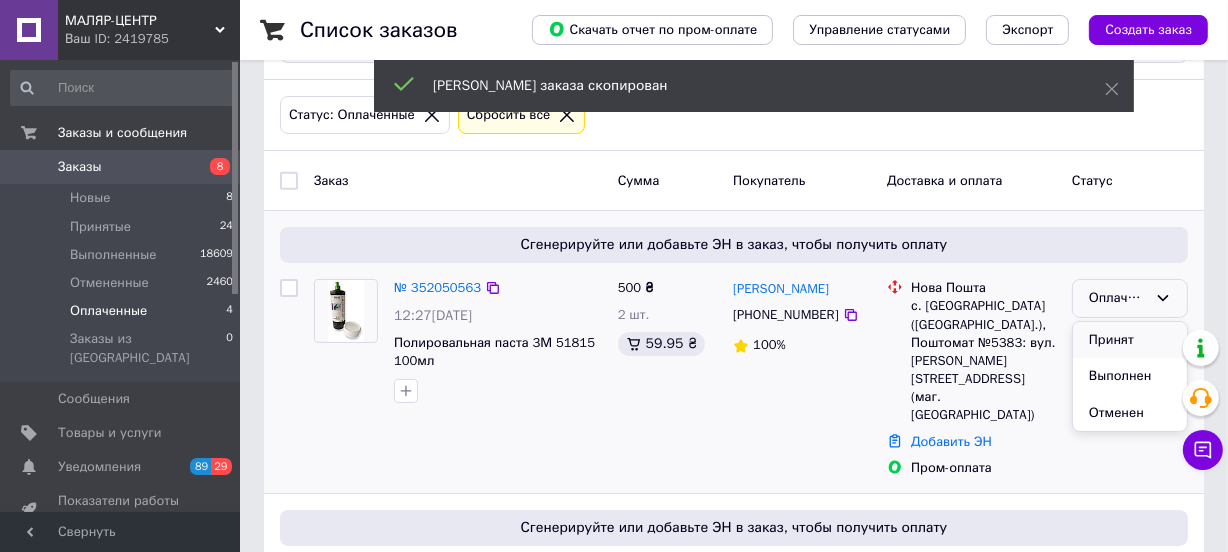click on "Принят" at bounding box center (1130, 340) 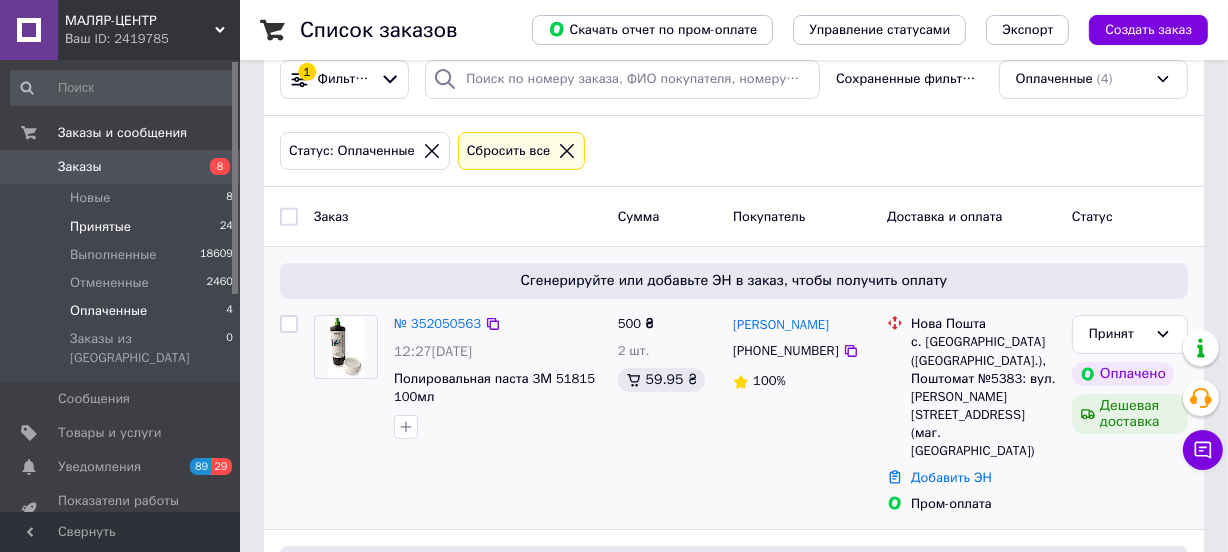 scroll, scrollTop: 0, scrollLeft: 0, axis: both 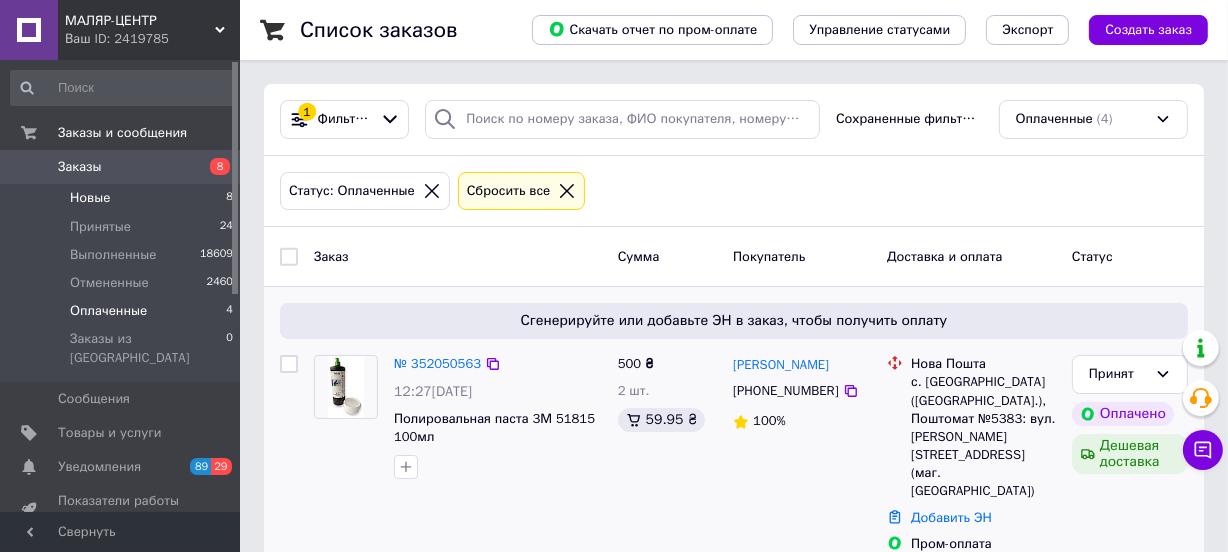 click on "Новые" at bounding box center [90, 198] 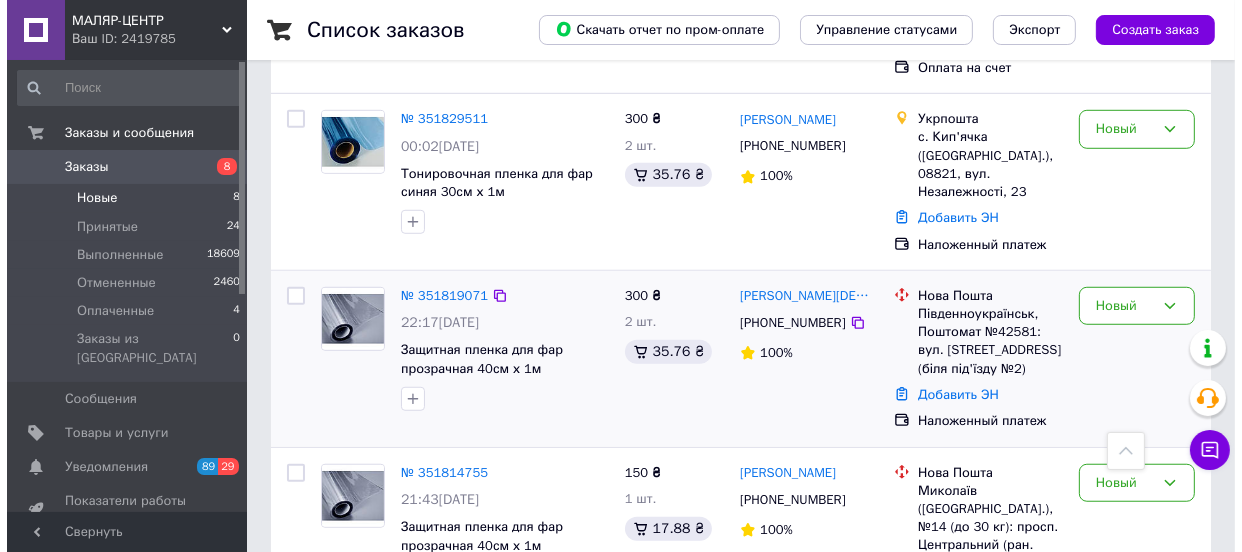 scroll, scrollTop: 1237, scrollLeft: 0, axis: vertical 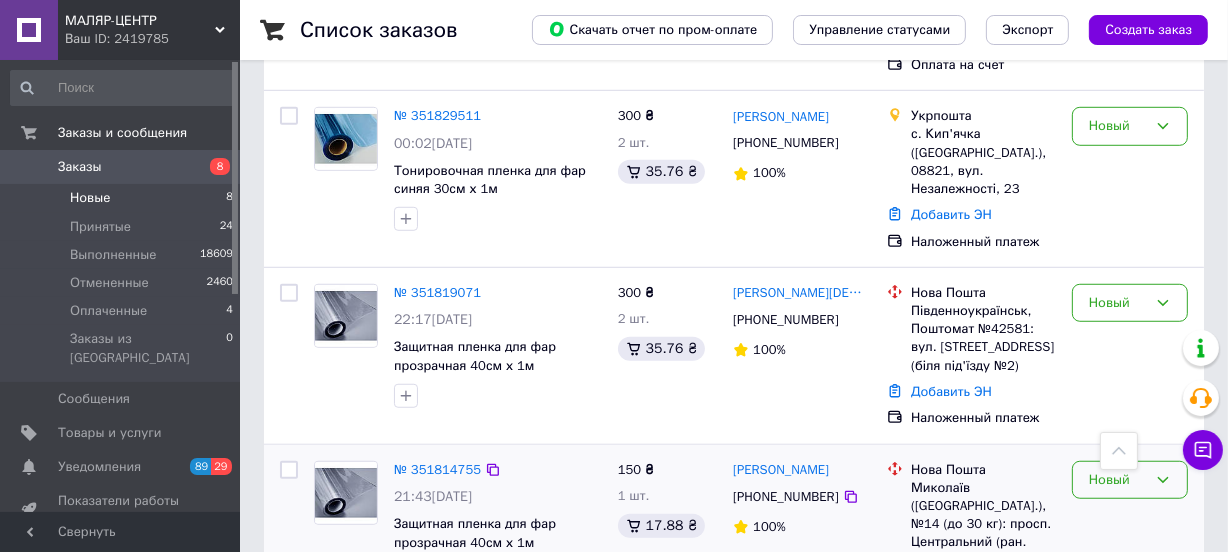 click on "Новый" at bounding box center [1118, 480] 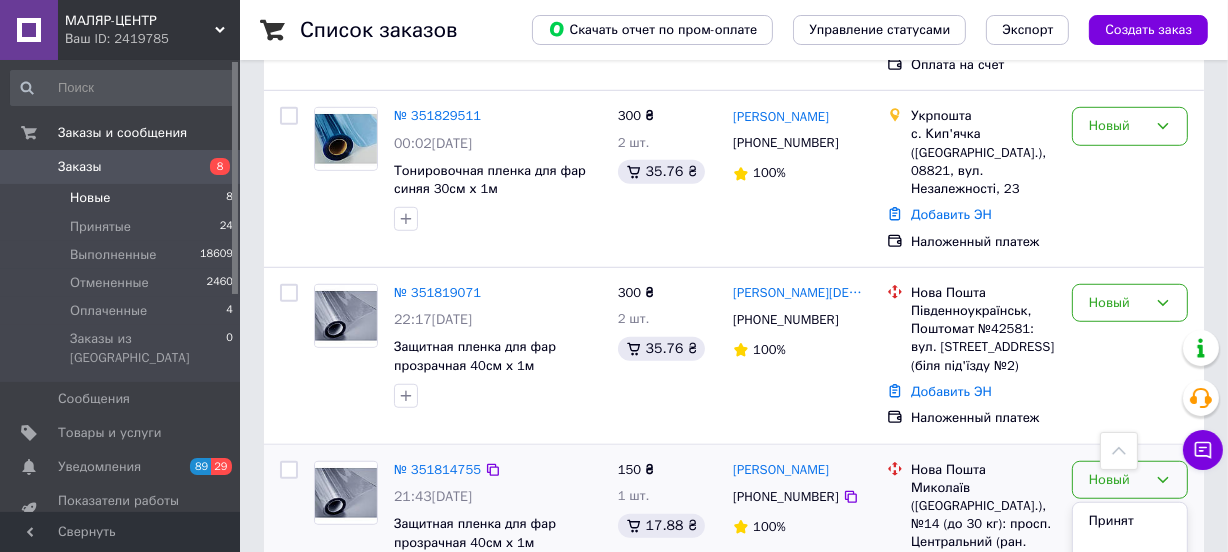 click on "Отменен" at bounding box center [1130, 594] 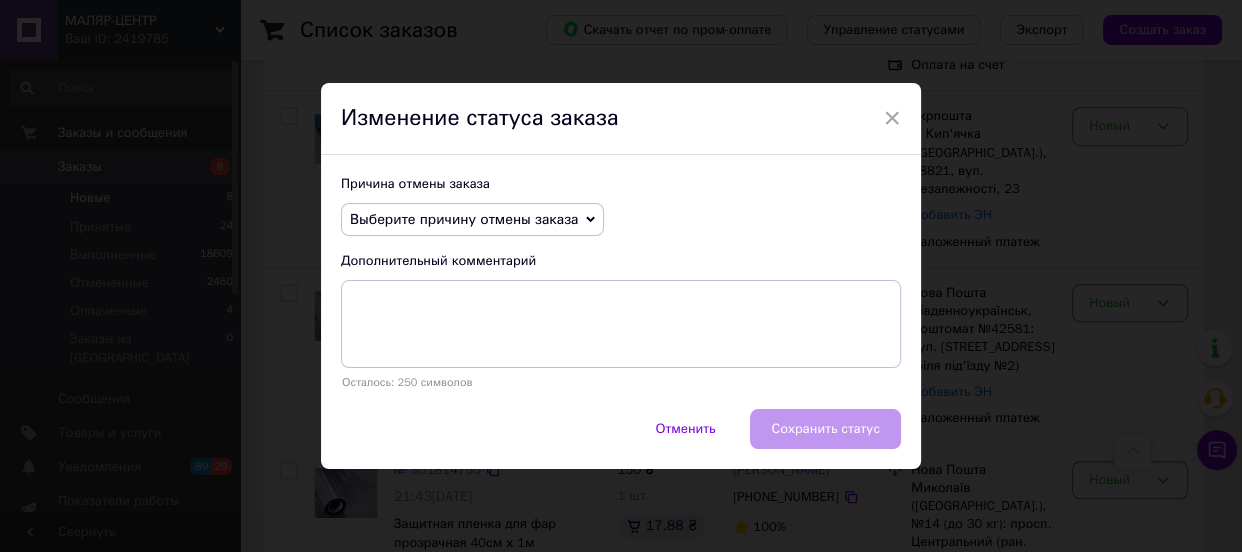 click on "Выберите причину отмены заказа" at bounding box center [472, 220] 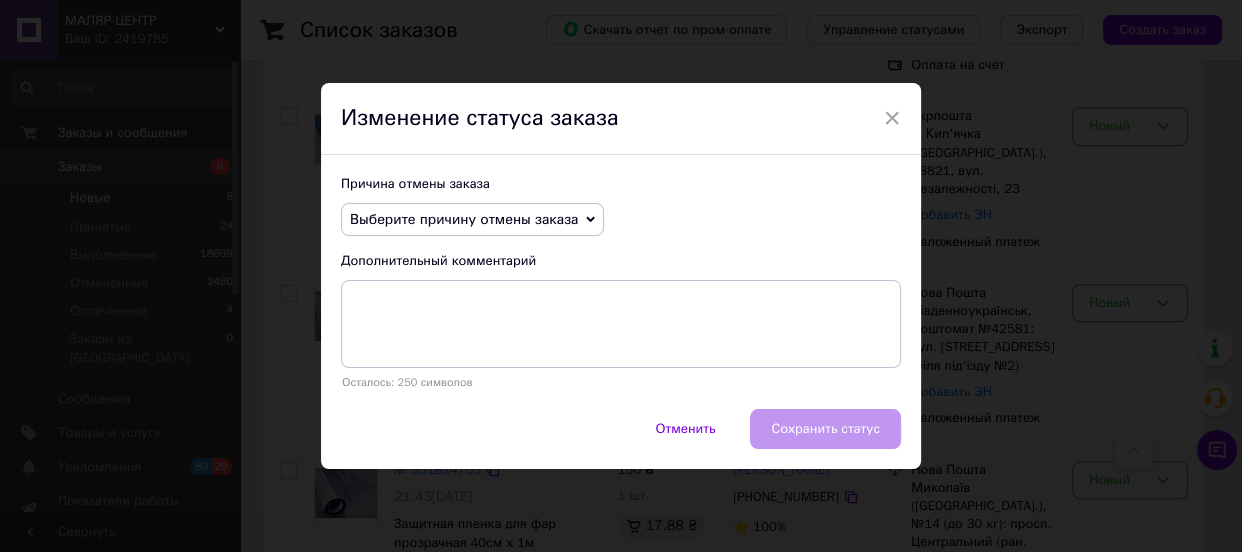click on "Выберите причину отмены заказа Нет в наличии Нет разновидности товара Оплата не поступила По просьбе покупателя Заказ-дубликат Не получается дозвониться Другое" at bounding box center (621, 220) 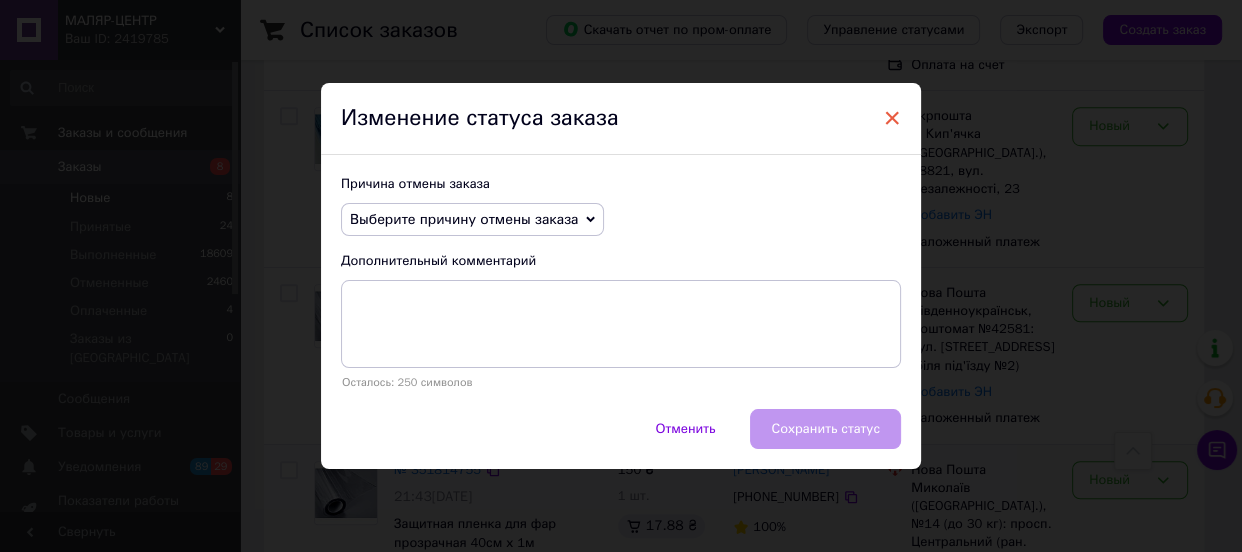click on "×" at bounding box center (892, 118) 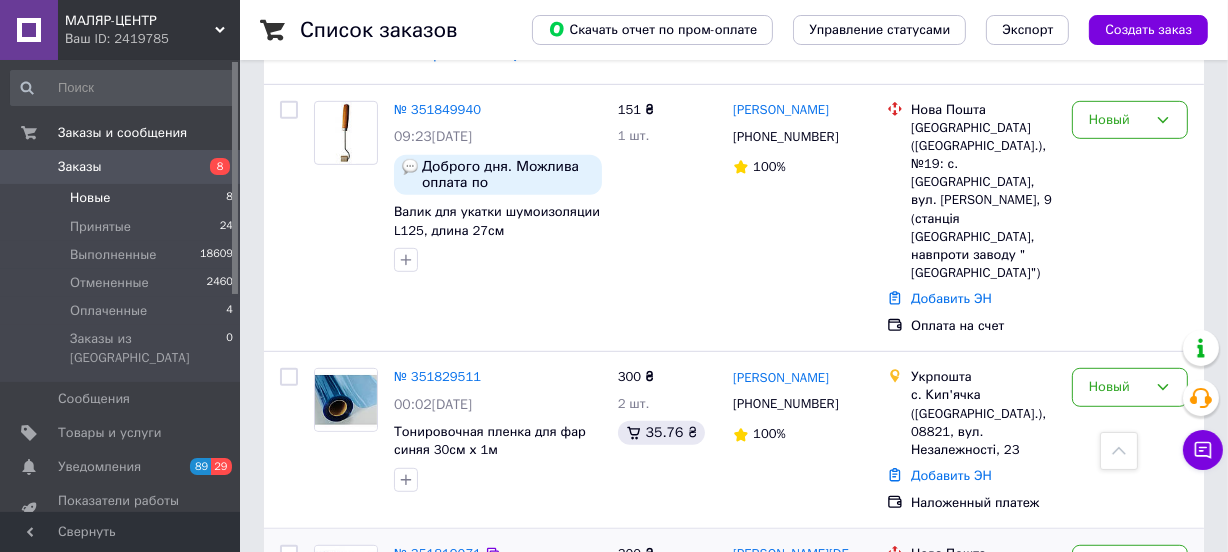 scroll, scrollTop: 1237, scrollLeft: 0, axis: vertical 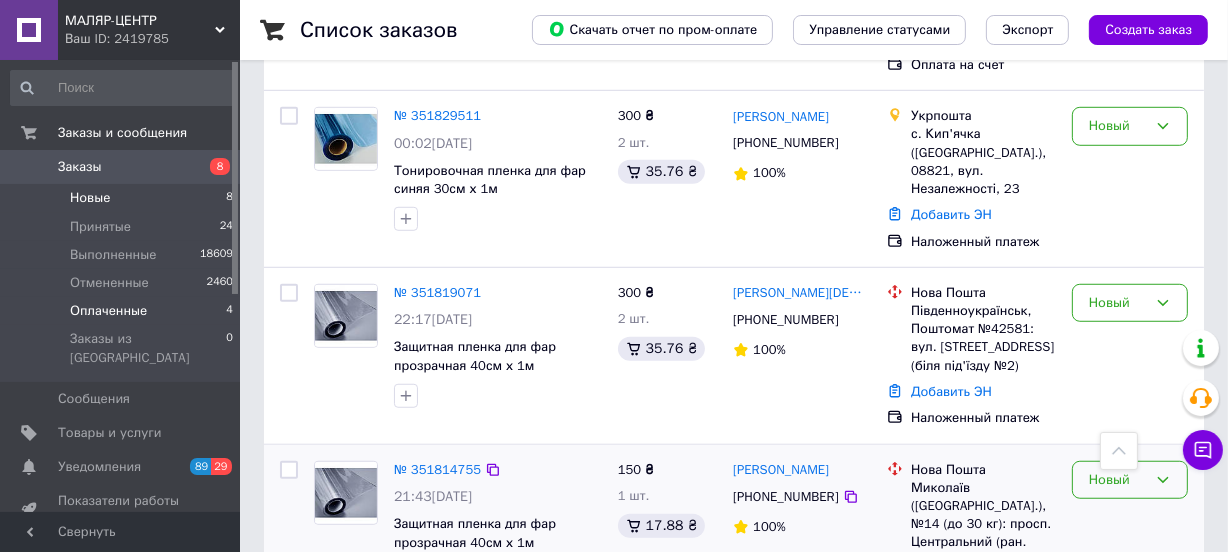 click on "Оплаченные" at bounding box center [108, 311] 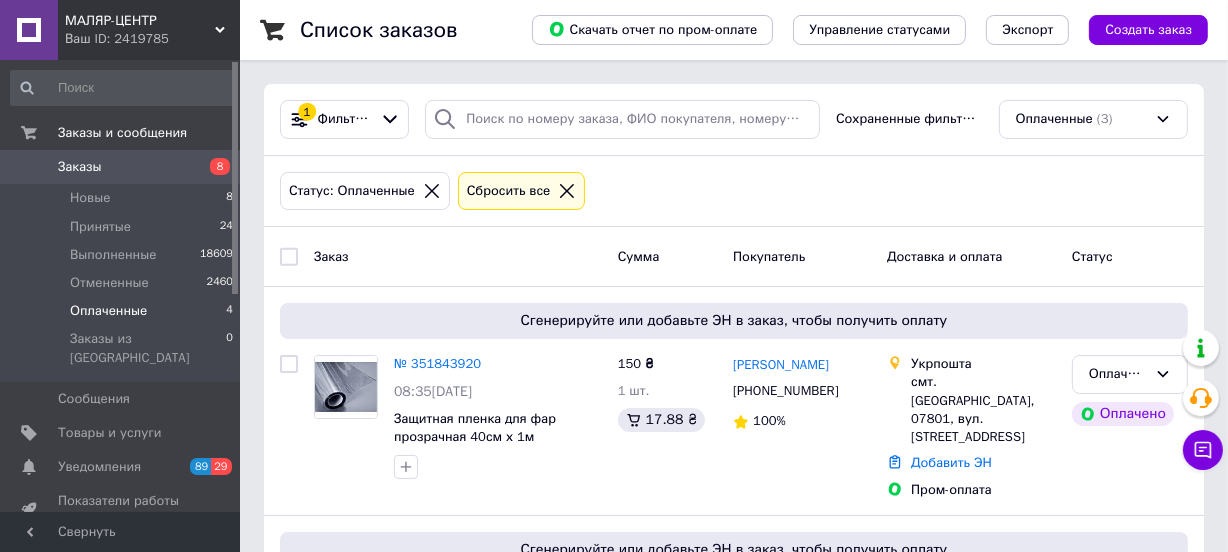 scroll, scrollTop: 0, scrollLeft: 0, axis: both 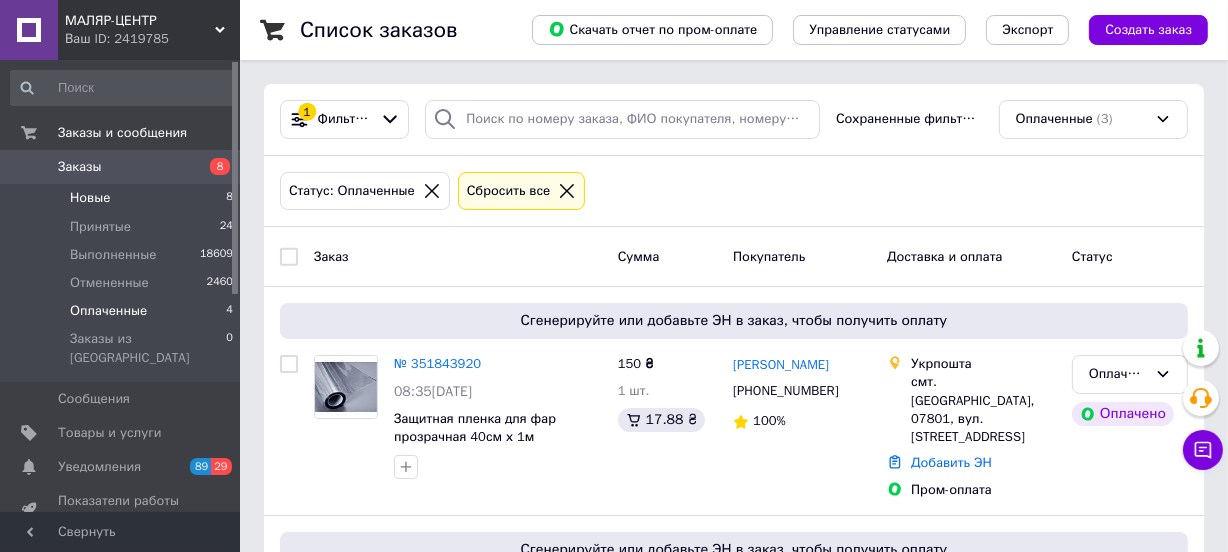 click on "Новые" at bounding box center [90, 198] 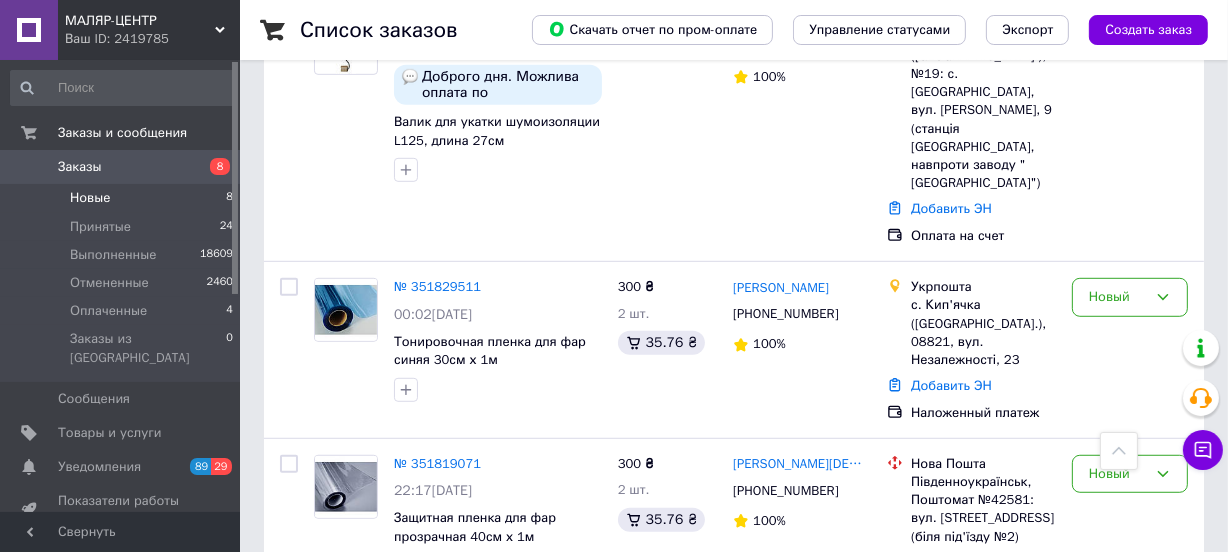 scroll, scrollTop: 1055, scrollLeft: 0, axis: vertical 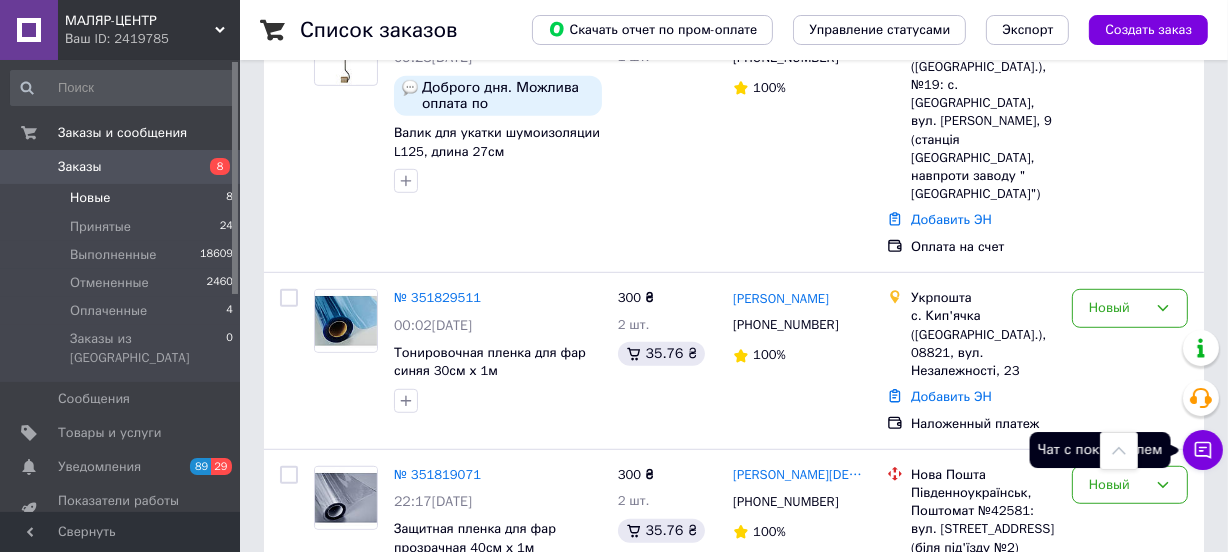 click 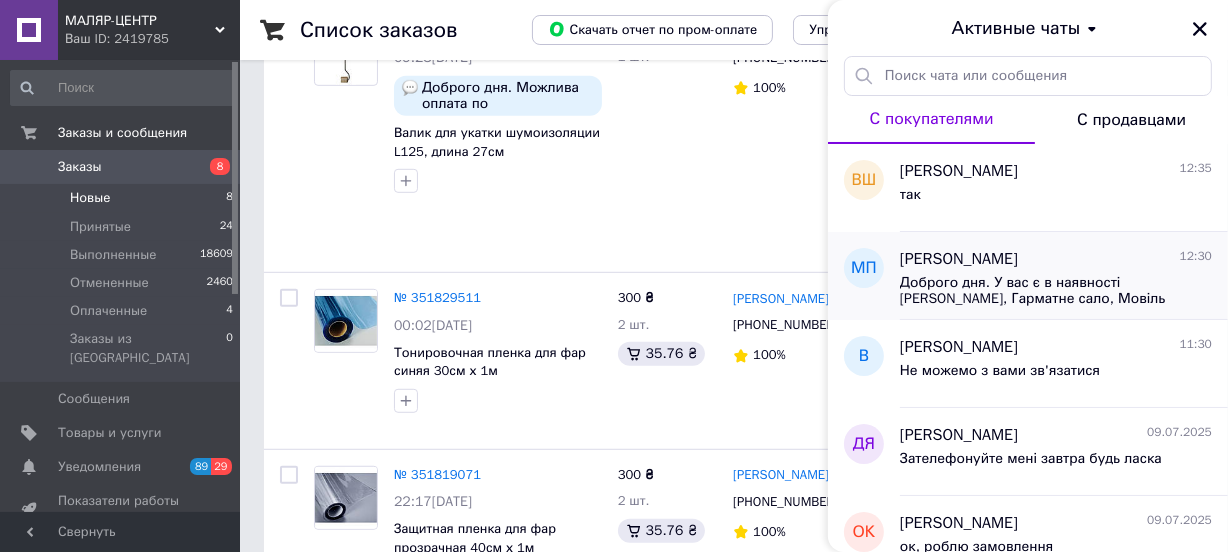 click on "Максим Покотыло" at bounding box center [959, 259] 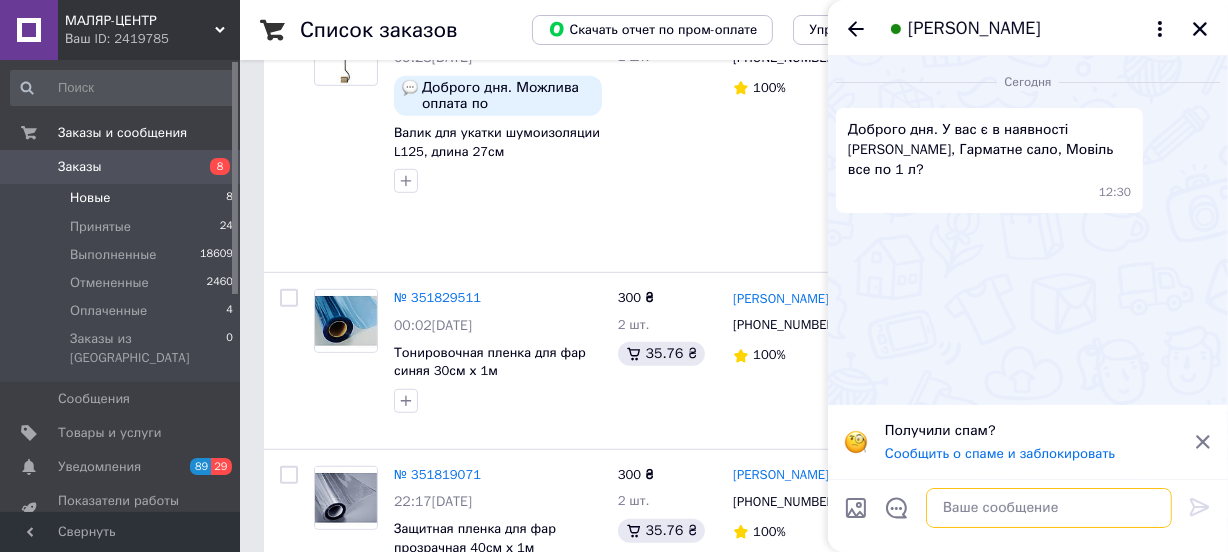 click at bounding box center [1049, 508] 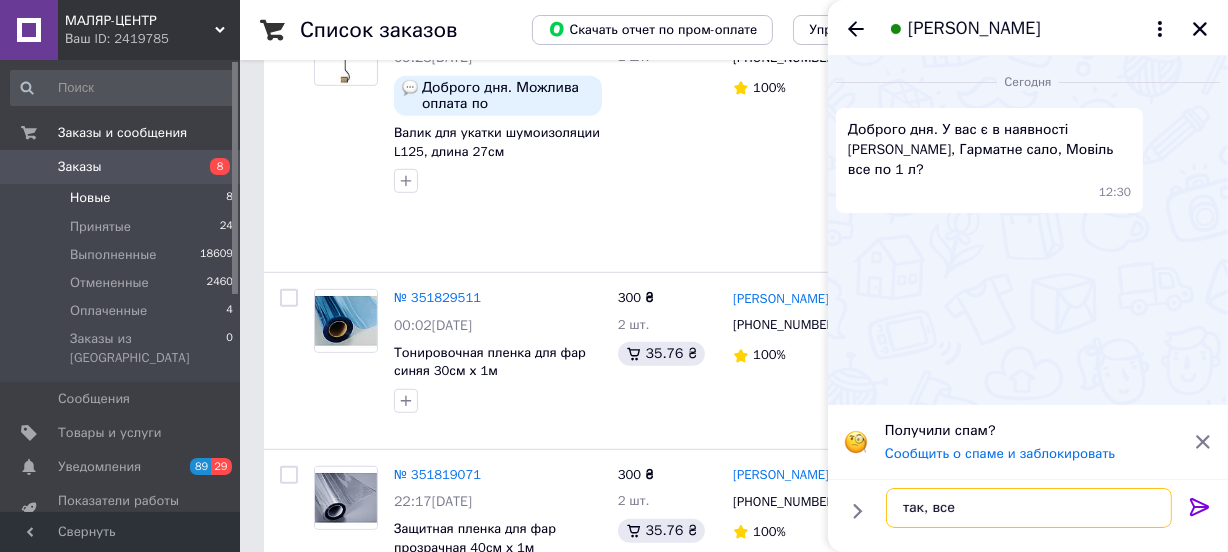 type on "так, все є" 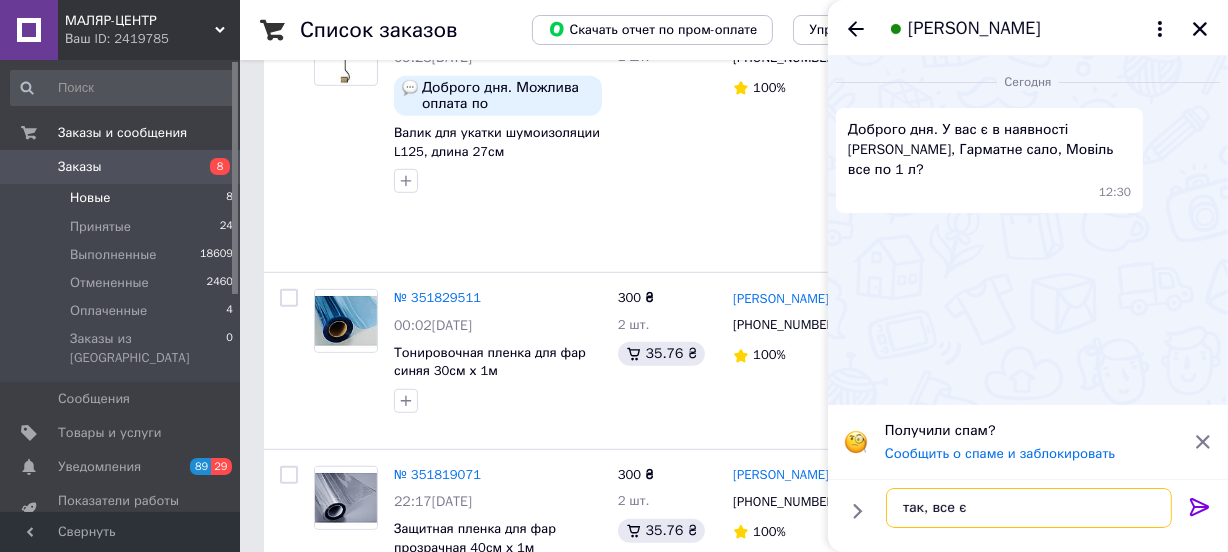 type 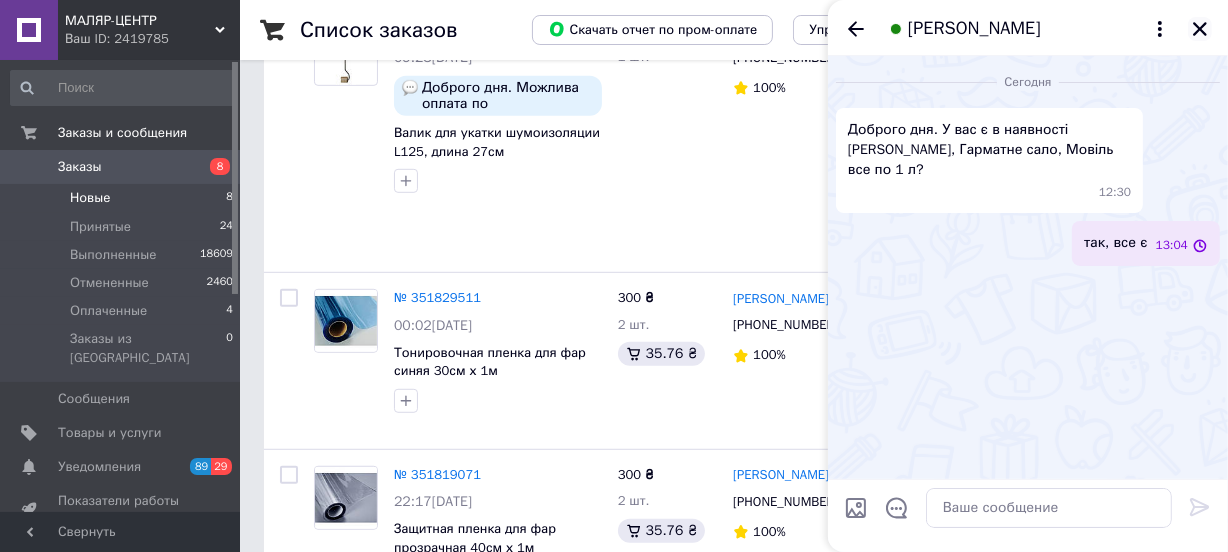 click 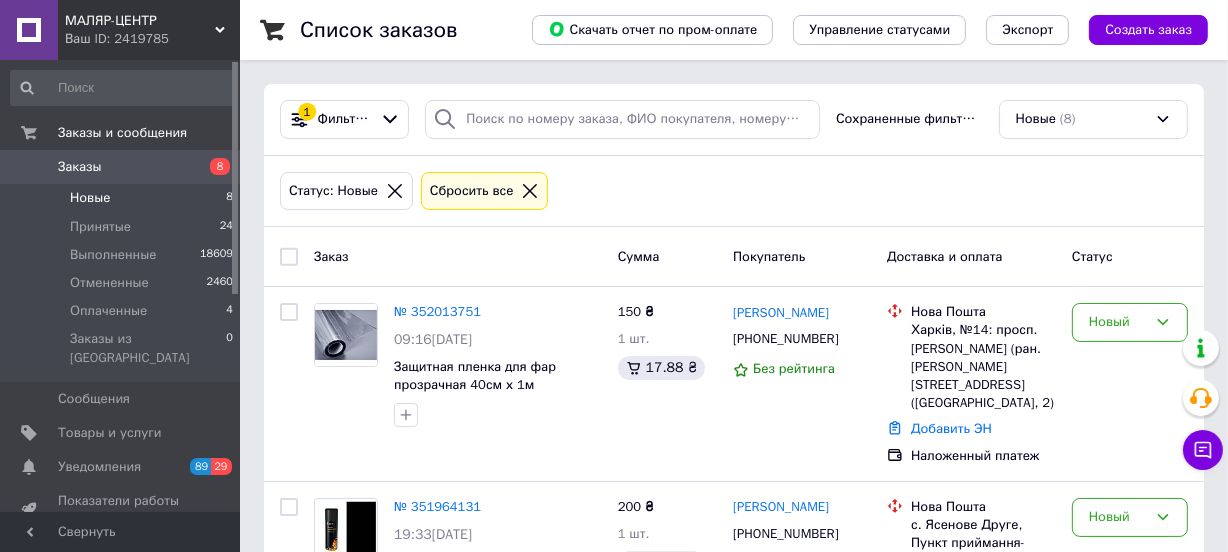 scroll, scrollTop: 0, scrollLeft: 0, axis: both 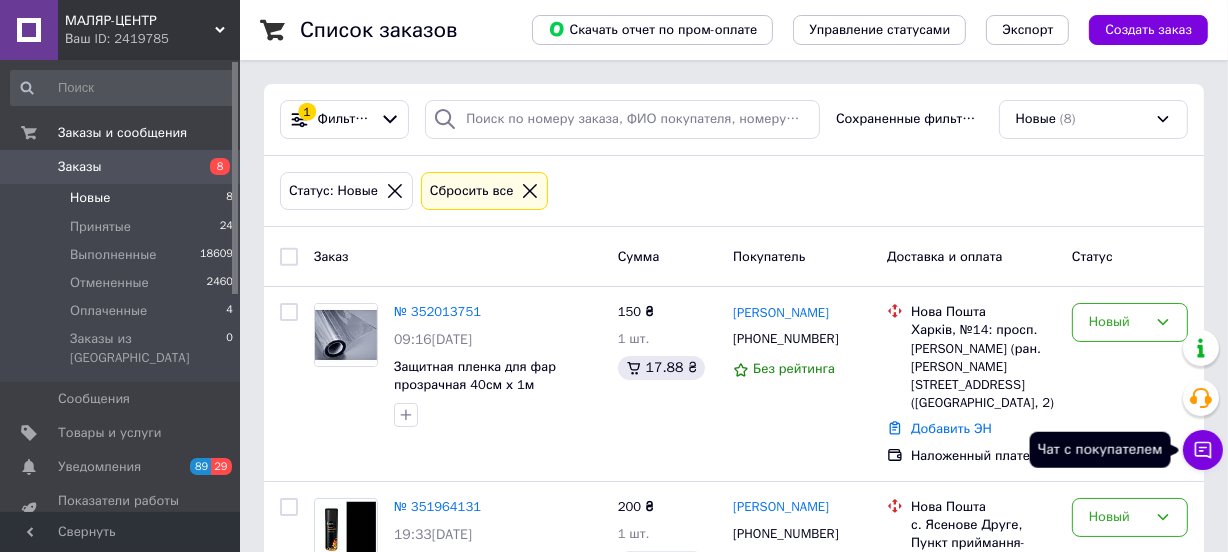 click 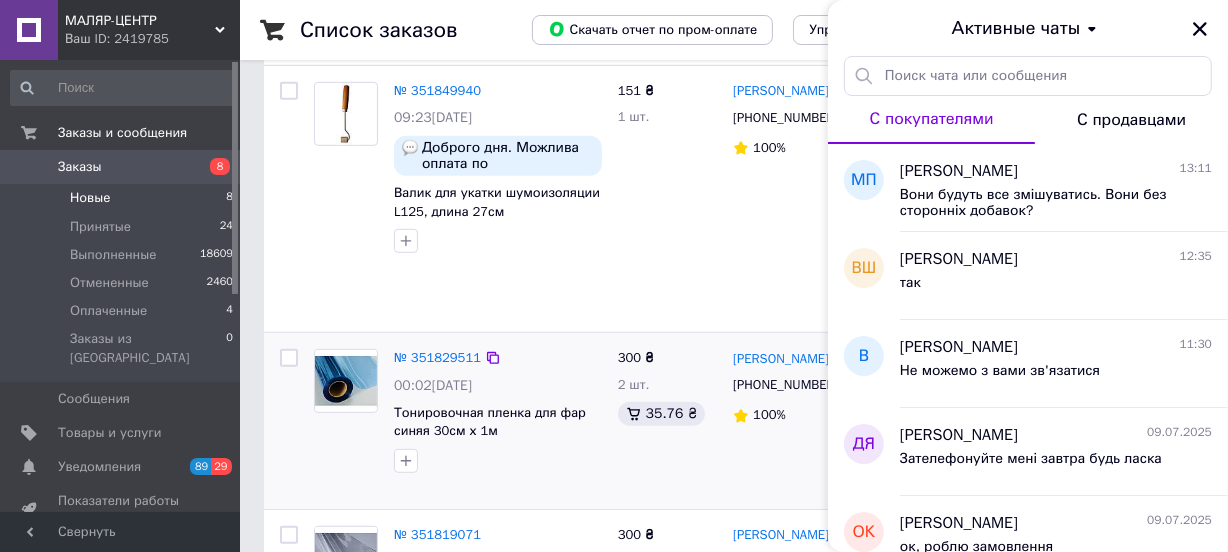 scroll, scrollTop: 994, scrollLeft: 0, axis: vertical 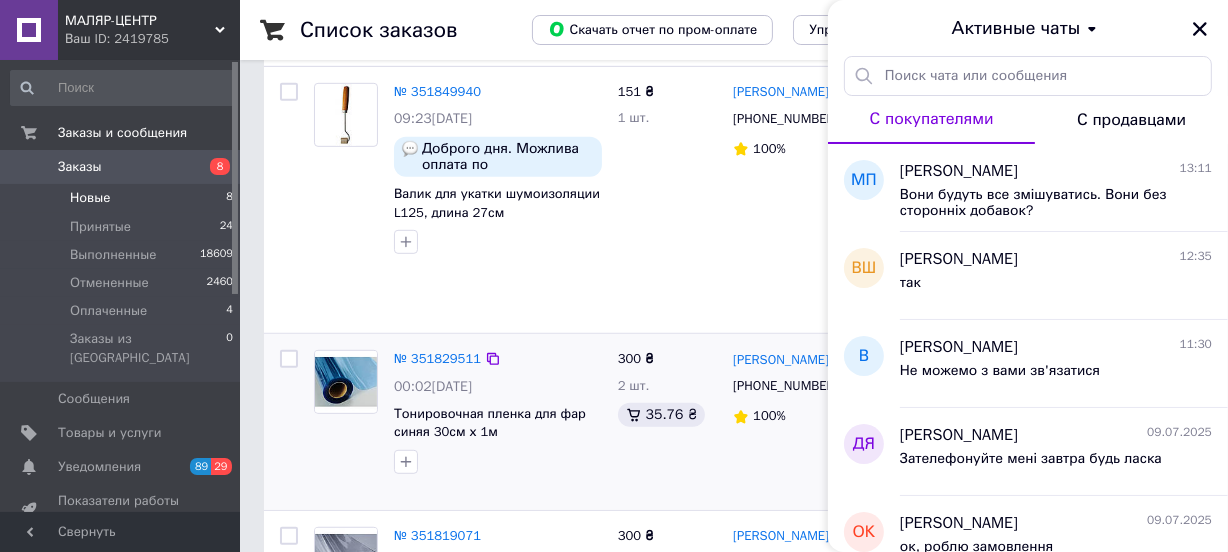 drag, startPoint x: 1205, startPoint y: 25, endPoint x: 476, endPoint y: 295, distance: 777.39374 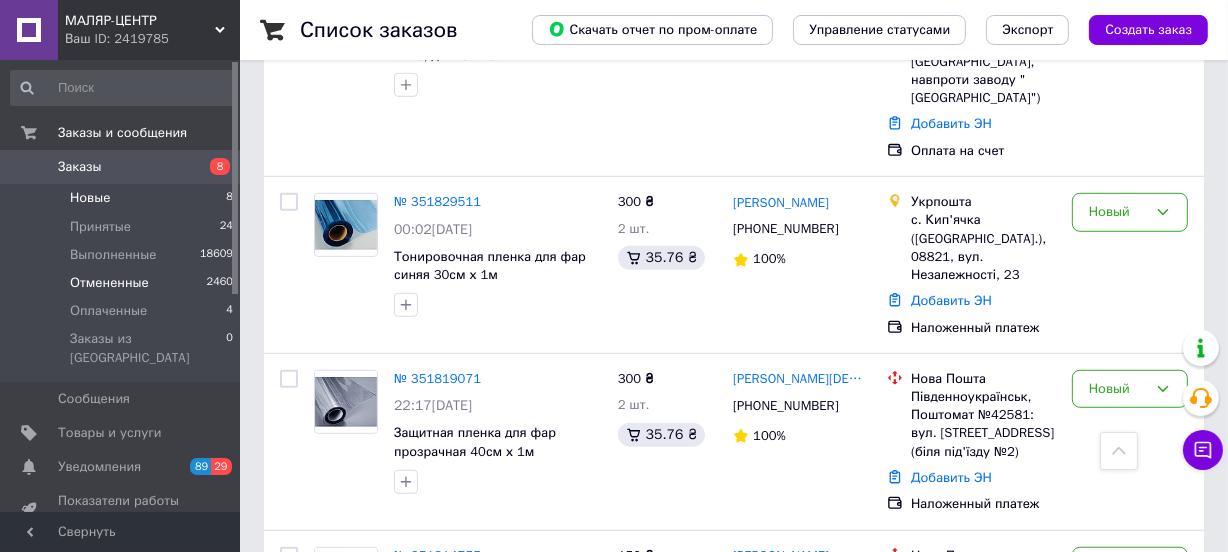 scroll, scrollTop: 994, scrollLeft: 0, axis: vertical 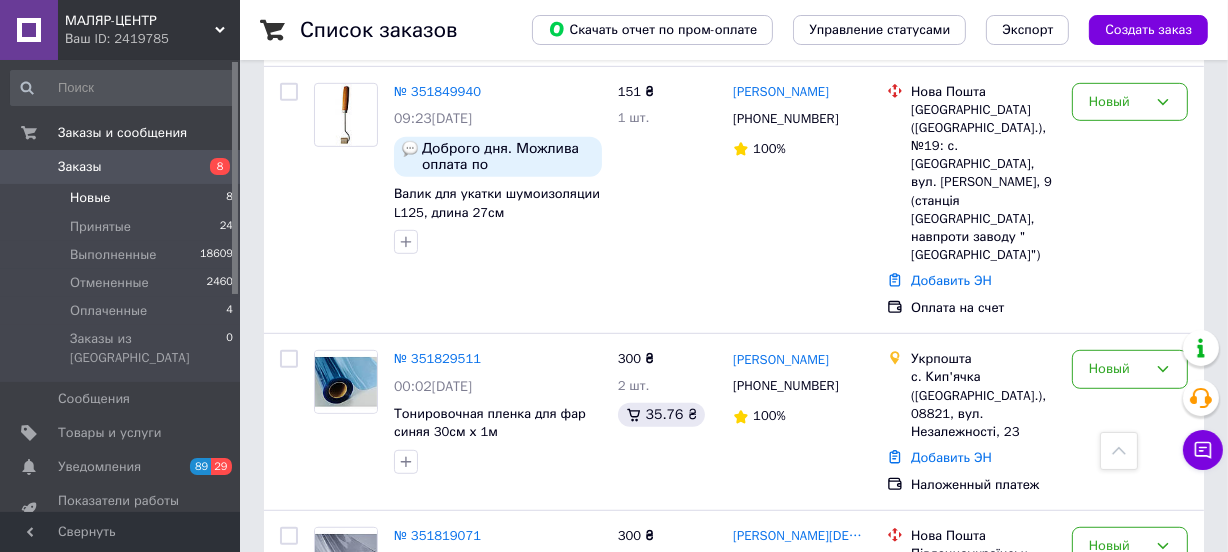 click on "Новые" at bounding box center (90, 198) 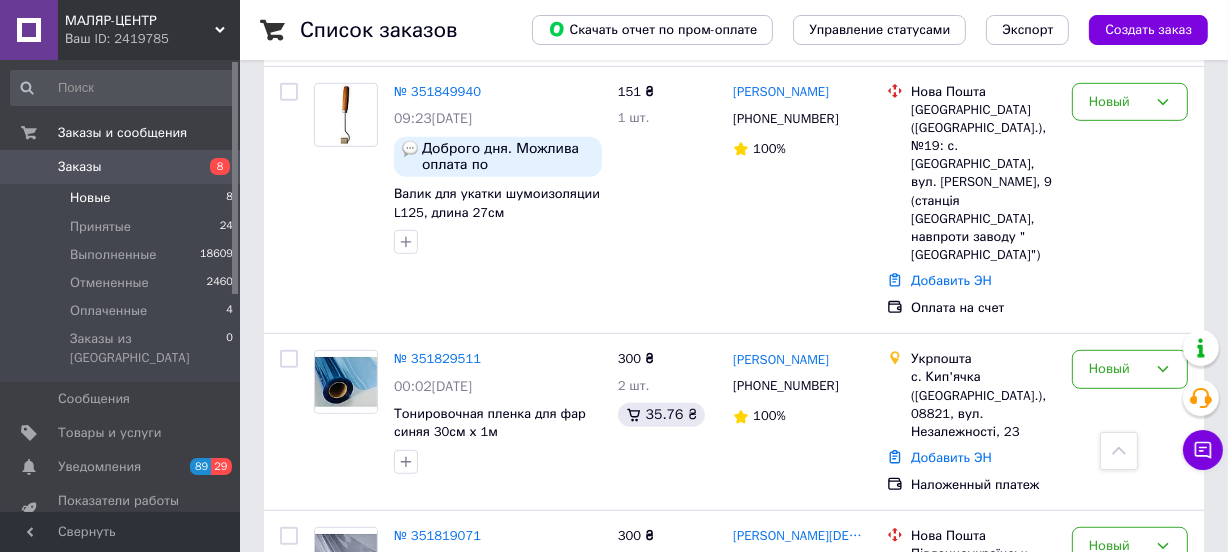 click on "Новые" at bounding box center [90, 198] 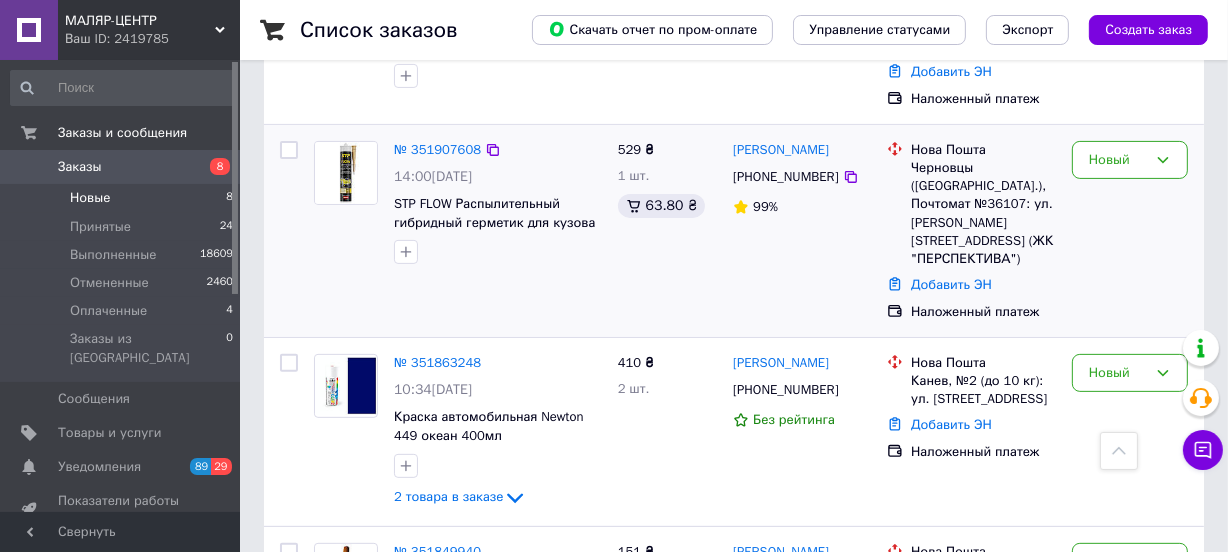 scroll, scrollTop: 449, scrollLeft: 0, axis: vertical 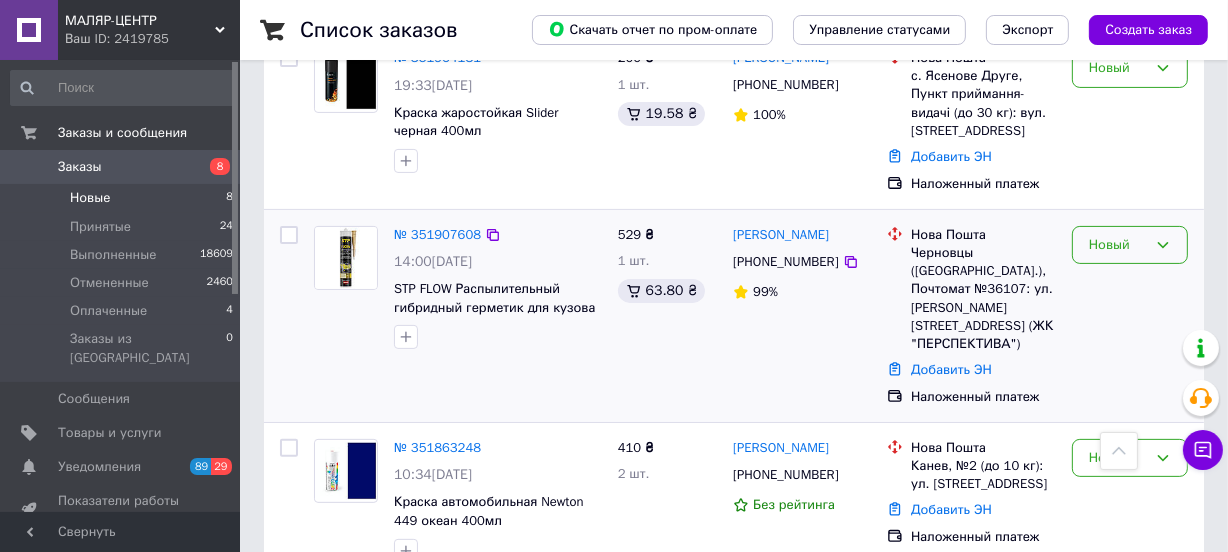 click 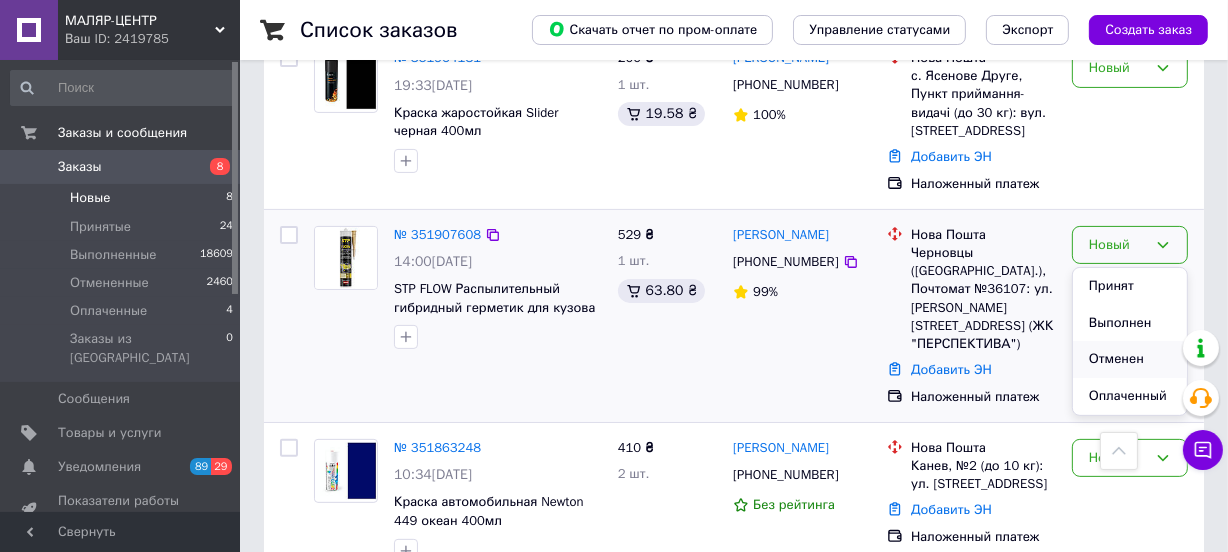 click on "Отменен" at bounding box center [1130, 359] 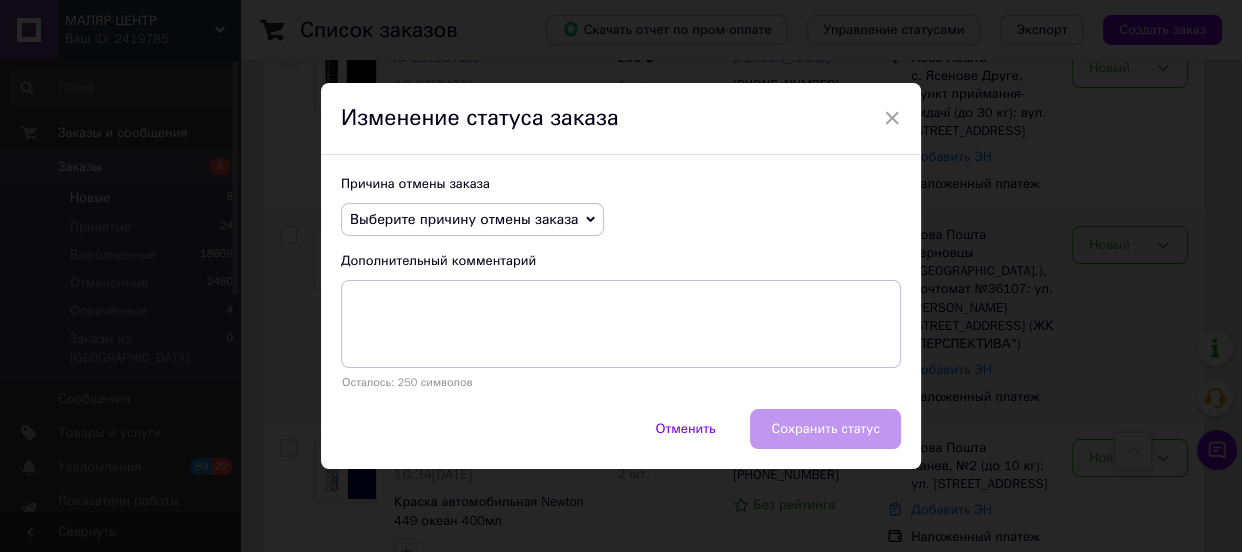 click on "Выберите причину отмены заказа" at bounding box center [472, 220] 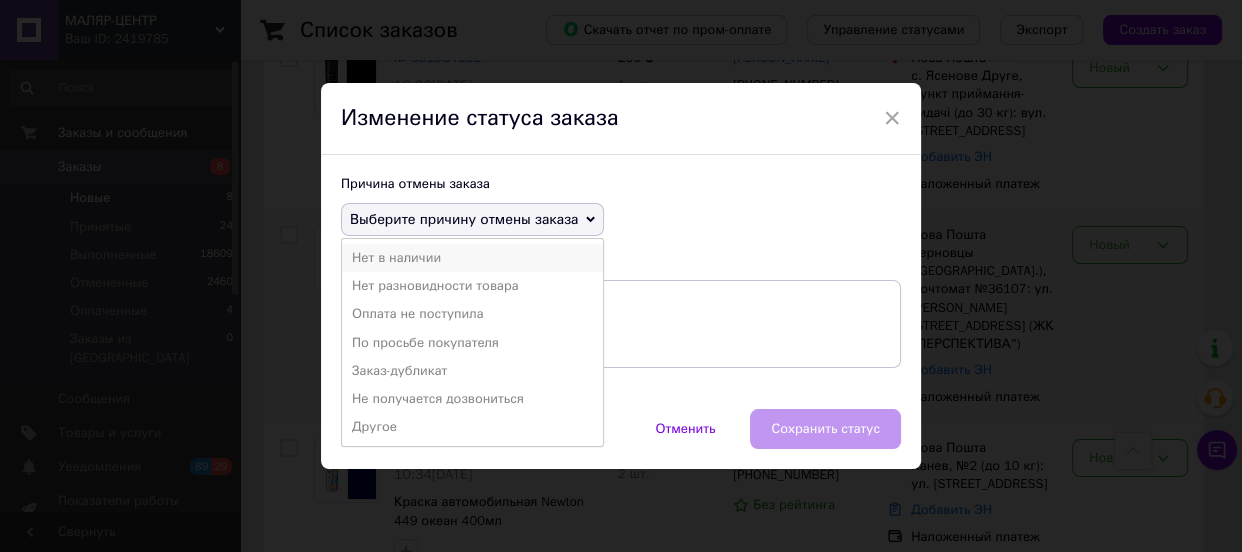 click on "Нет в наличии" at bounding box center (472, 258) 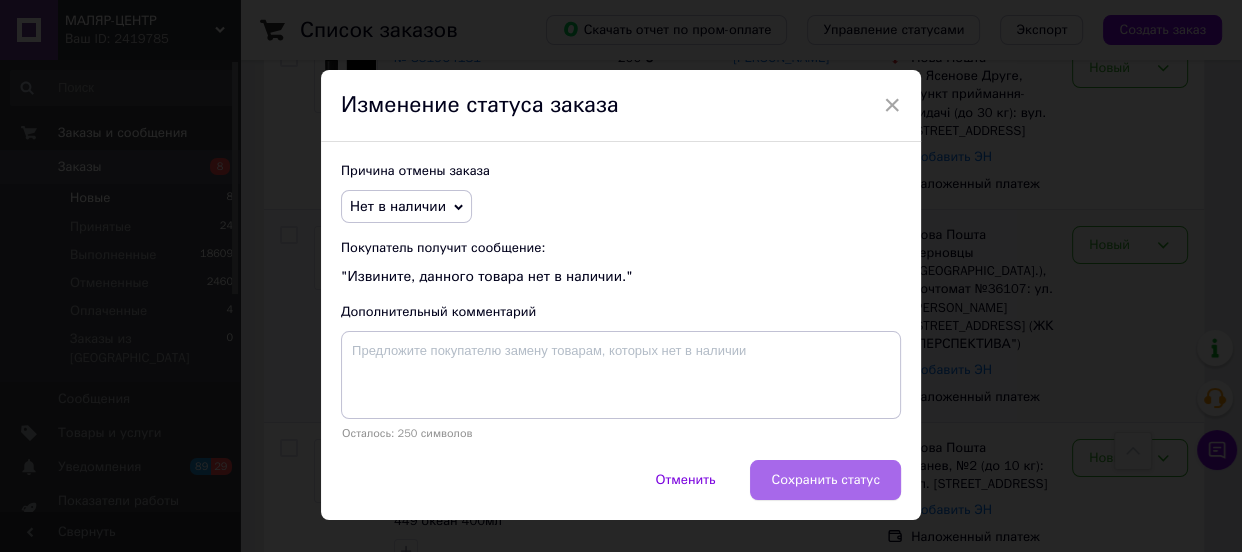 click on "Сохранить статус" at bounding box center [825, 480] 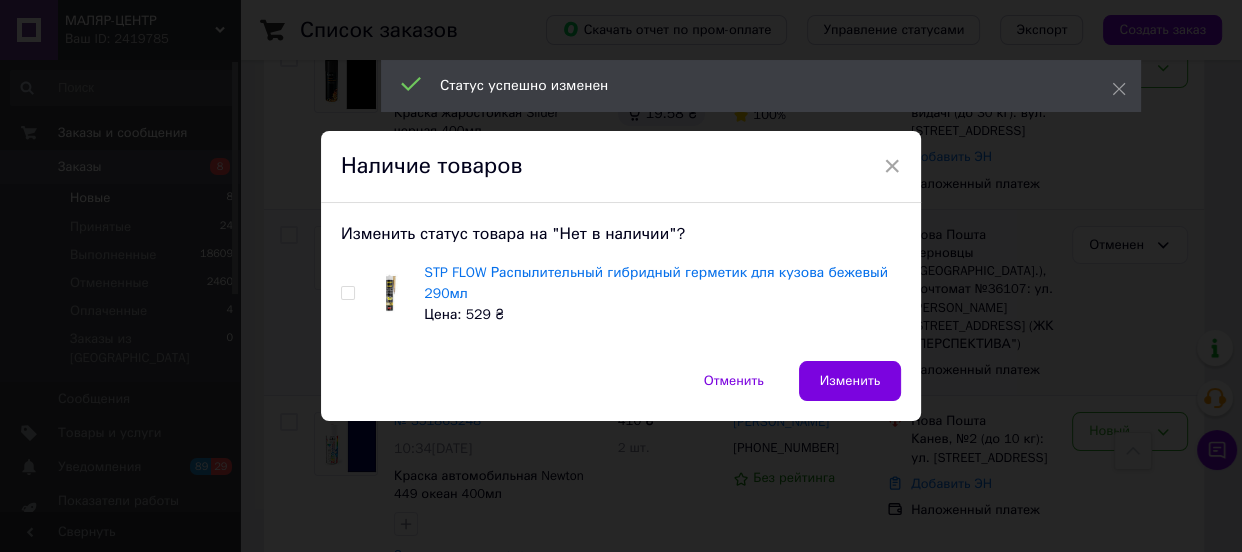 click at bounding box center [347, 293] 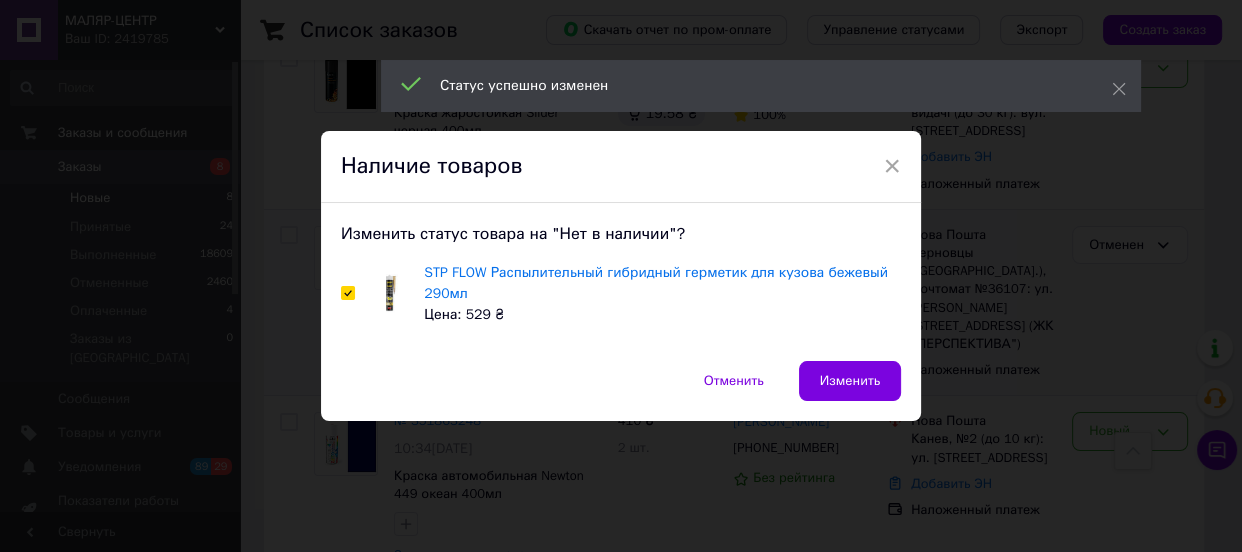 checkbox on "true" 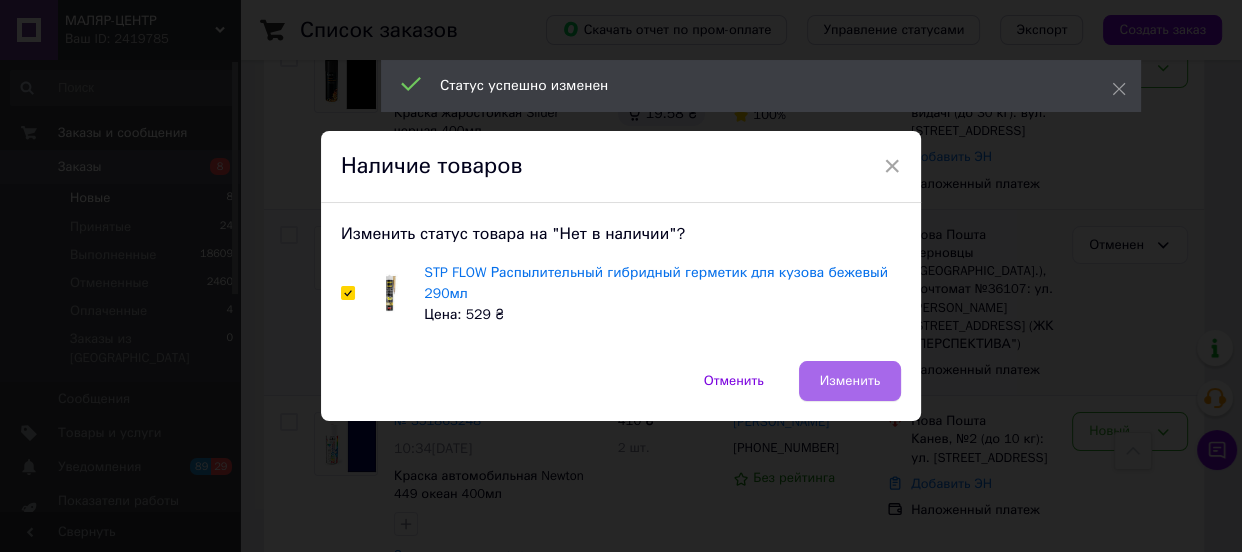 click on "Изменить" at bounding box center [850, 381] 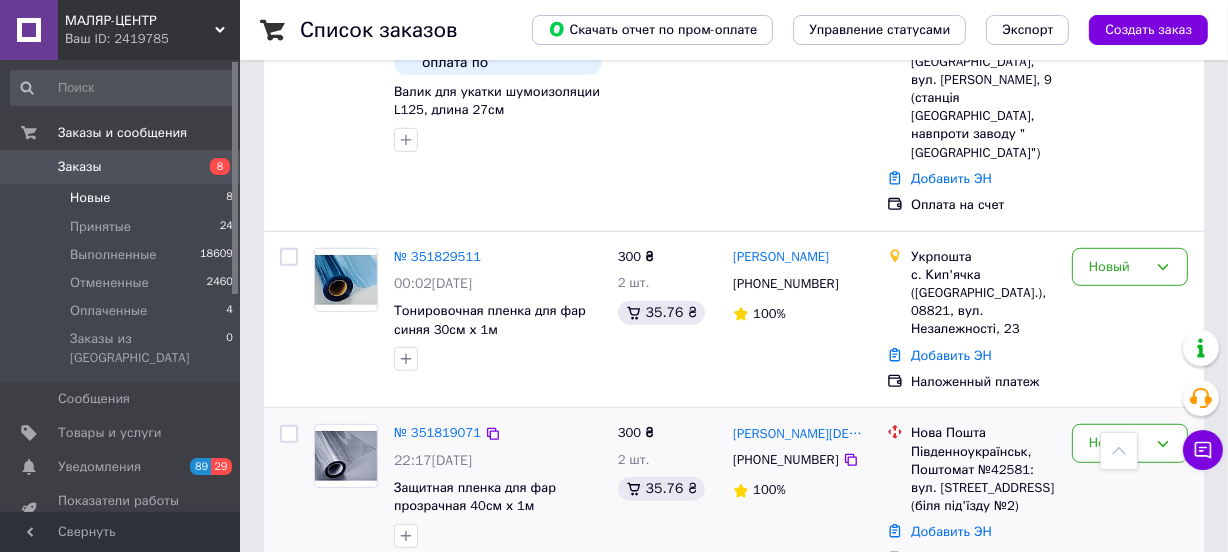 scroll, scrollTop: 1210, scrollLeft: 0, axis: vertical 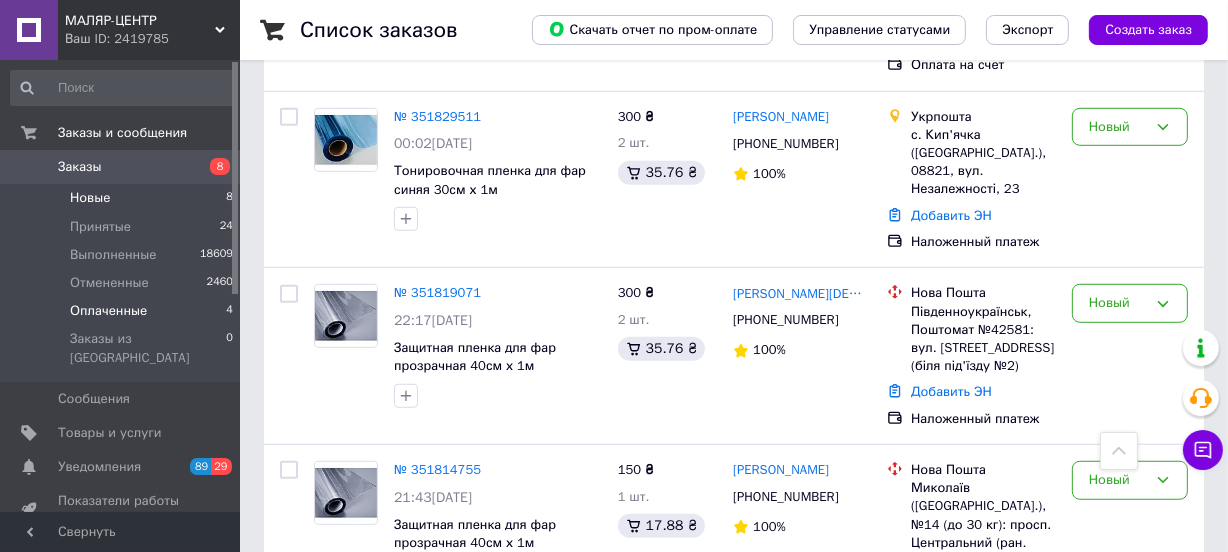 click on "Оплаченные" at bounding box center [108, 311] 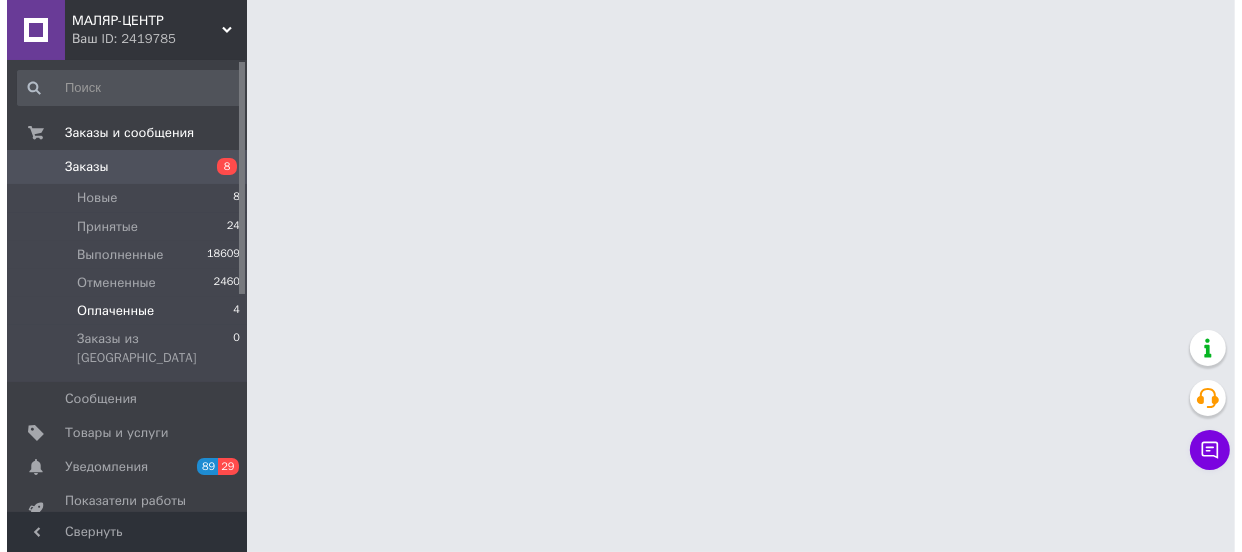 scroll, scrollTop: 0, scrollLeft: 0, axis: both 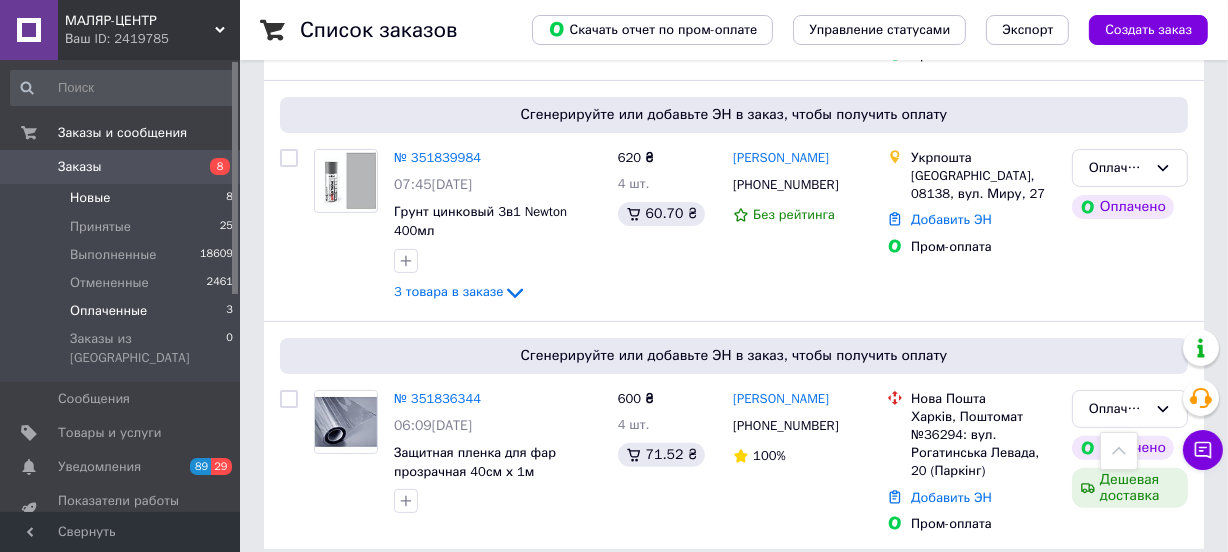 click on "Новые" at bounding box center [90, 198] 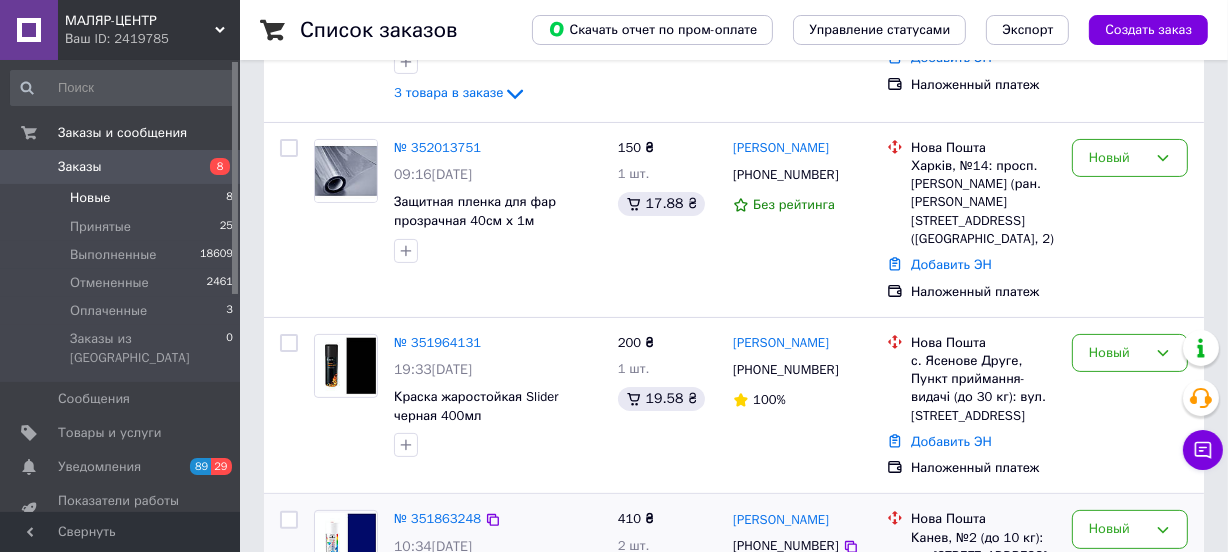 scroll, scrollTop: 666, scrollLeft: 0, axis: vertical 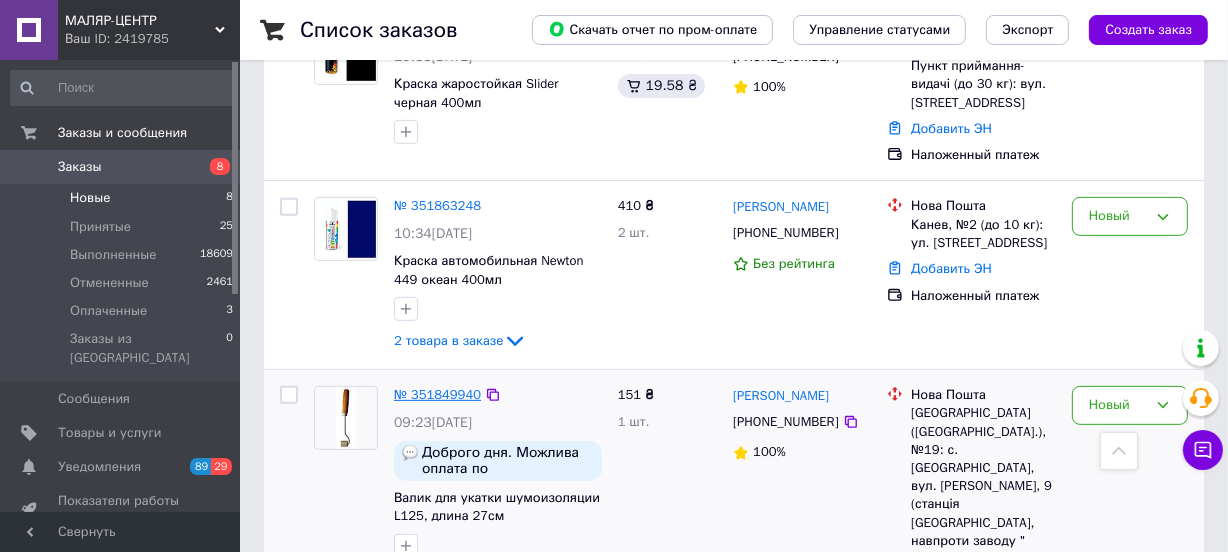 click on "№ 351849940" at bounding box center [437, 394] 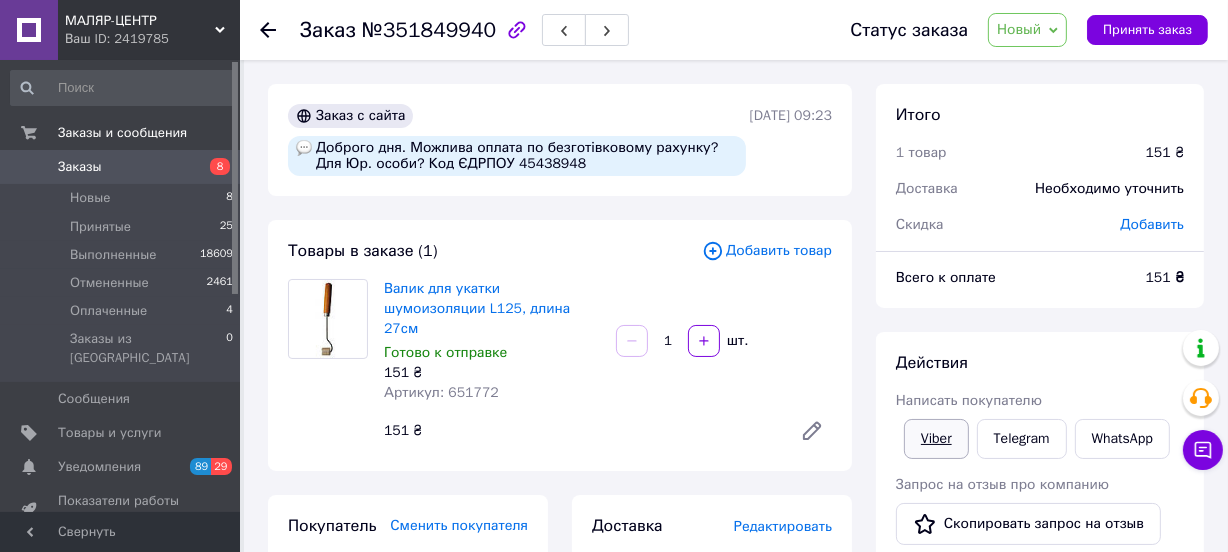 click on "Viber" at bounding box center (936, 439) 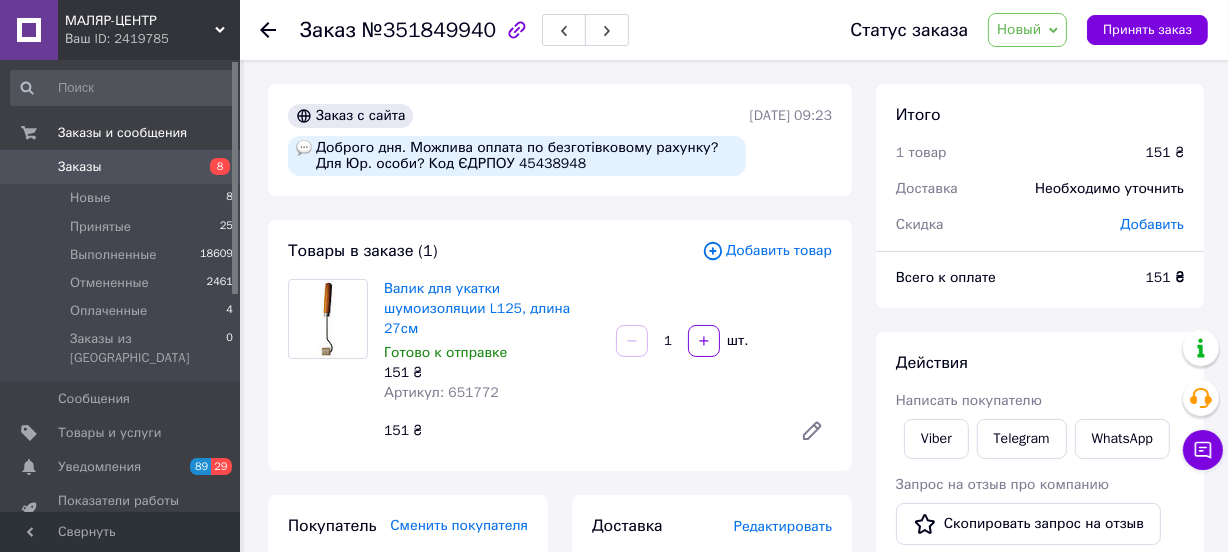 click 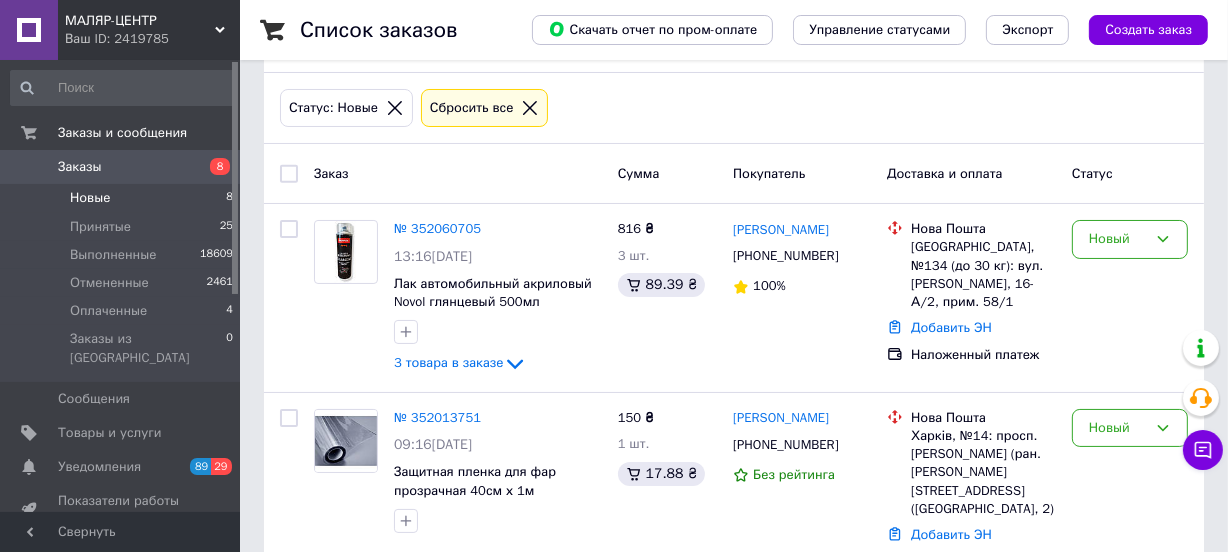 scroll, scrollTop: 79, scrollLeft: 0, axis: vertical 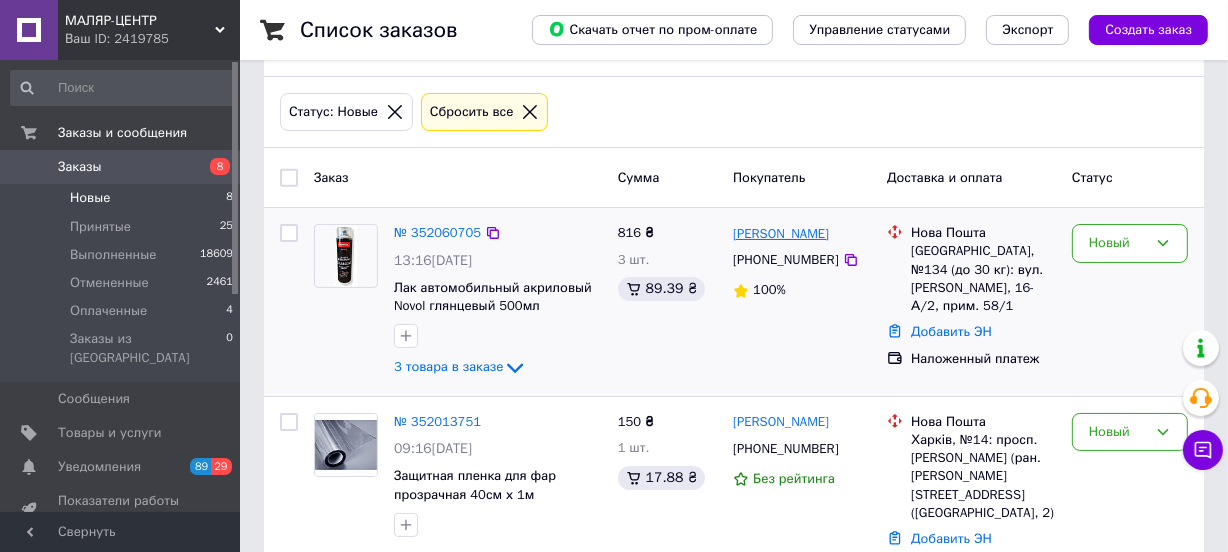 drag, startPoint x: 791, startPoint y: 232, endPoint x: 733, endPoint y: 233, distance: 58.00862 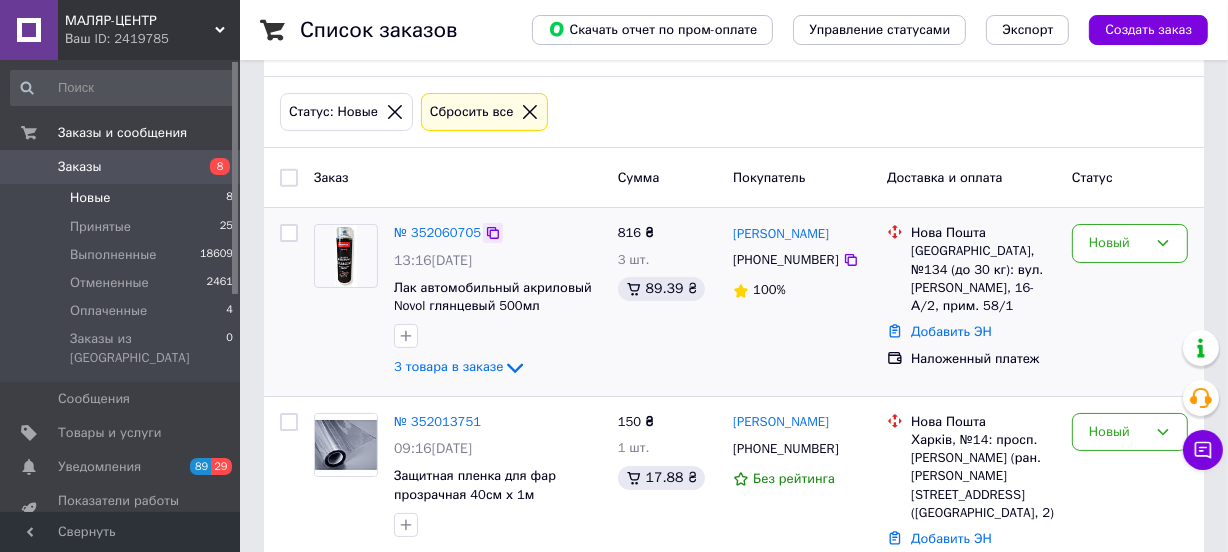 click 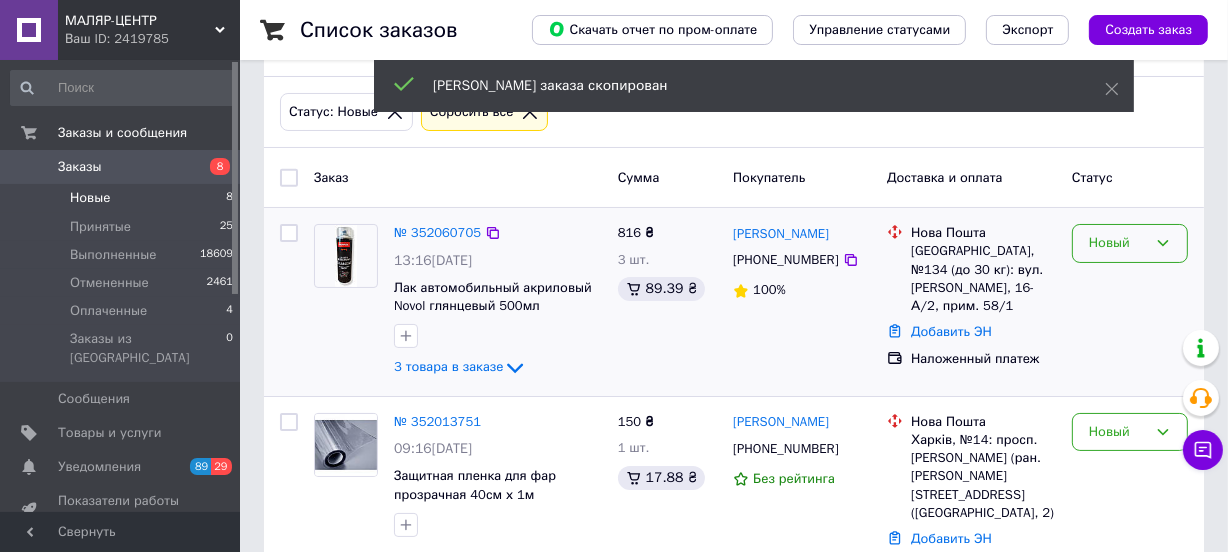click 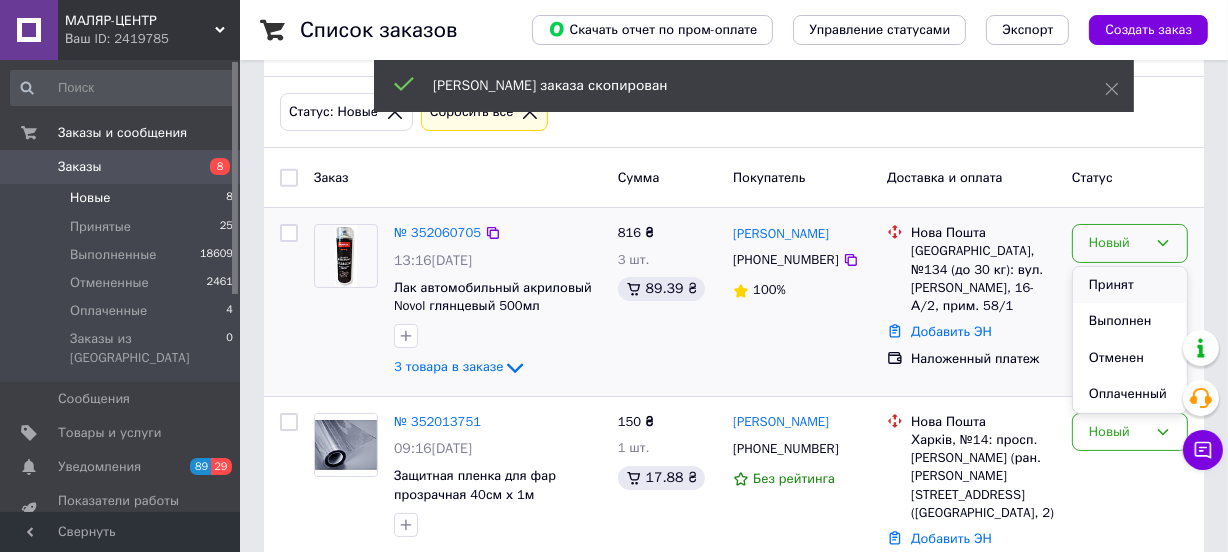 click on "Принят" at bounding box center (1130, 285) 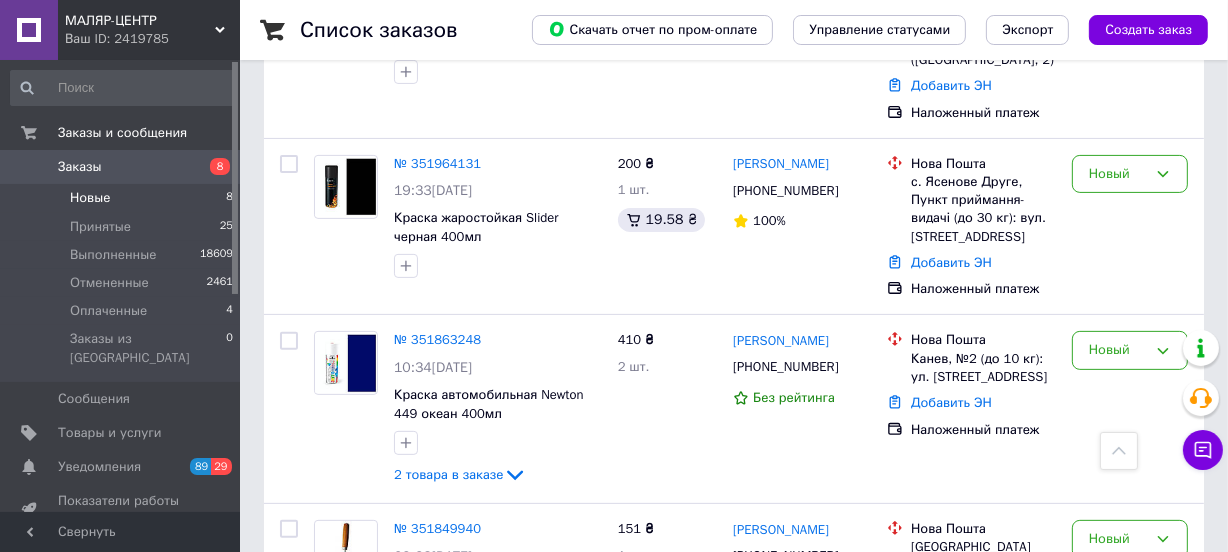 scroll, scrollTop: 503, scrollLeft: 0, axis: vertical 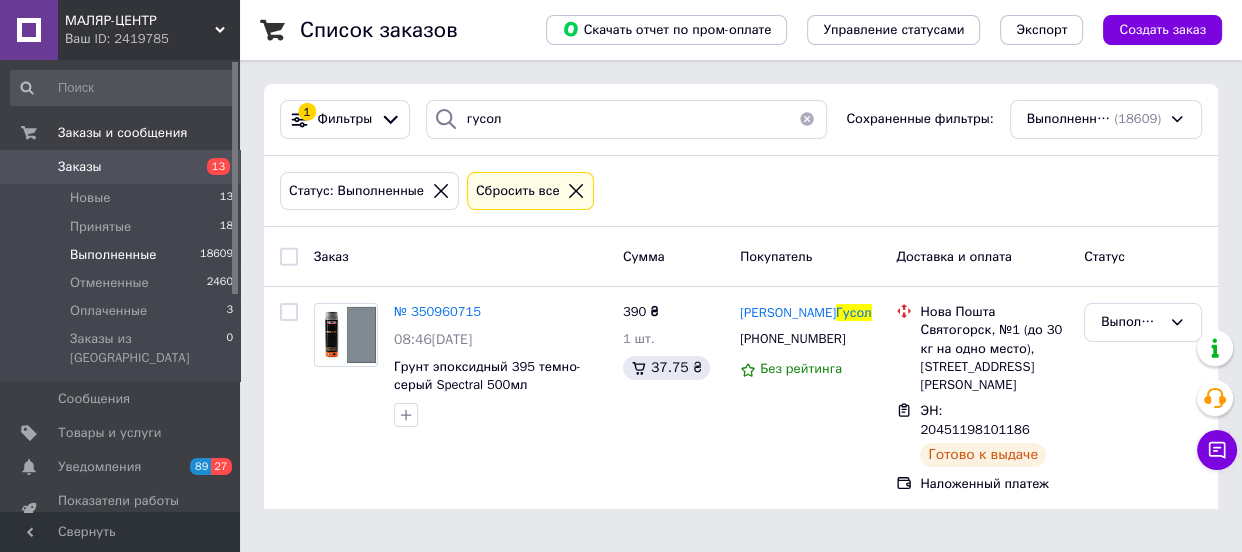 drag, startPoint x: 503, startPoint y: 123, endPoint x: 442, endPoint y: 129, distance: 61.294373 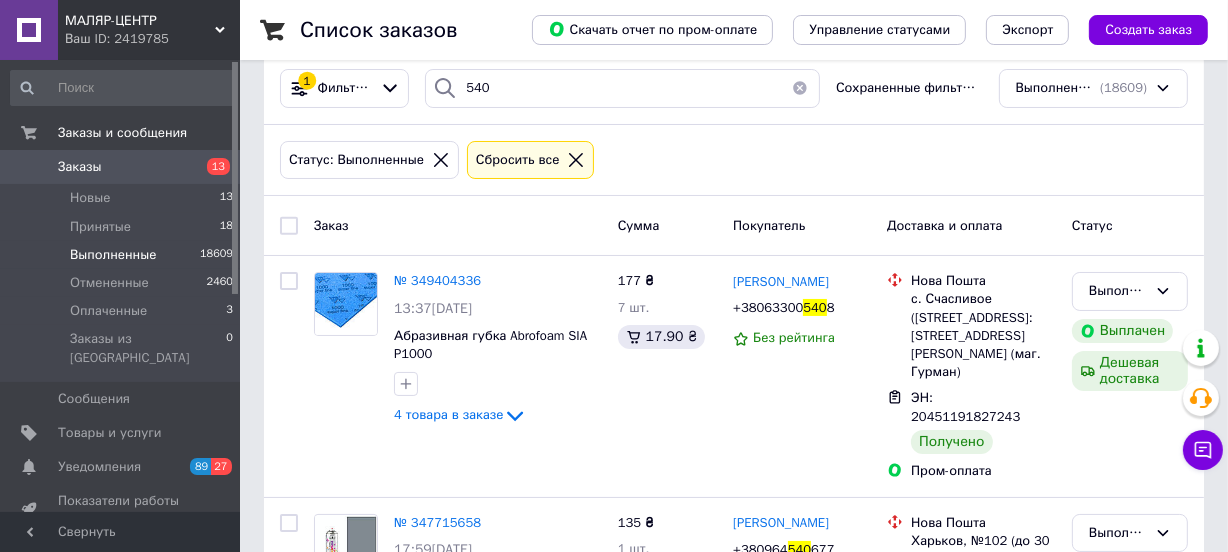 scroll, scrollTop: 0, scrollLeft: 0, axis: both 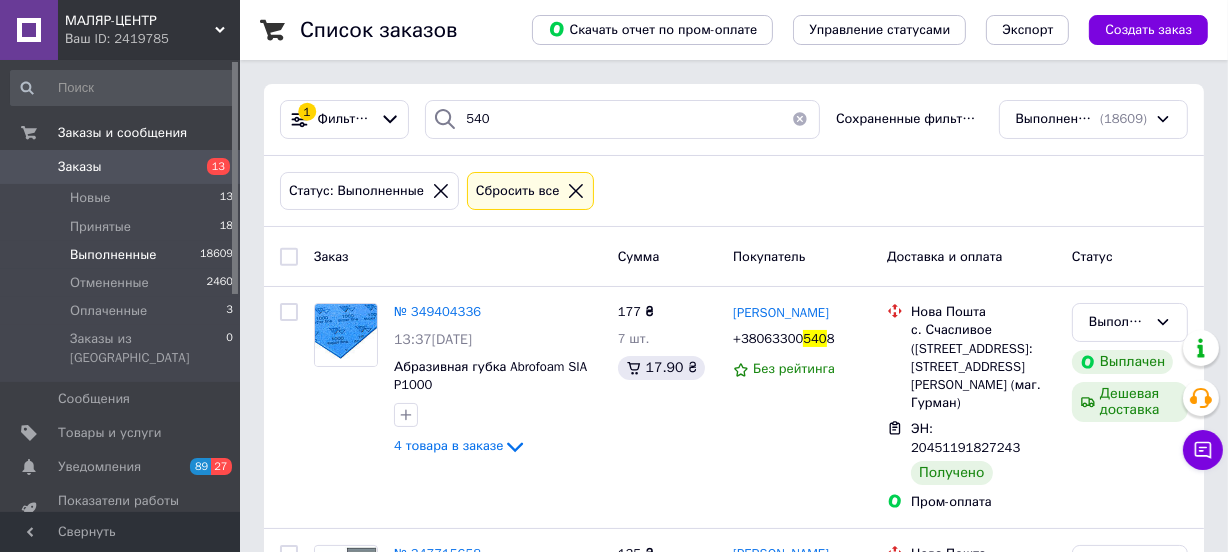 click on "540" at bounding box center (622, 119) 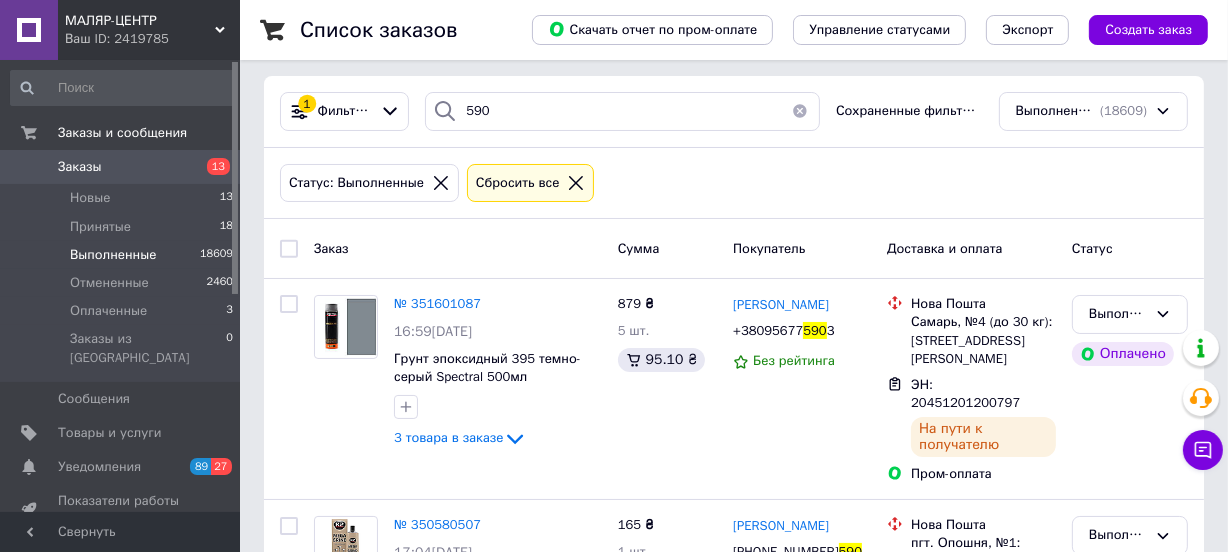 scroll, scrollTop: 0, scrollLeft: 0, axis: both 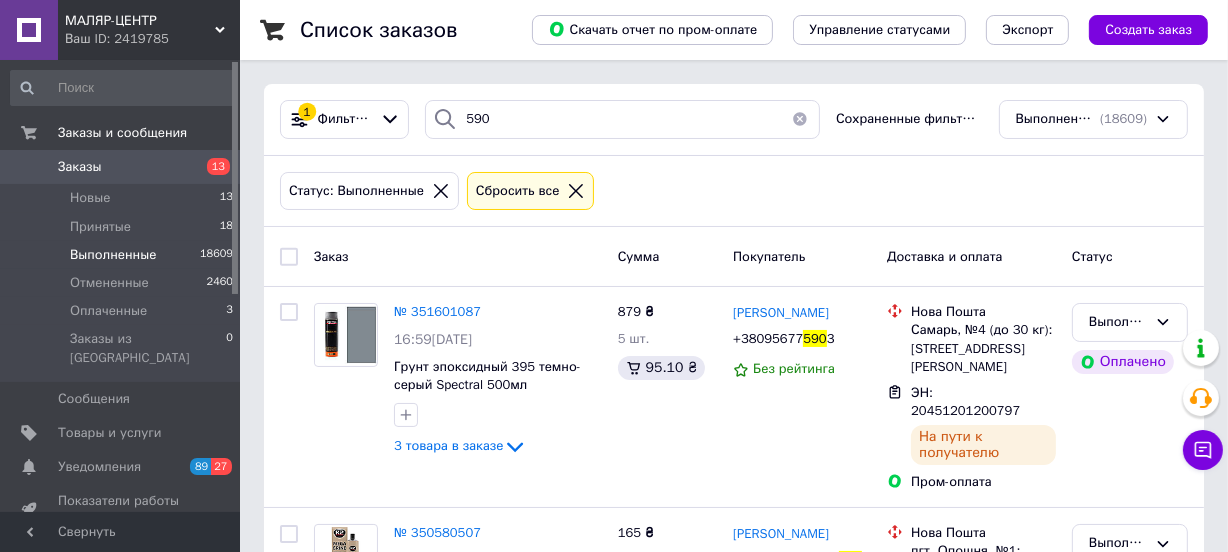 click on "590" at bounding box center (622, 119) 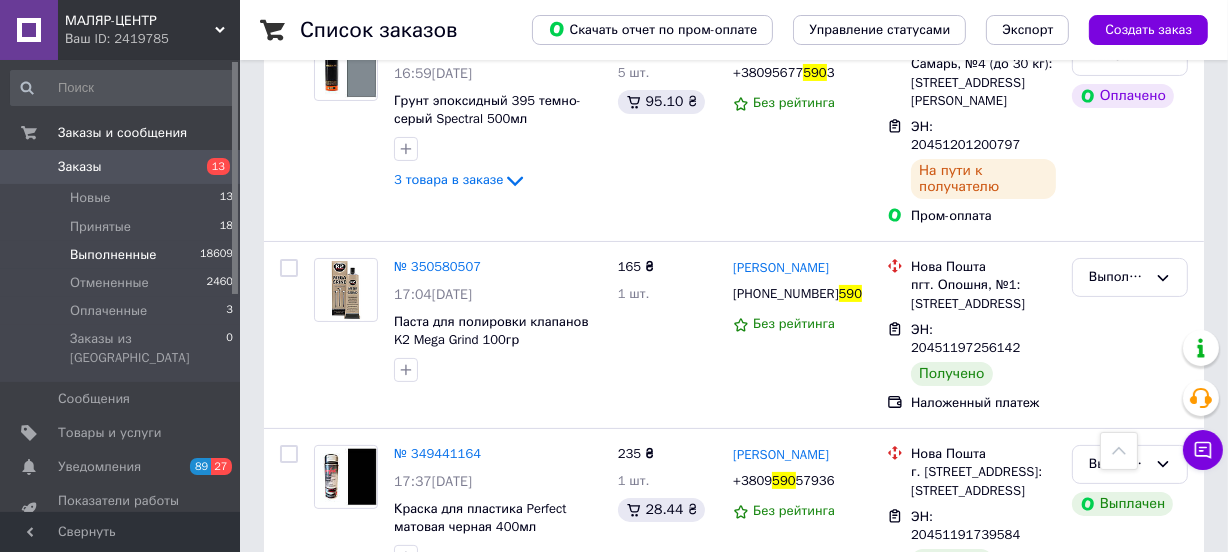 scroll, scrollTop: 0, scrollLeft: 0, axis: both 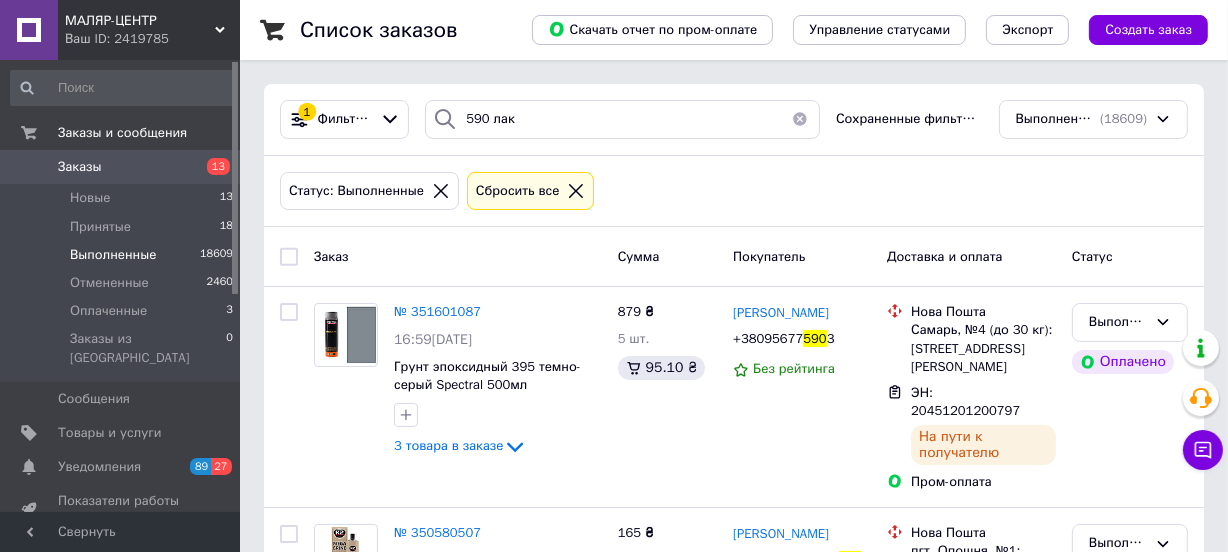 click on "590 лак" at bounding box center (622, 119) 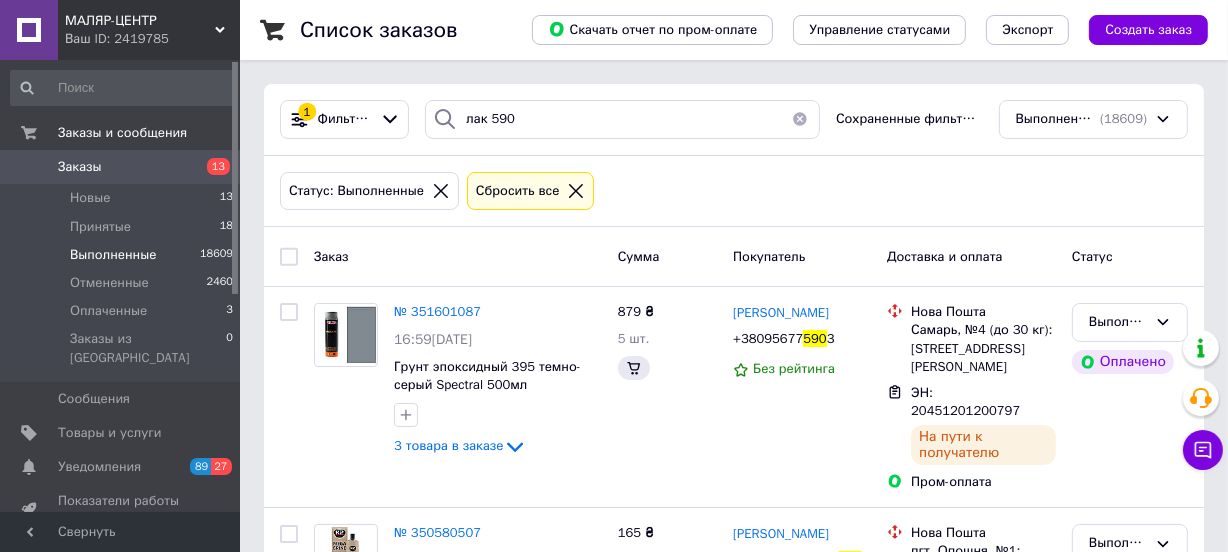 type on "лак 590" 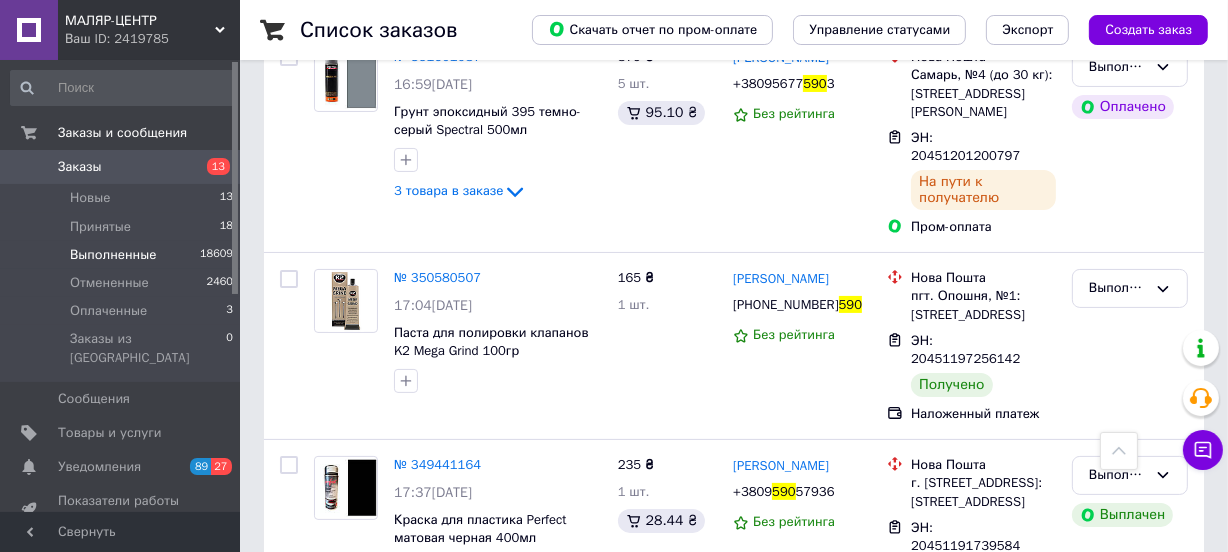scroll, scrollTop: 242, scrollLeft: 0, axis: vertical 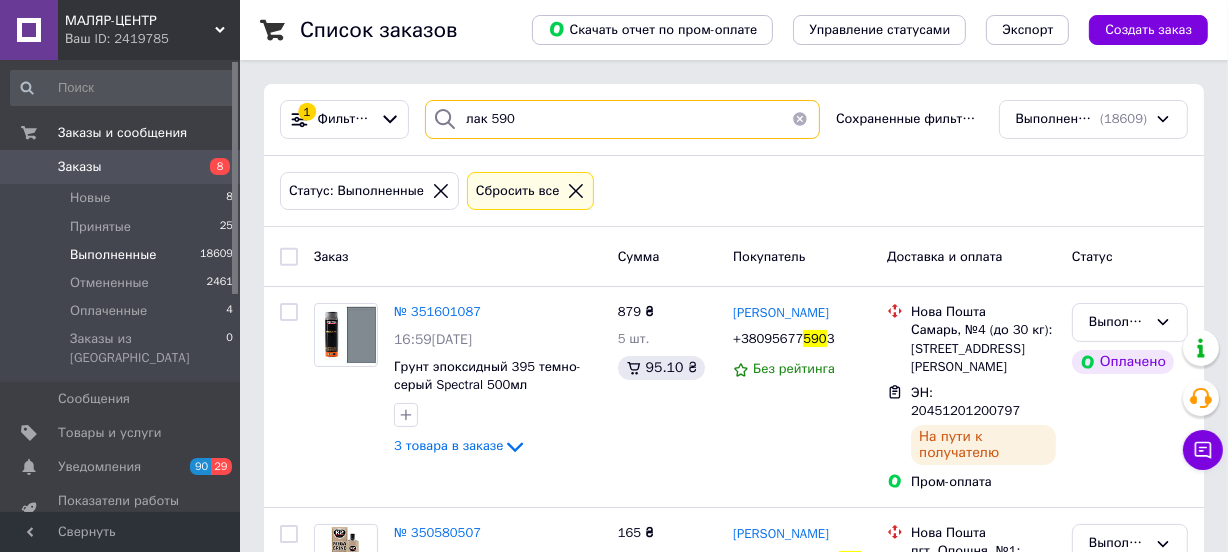 click on "лак 590" at bounding box center (622, 119) 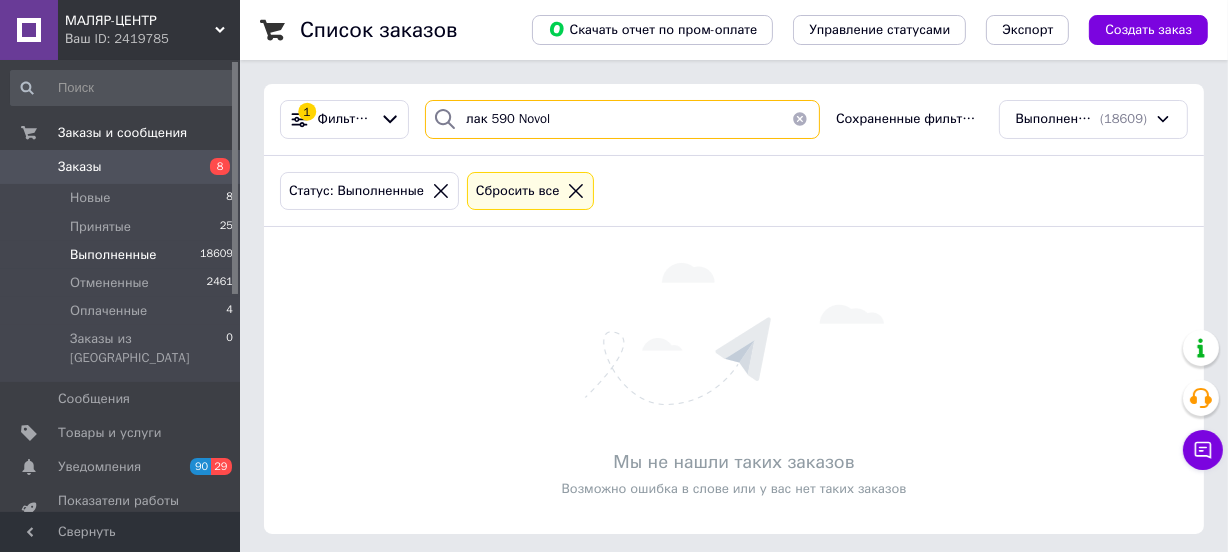 click on "лак 590 Novol" at bounding box center [622, 119] 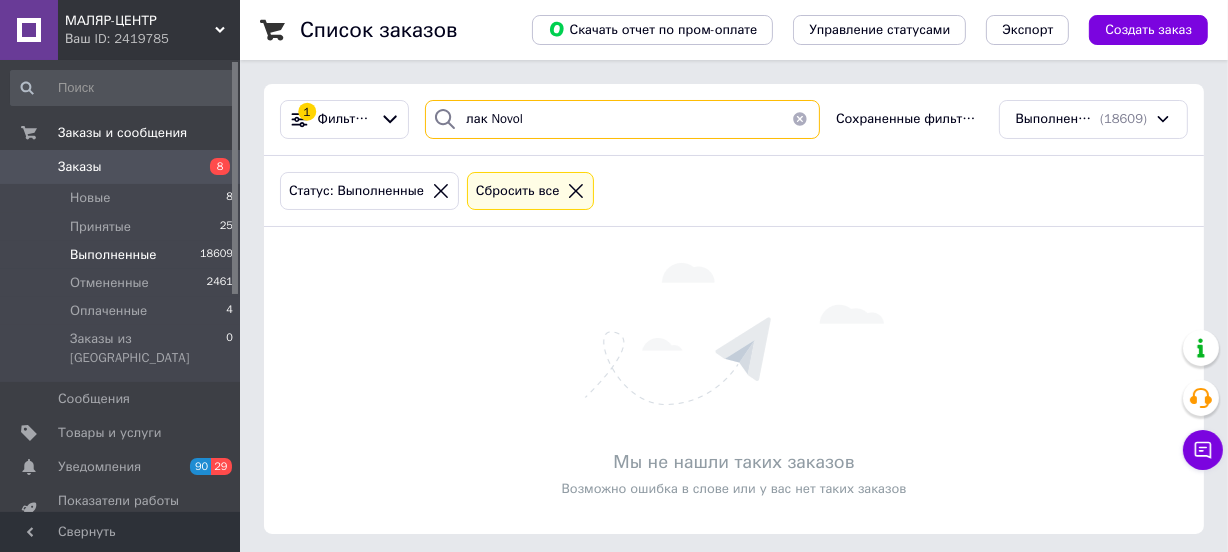 type on "лак Novol" 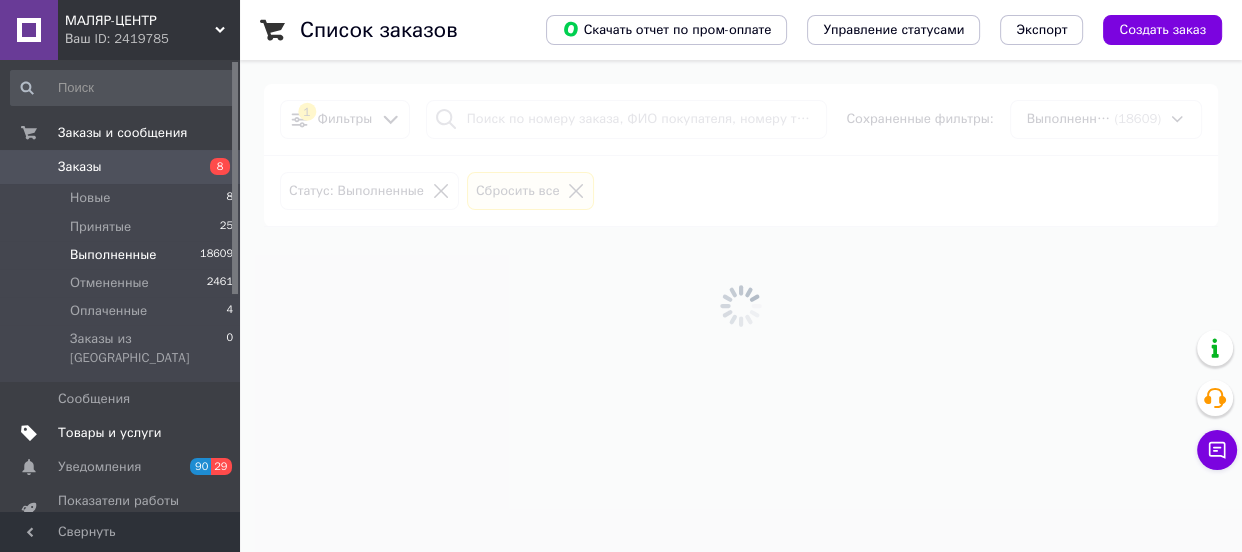 click on "Товары и услуги" at bounding box center (110, 433) 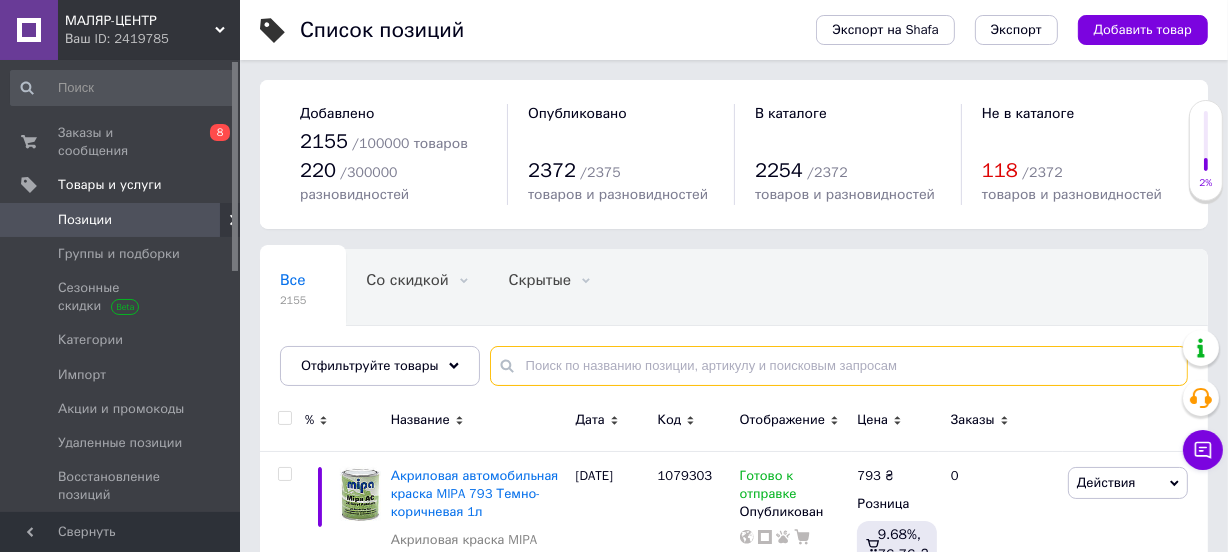 click at bounding box center [839, 366] 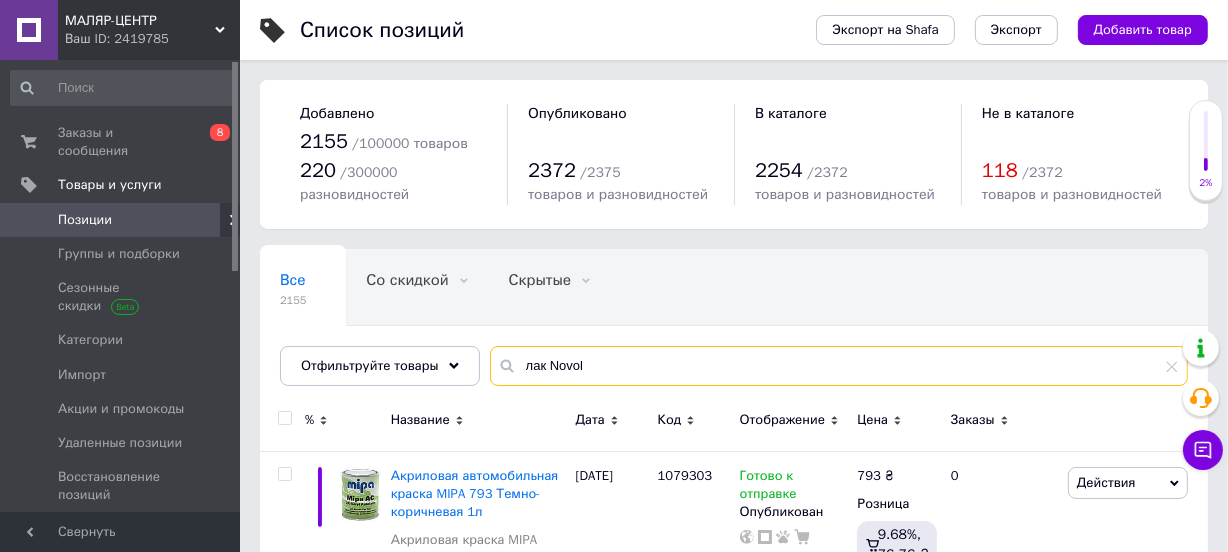 type on "лак Novol" 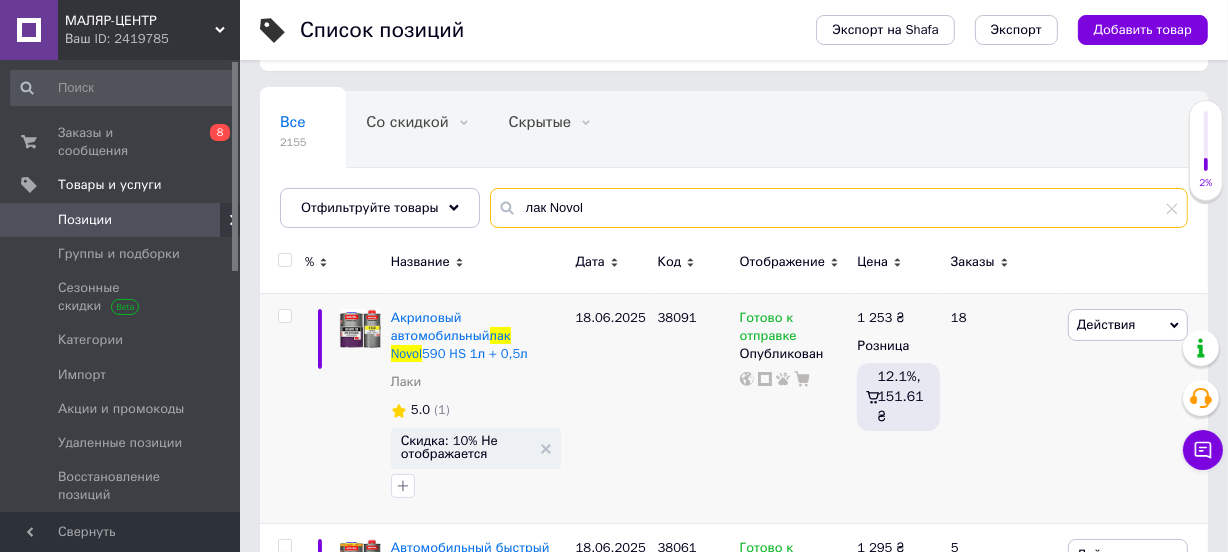 scroll, scrollTop: 181, scrollLeft: 0, axis: vertical 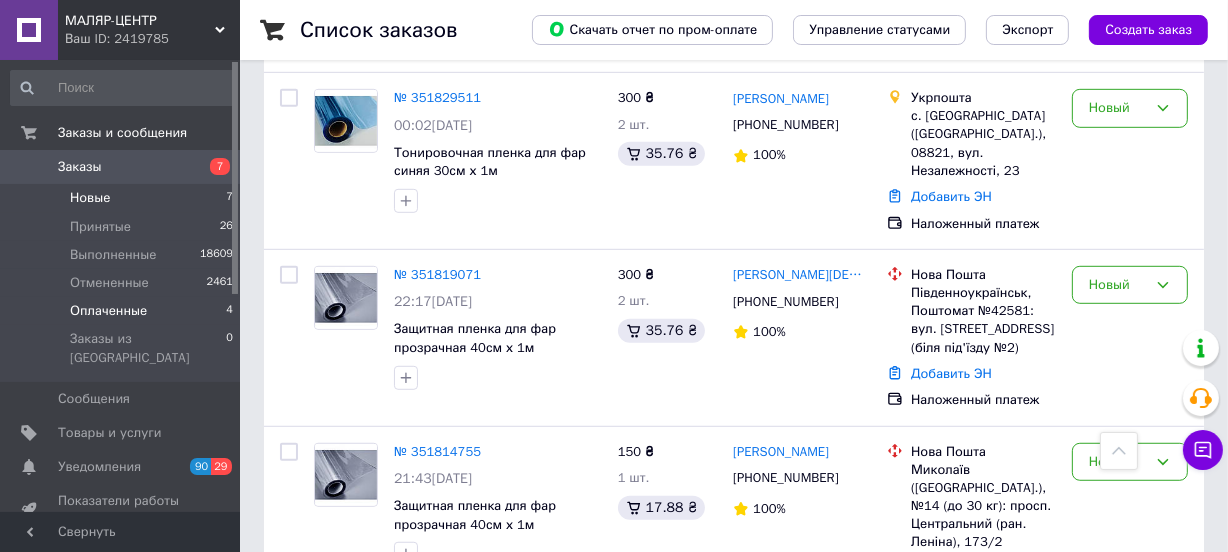 click on "Оплаченные" at bounding box center [108, 311] 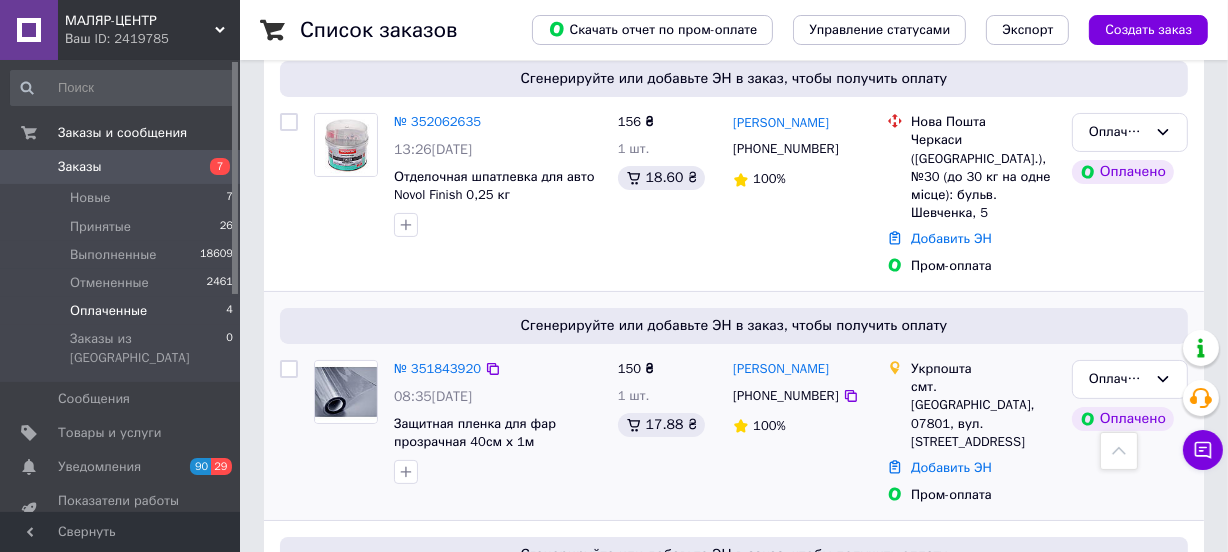 scroll, scrollTop: 58, scrollLeft: 0, axis: vertical 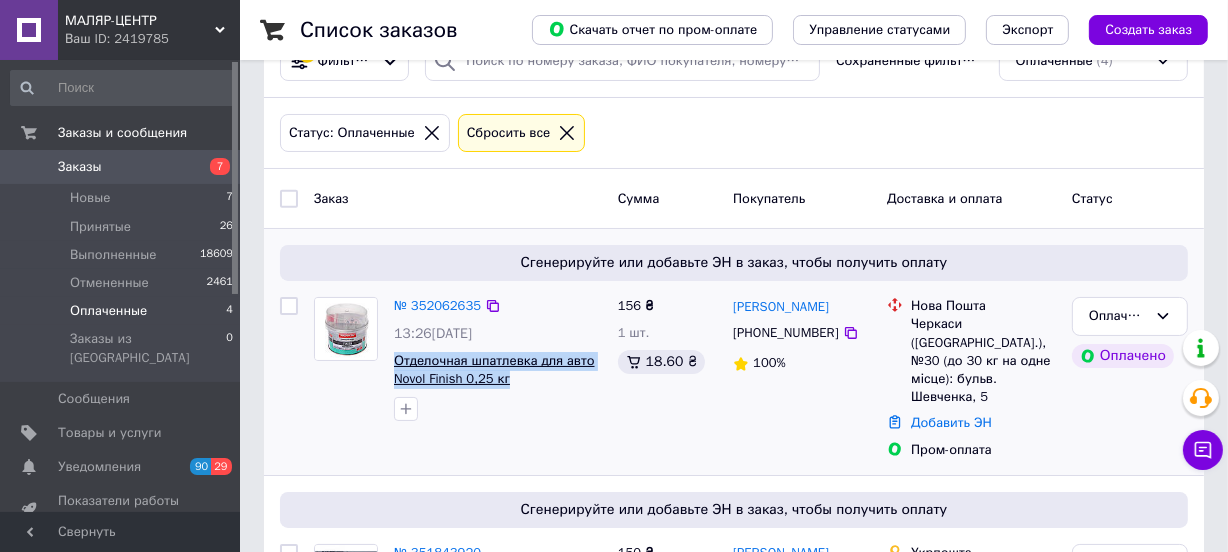 drag, startPoint x: 513, startPoint y: 370, endPoint x: 394, endPoint y: 360, distance: 119.419426 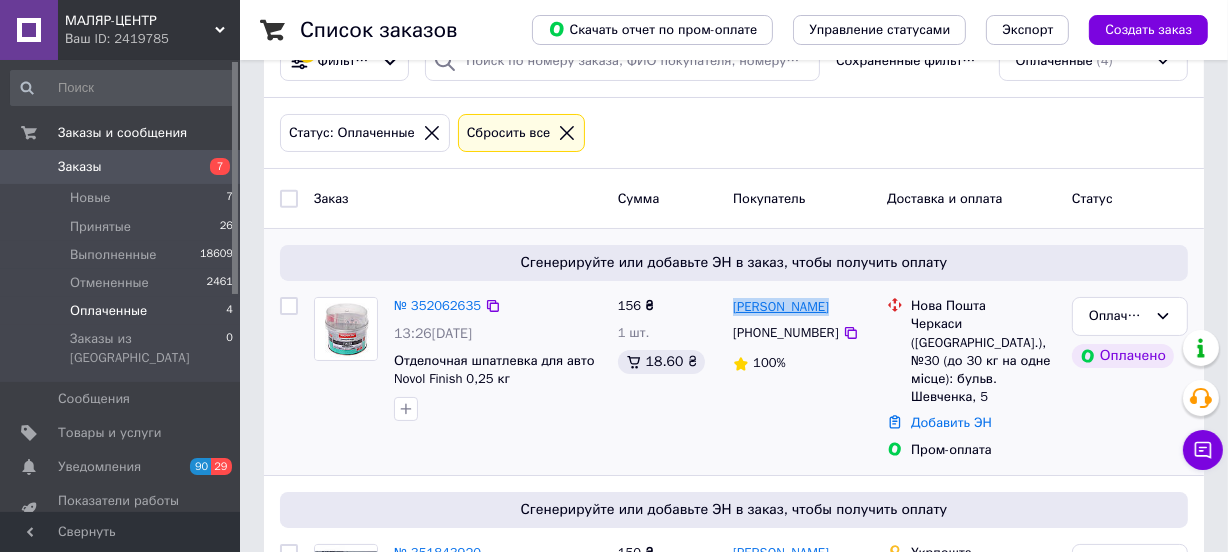 drag, startPoint x: 829, startPoint y: 306, endPoint x: 734, endPoint y: 312, distance: 95.189285 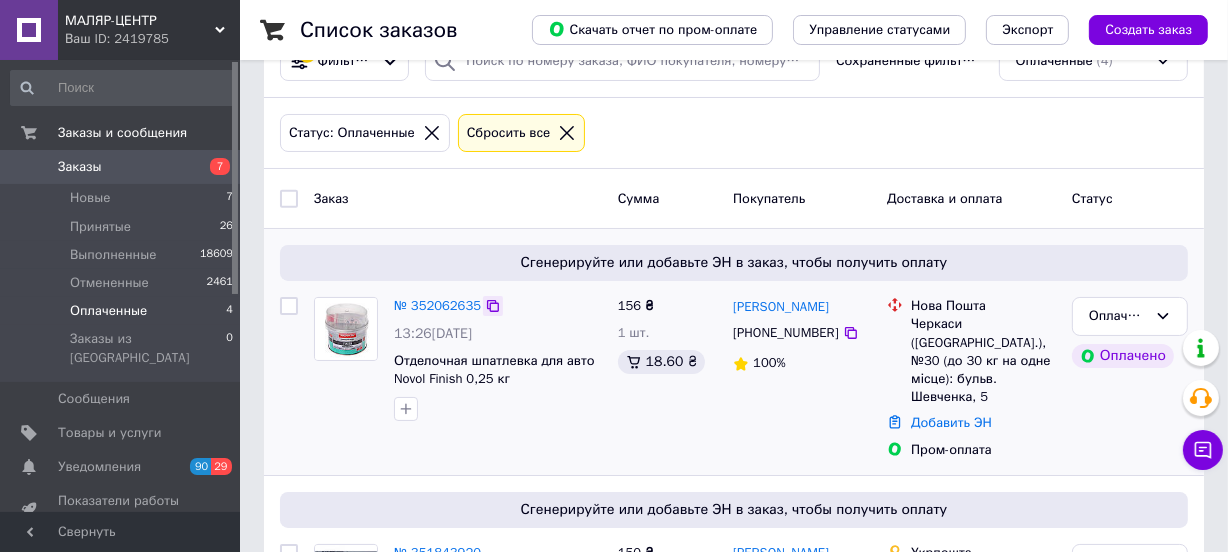 click 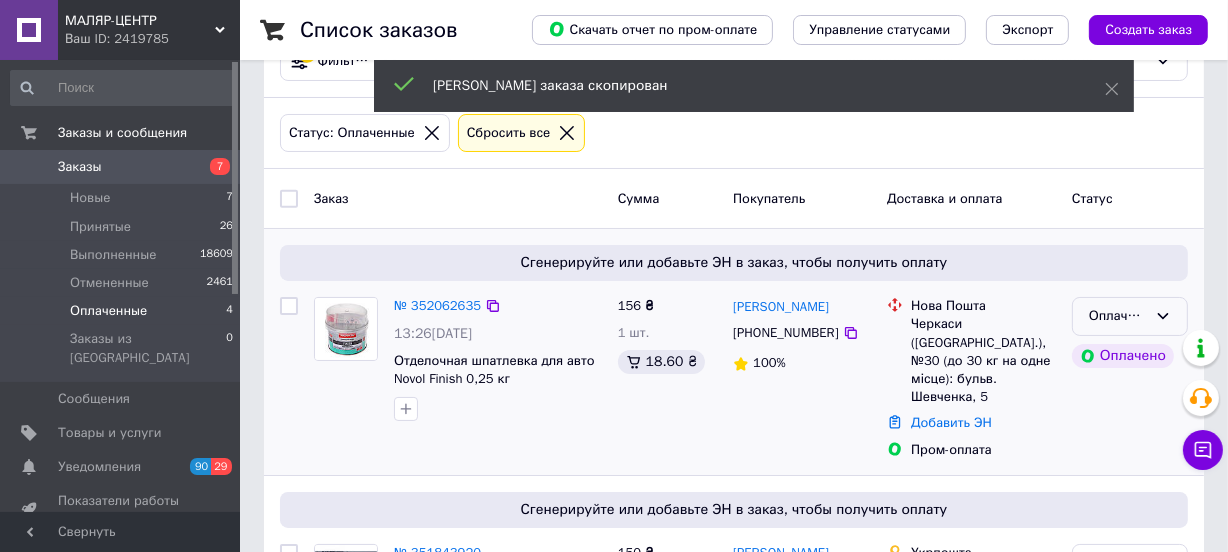 click 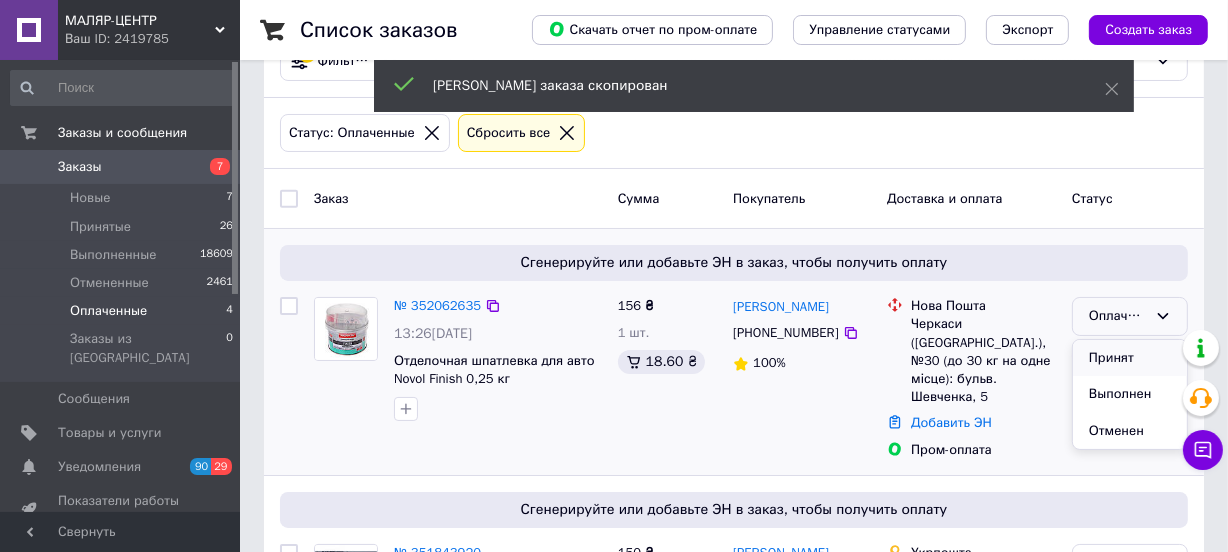 click on "Принят" at bounding box center (1130, 358) 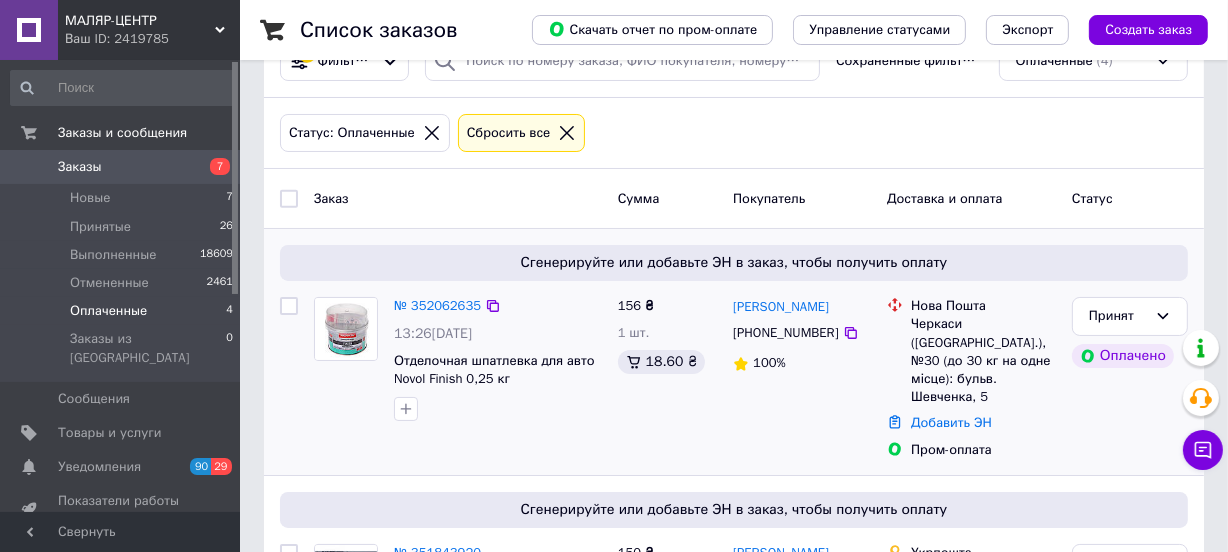 click on "Оплаченные" at bounding box center (108, 311) 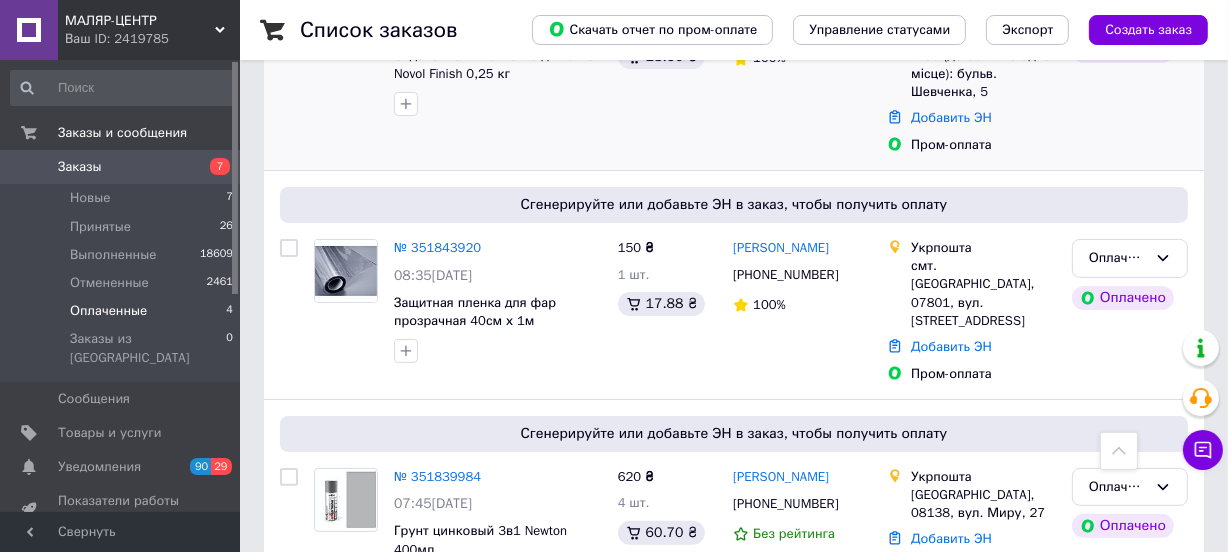 scroll, scrollTop: 361, scrollLeft: 0, axis: vertical 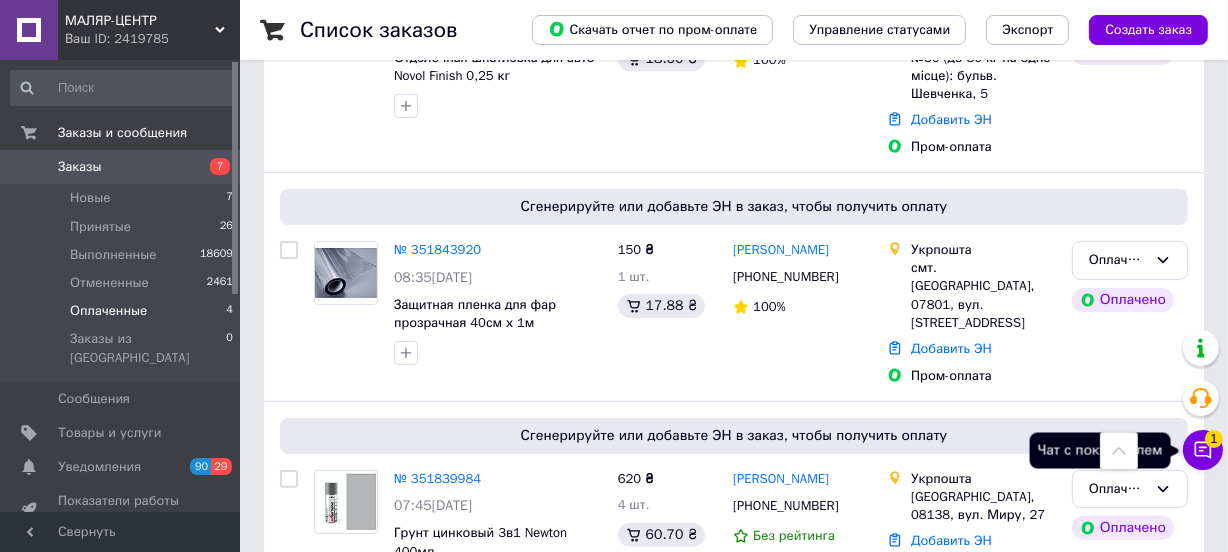click on "Чат с покупателем 1" at bounding box center [1203, 450] 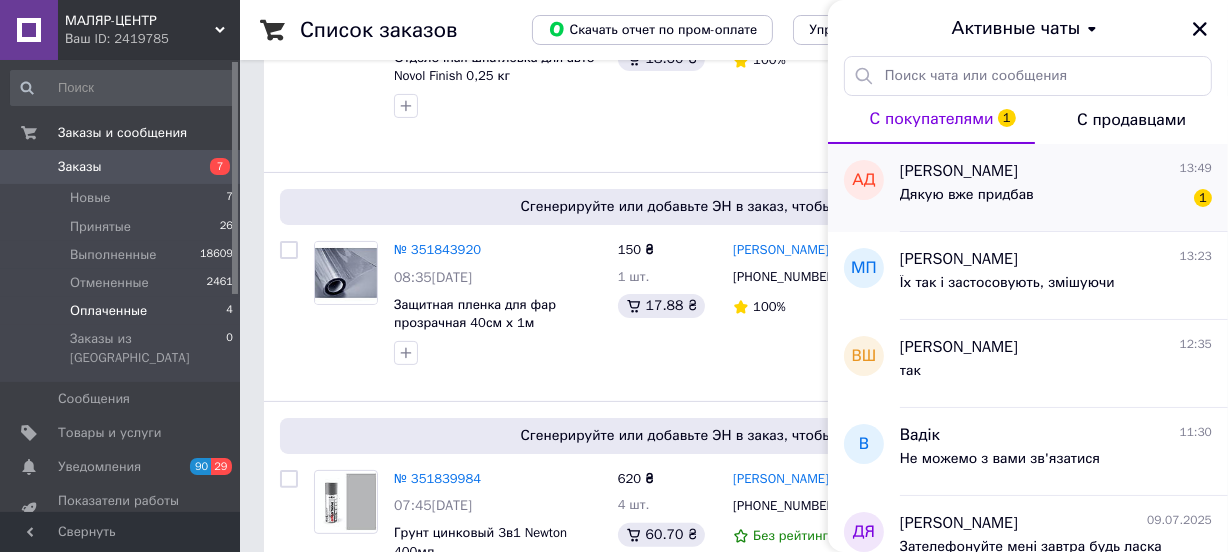 click on "Алексей Дудник" at bounding box center [959, 171] 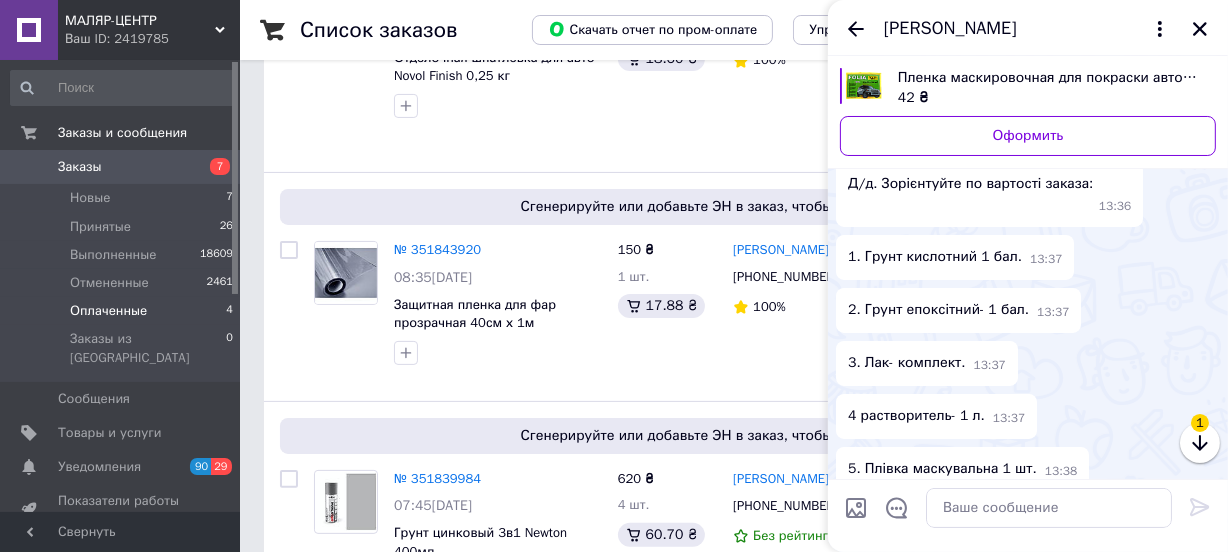 scroll, scrollTop: 62, scrollLeft: 0, axis: vertical 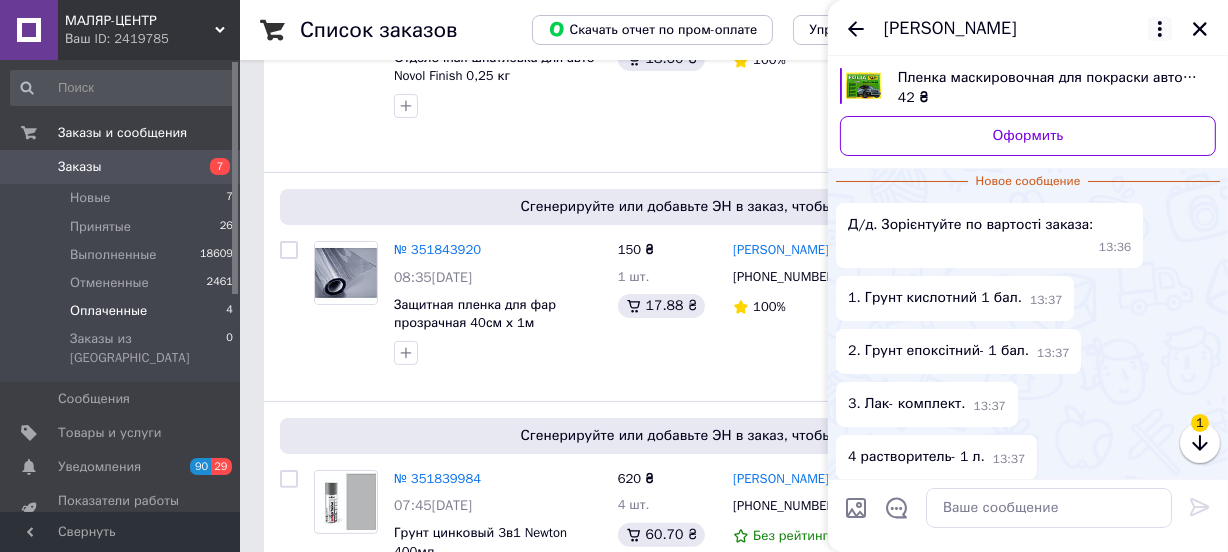 click 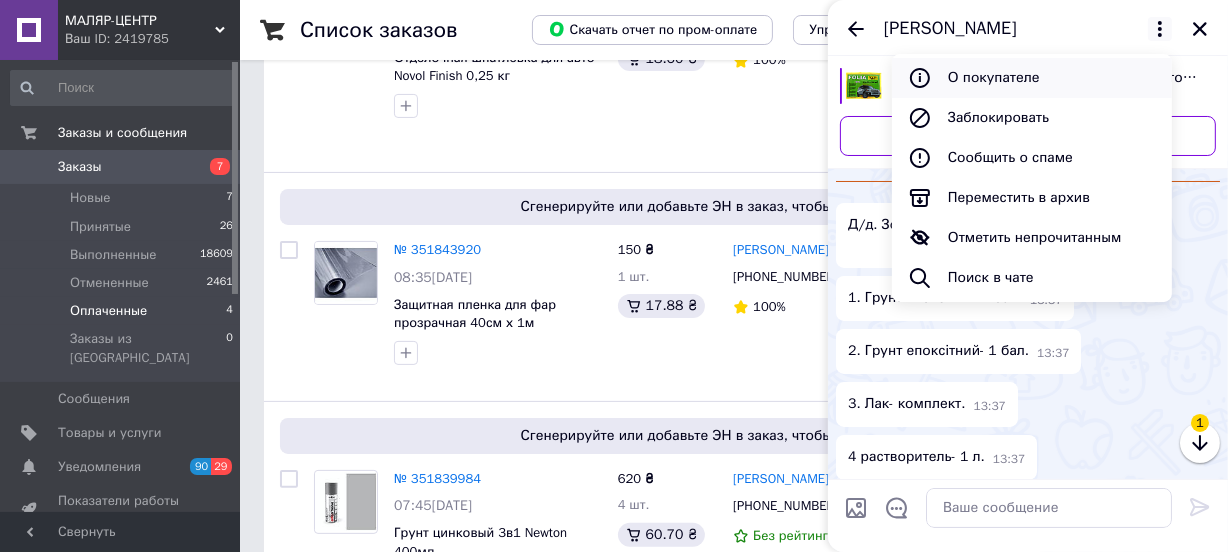 click on "О покупателе" at bounding box center (1032, 78) 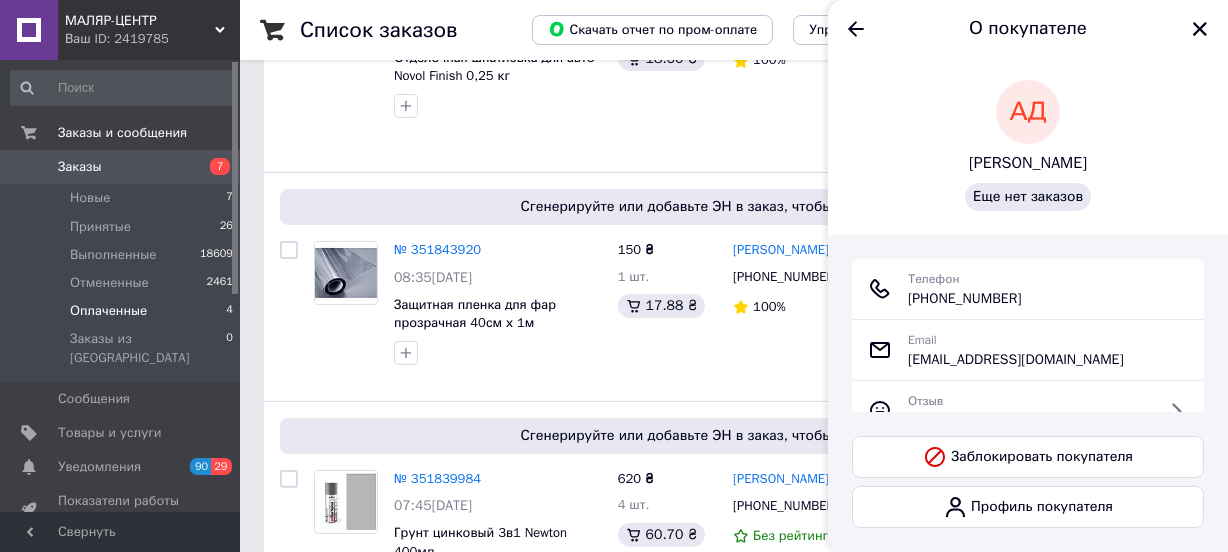 drag, startPoint x: 1039, startPoint y: 297, endPoint x: 909, endPoint y: 302, distance: 130.09612 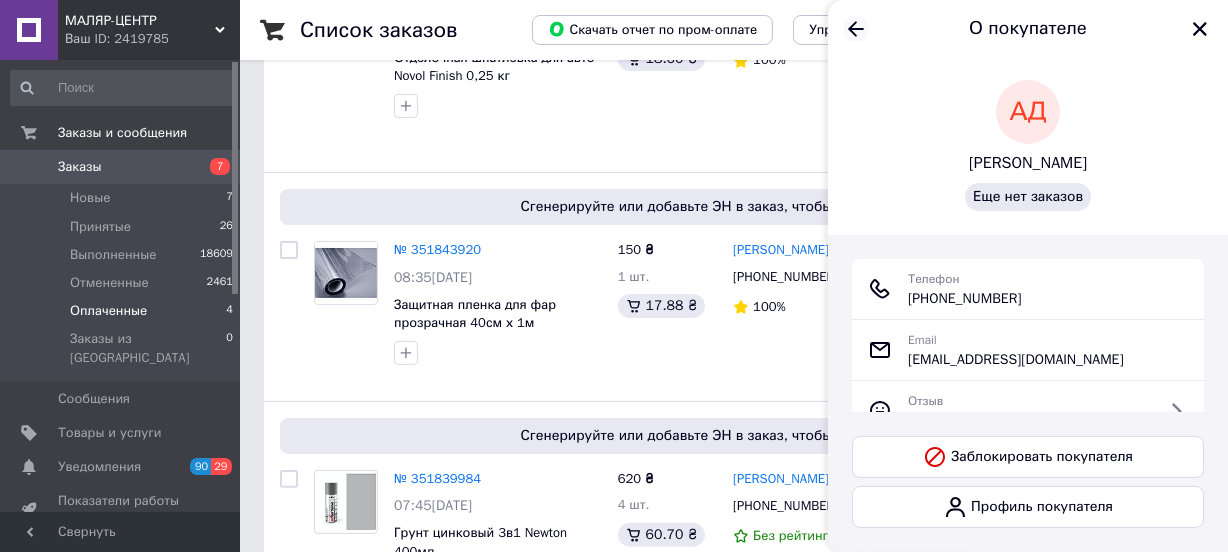 click 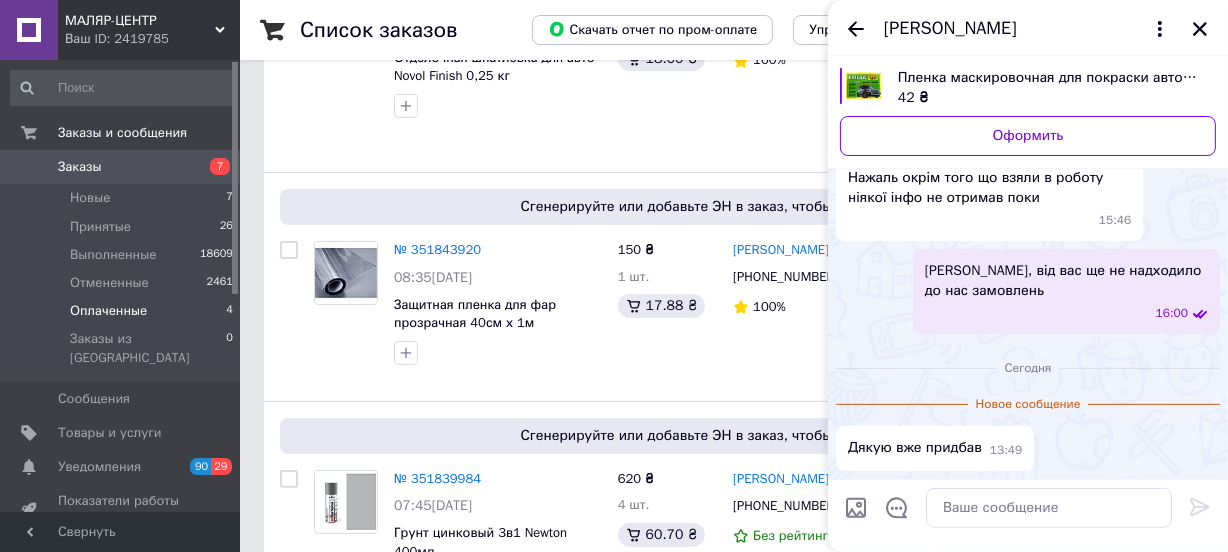 scroll, scrollTop: 610, scrollLeft: 0, axis: vertical 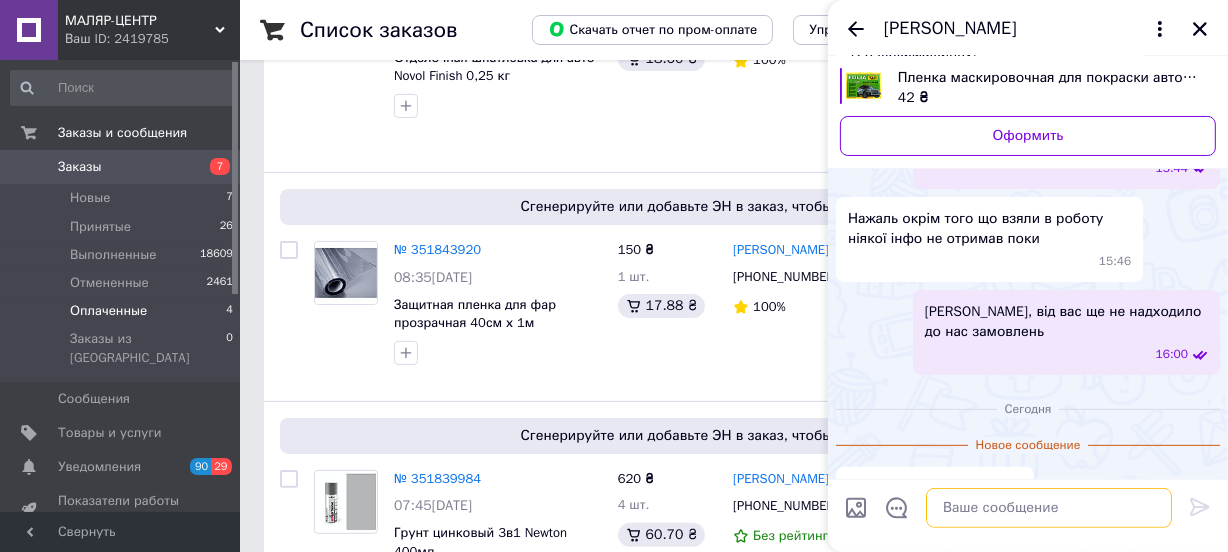 click at bounding box center [1049, 508] 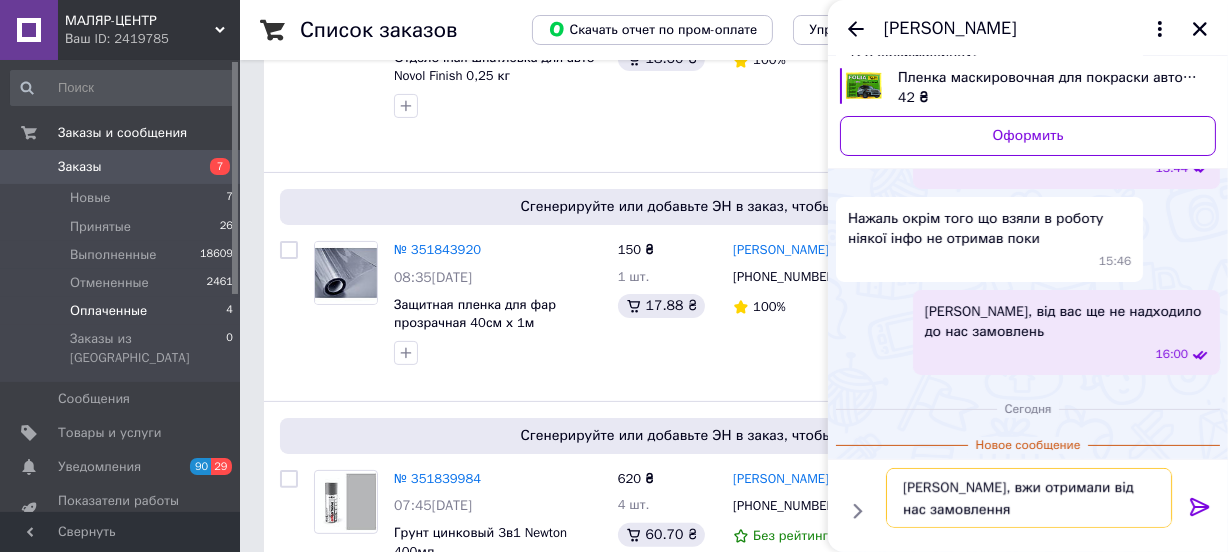click on "Олексію, вжи отримали від нас замовлення" at bounding box center [1029, 498] 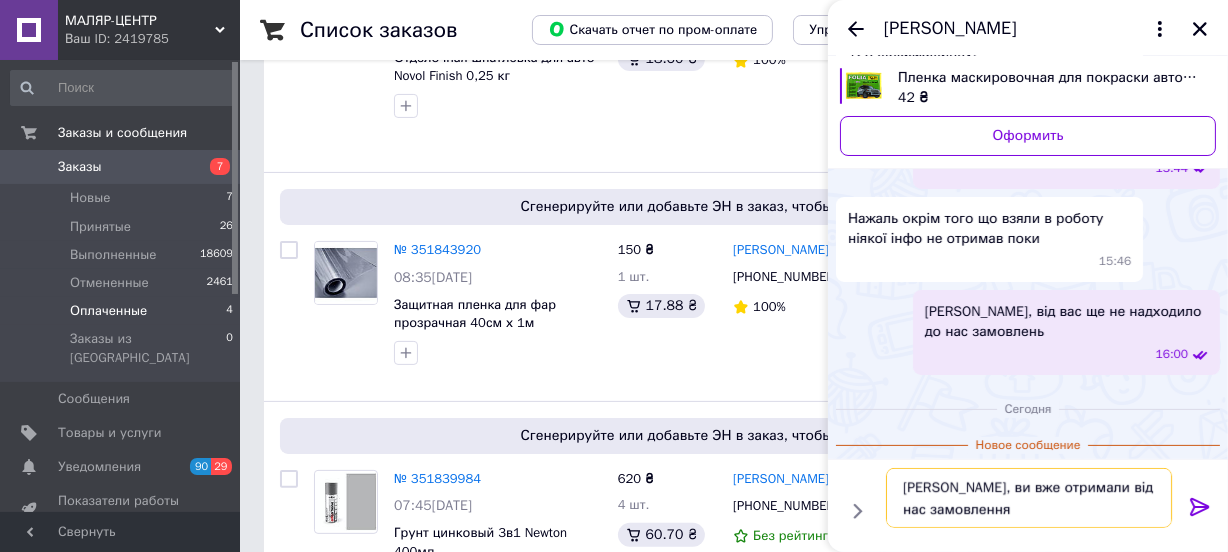 click on "Олексію, ви вже отримали від нас замовлення" at bounding box center (1029, 498) 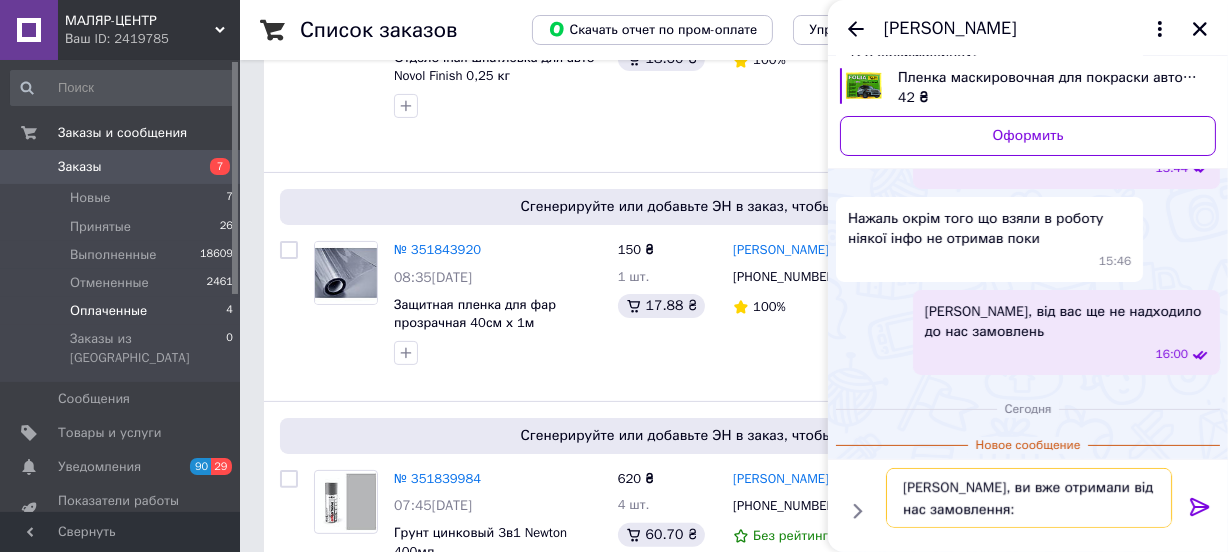 paste on "20451201196872" 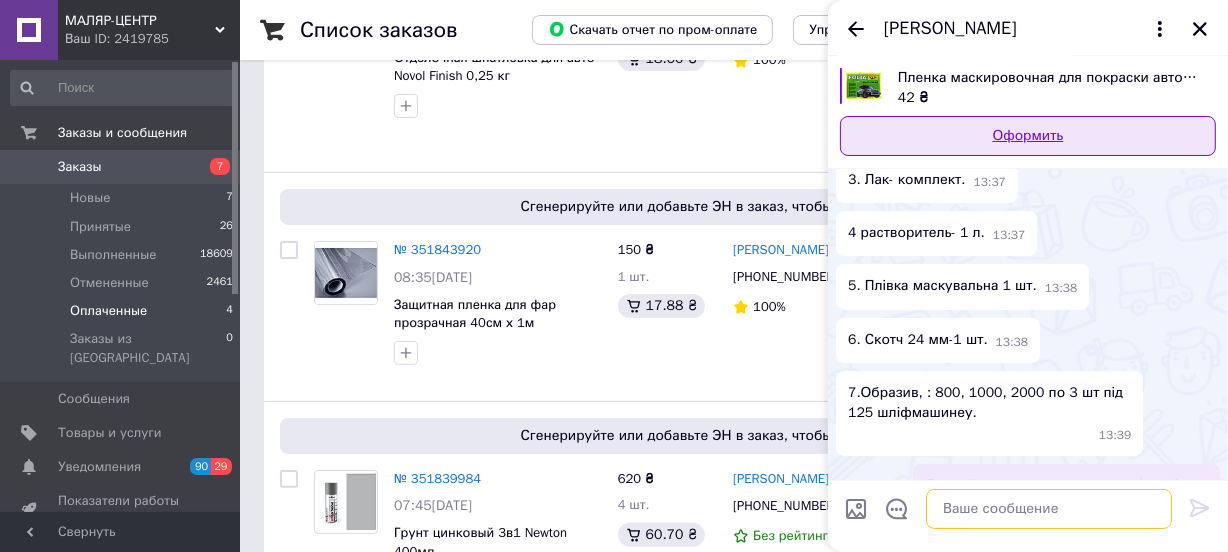 scroll, scrollTop: 248, scrollLeft: 0, axis: vertical 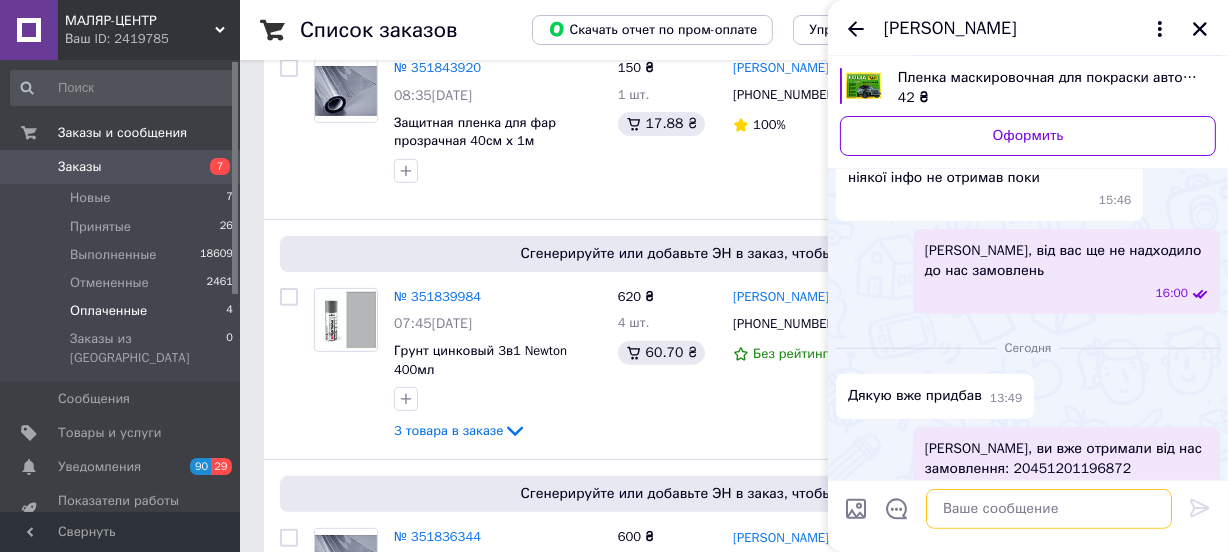 click at bounding box center [1049, 508] 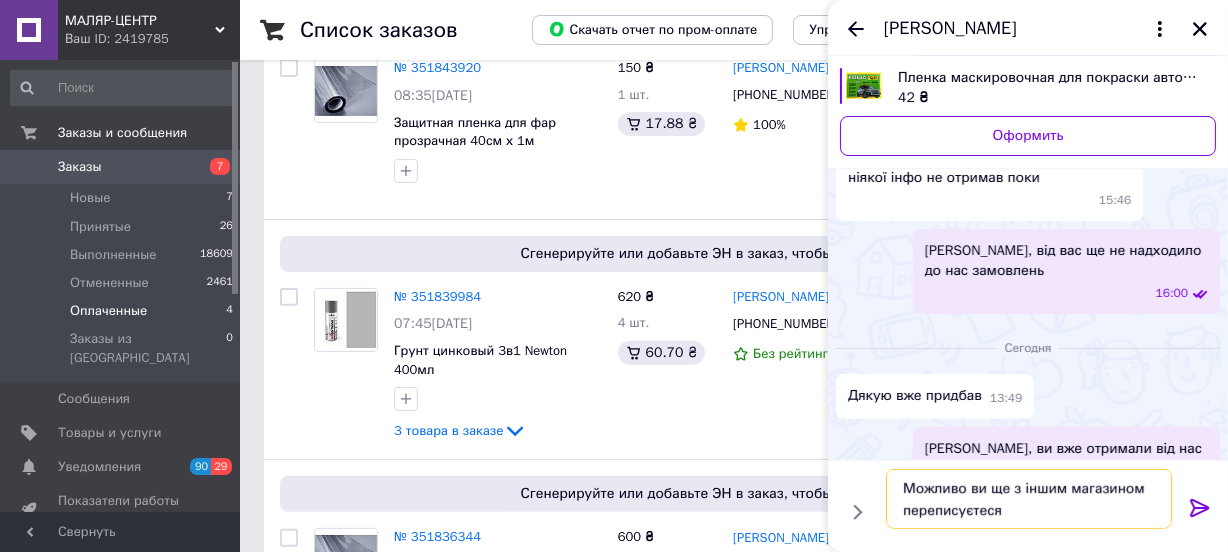 type on "Можливо ви ще з іншим магазином переписуєтеся?" 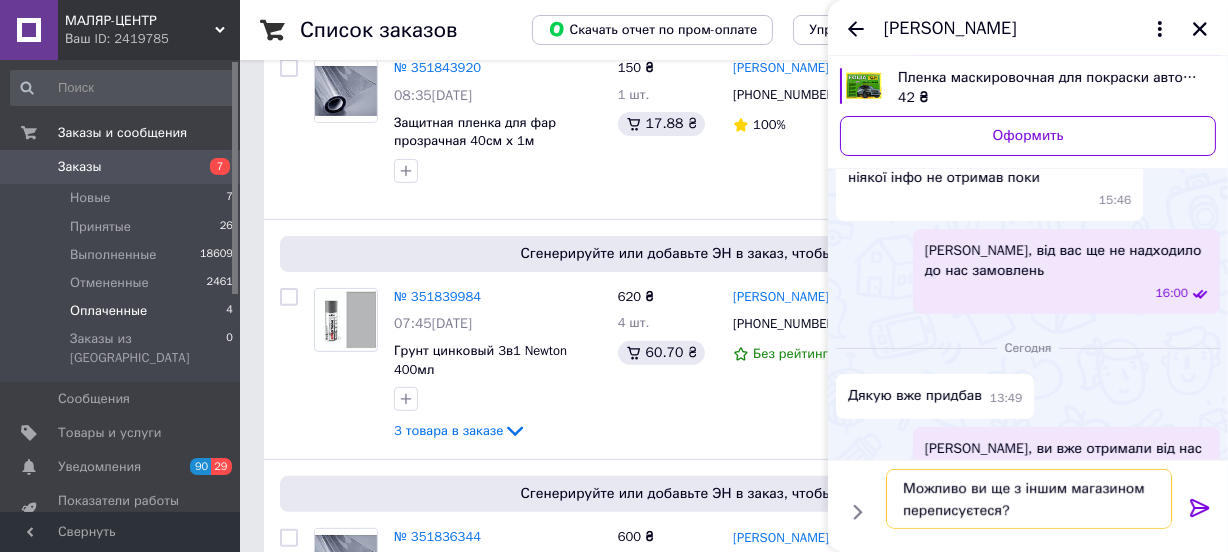 type 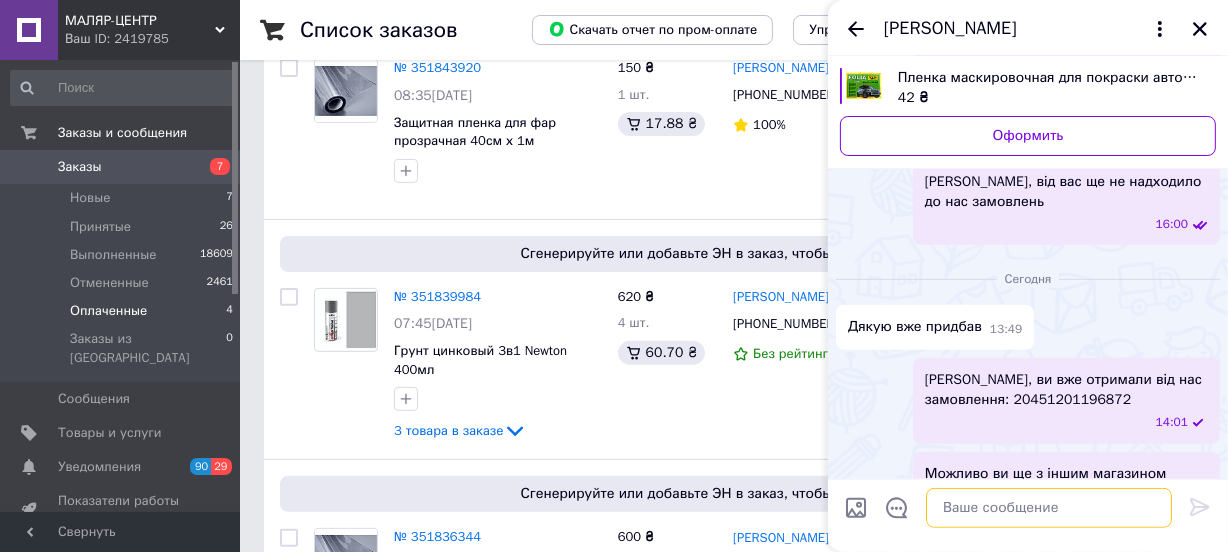 scroll, scrollTop: 765, scrollLeft: 0, axis: vertical 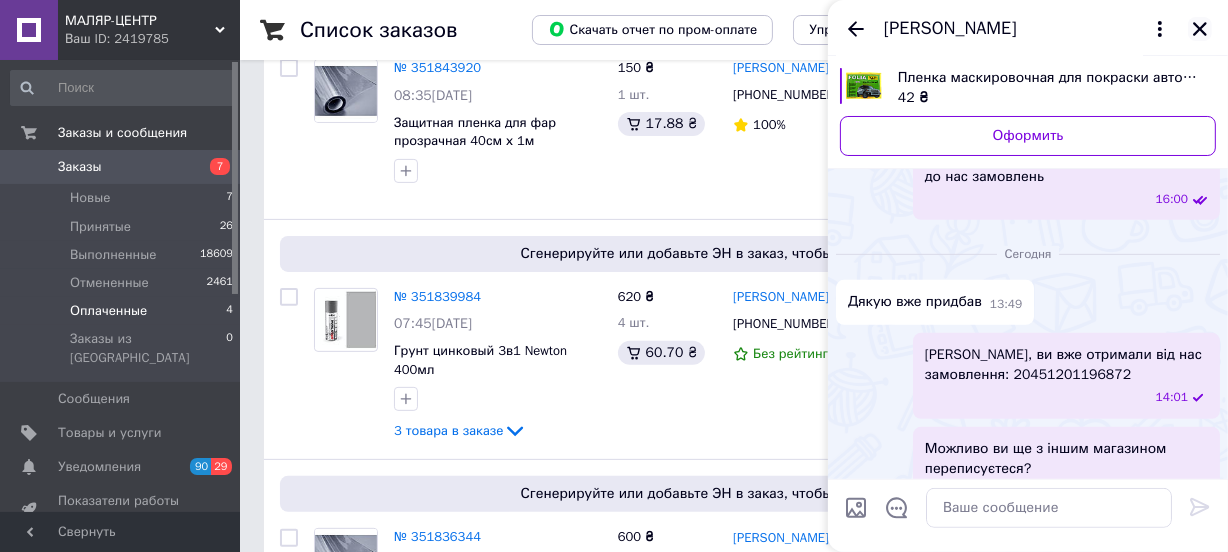 click 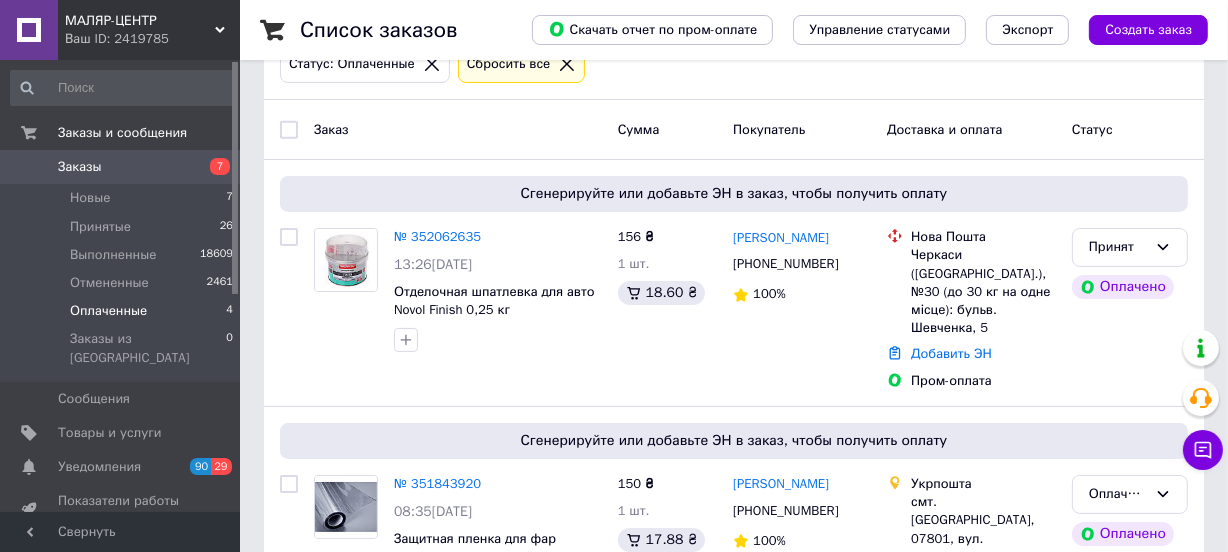 scroll, scrollTop: 0, scrollLeft: 0, axis: both 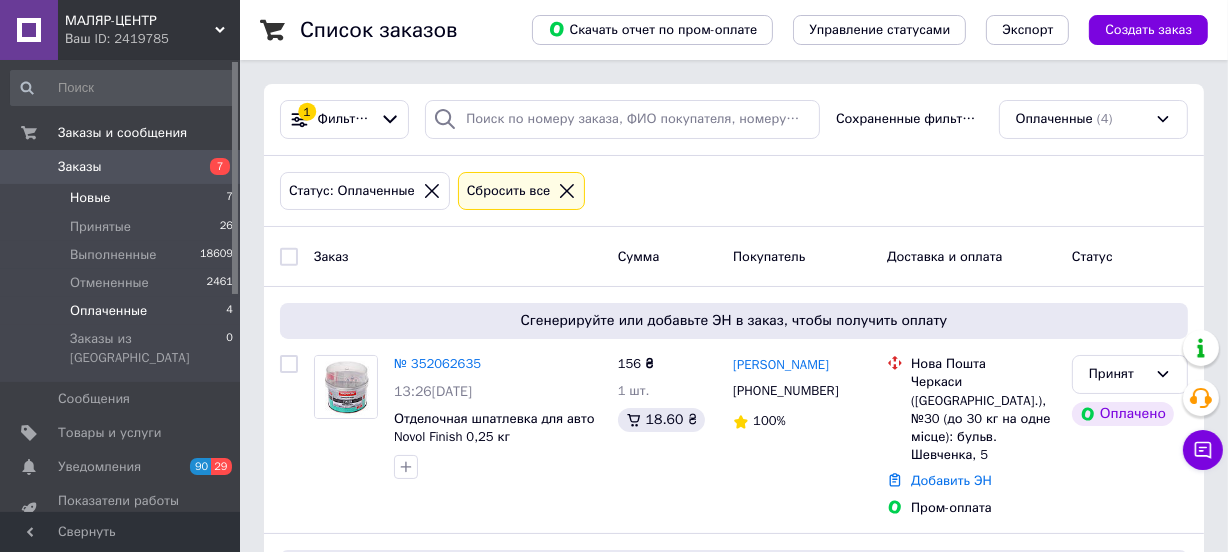 click on "Новые" at bounding box center (90, 198) 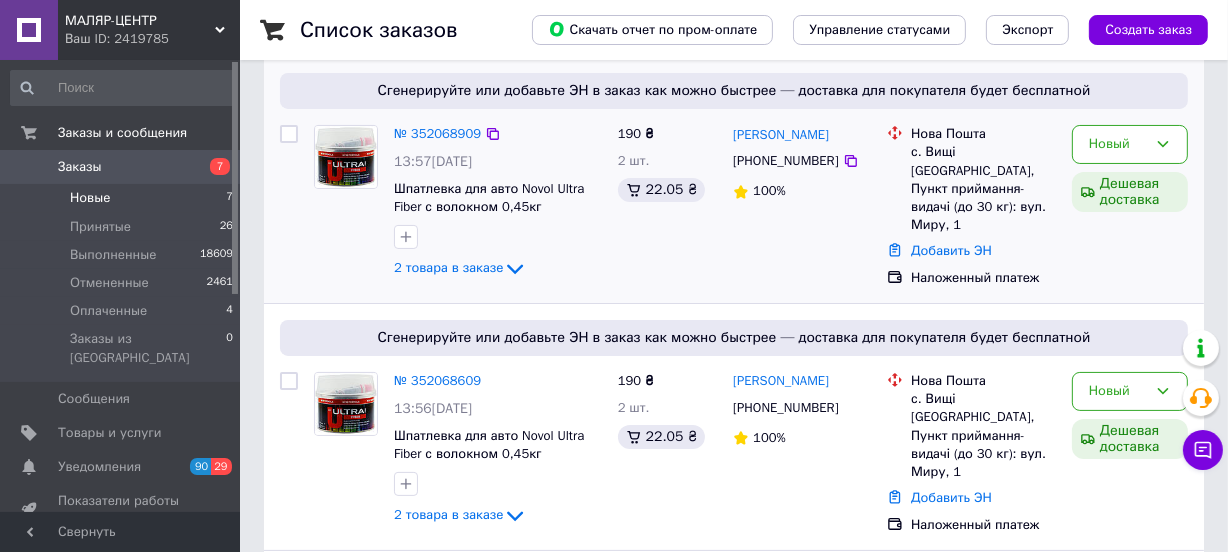 scroll, scrollTop: 250, scrollLeft: 0, axis: vertical 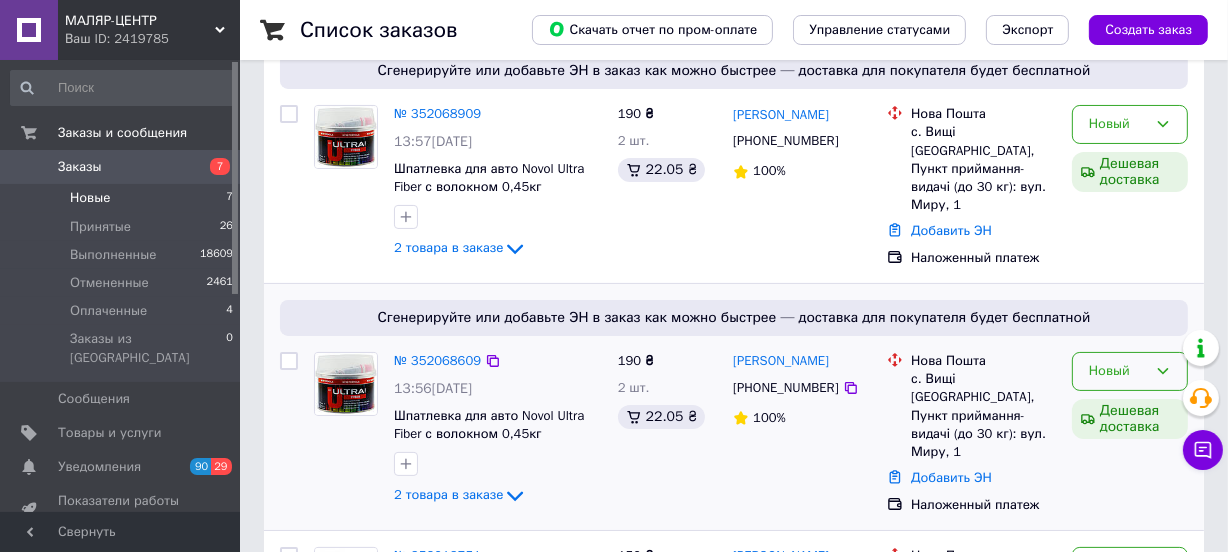 click 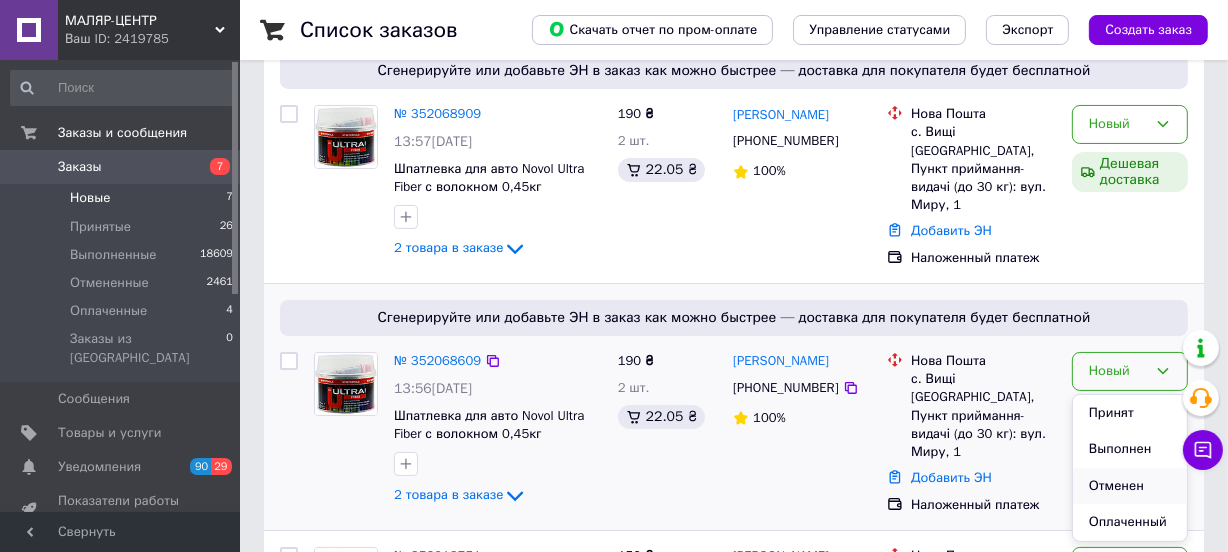 click on "Отменен" at bounding box center [1130, 486] 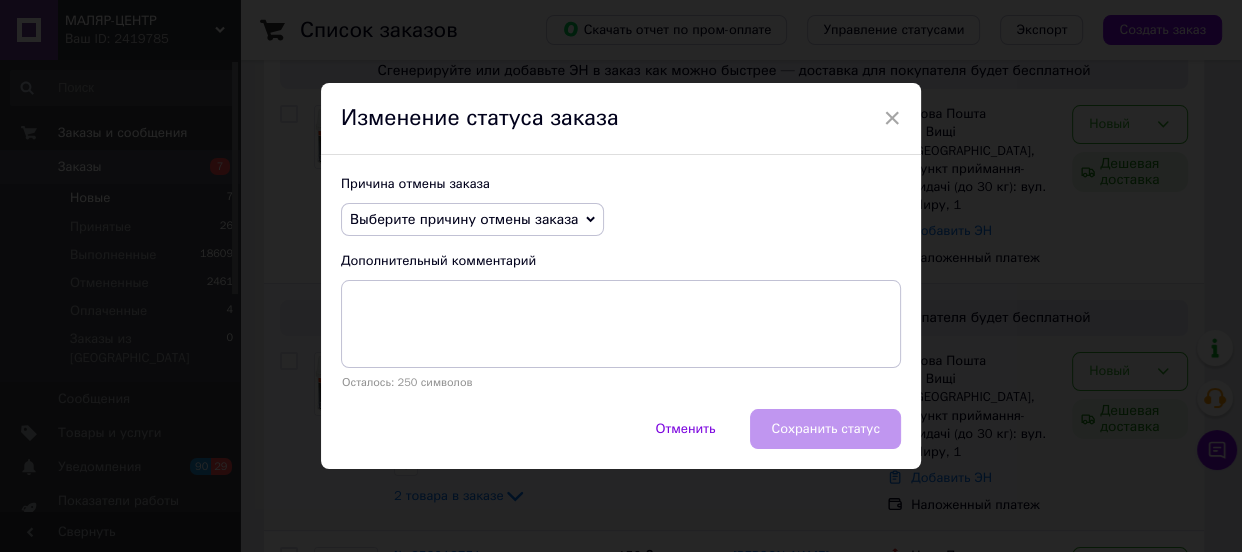 click on "Выберите причину отмены заказа" at bounding box center (472, 220) 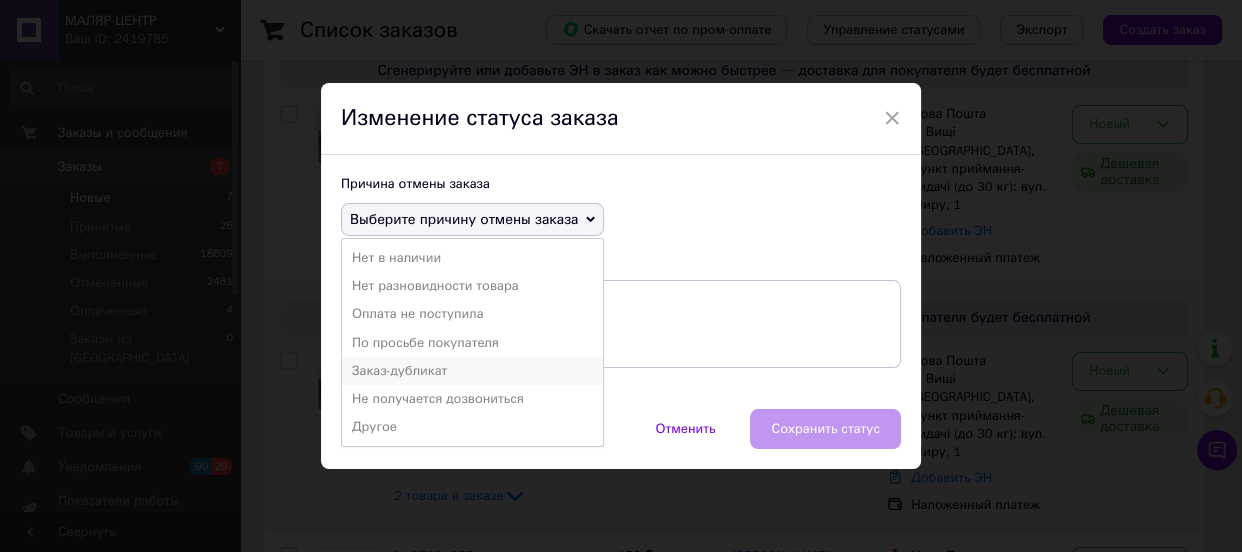 click on "Заказ-дубликат" at bounding box center (472, 371) 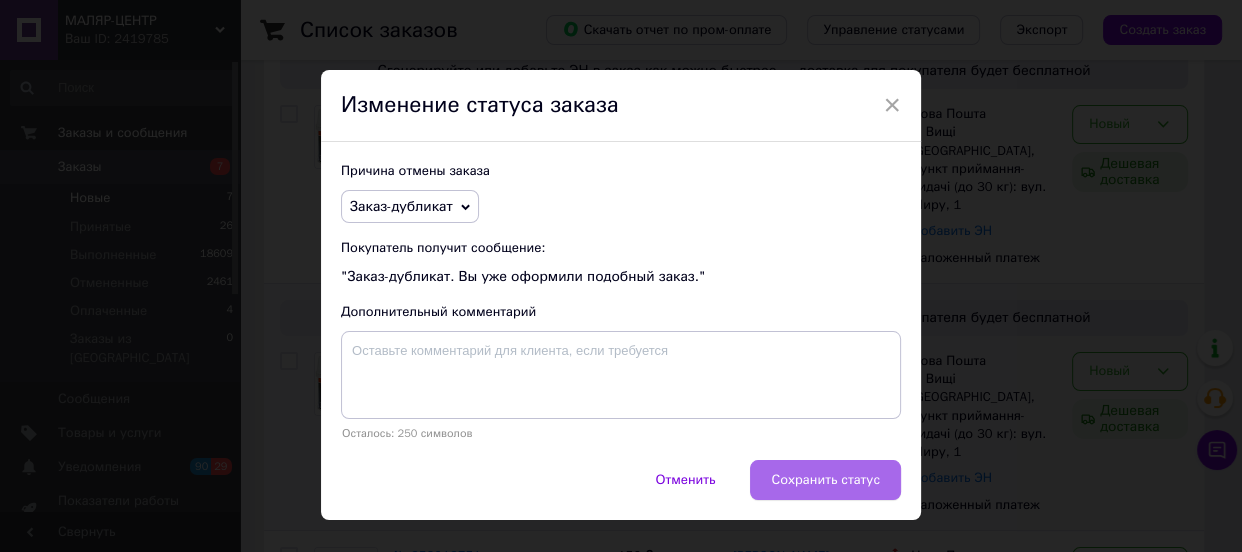 click on "Сохранить статус" at bounding box center [825, 480] 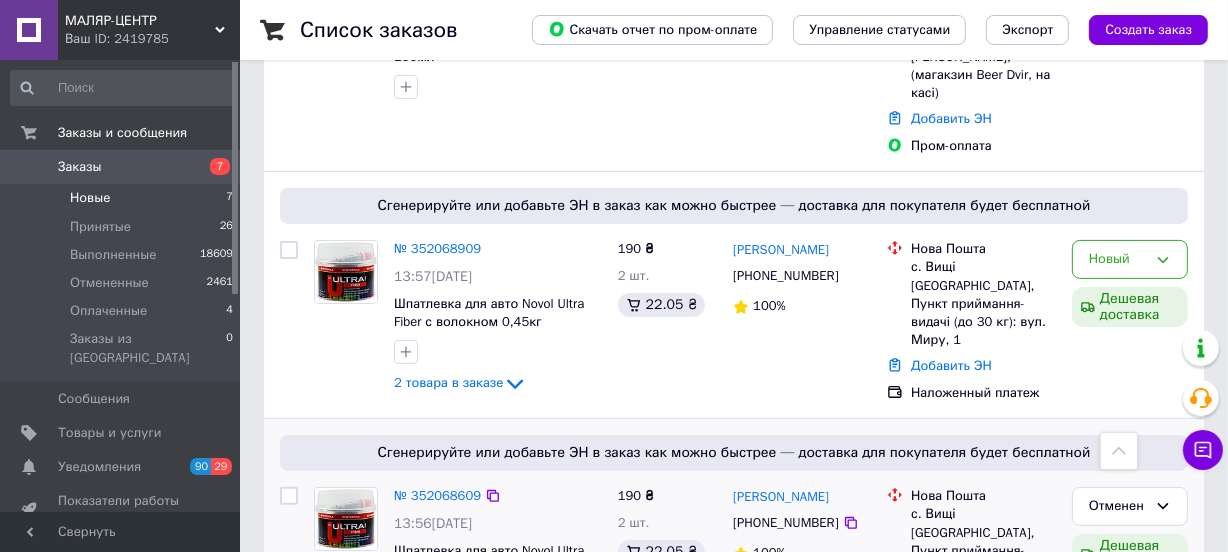scroll, scrollTop: 371, scrollLeft: 0, axis: vertical 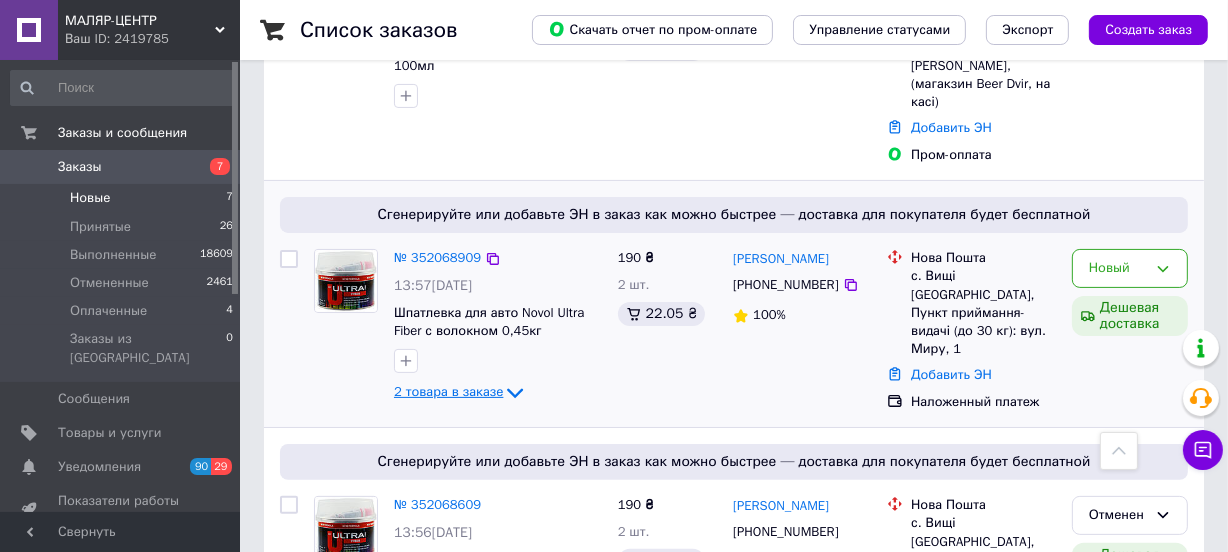 click 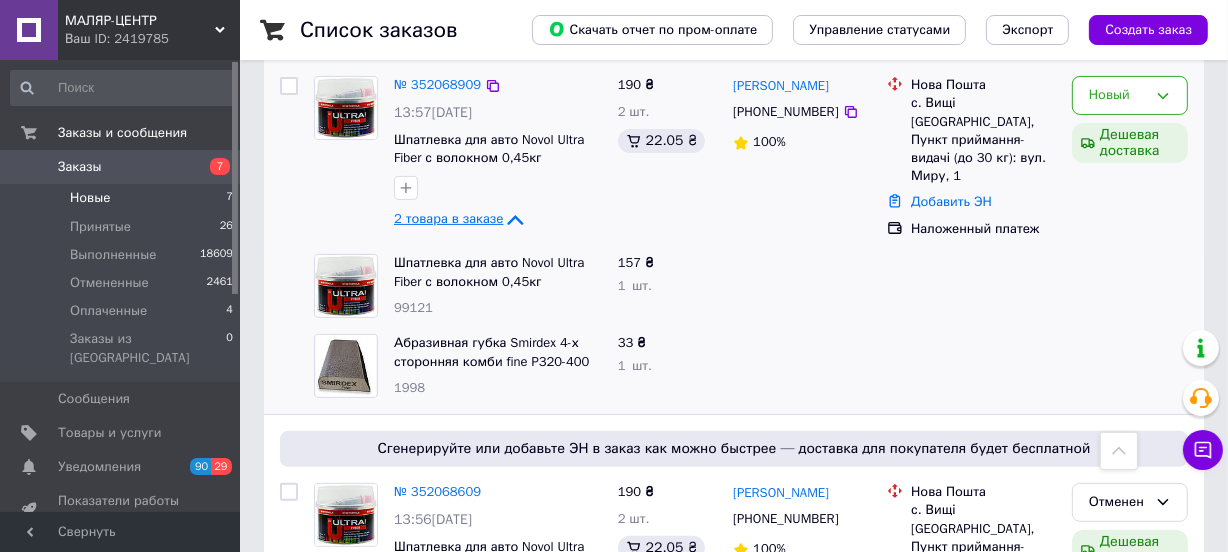 scroll, scrollTop: 553, scrollLeft: 0, axis: vertical 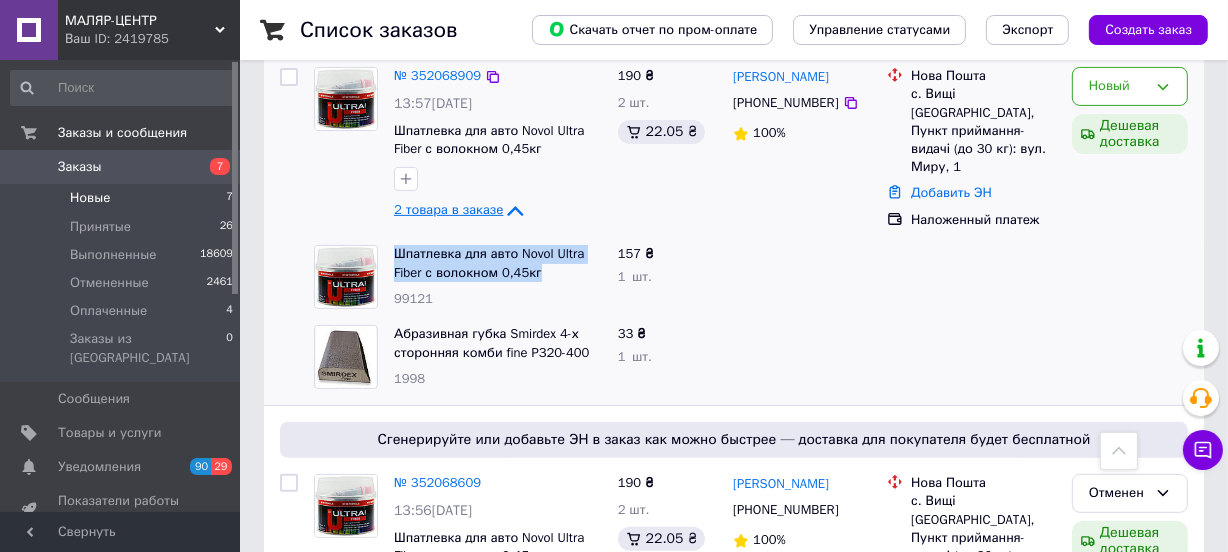 drag, startPoint x: 537, startPoint y: 245, endPoint x: 382, endPoint y: 230, distance: 155.72412 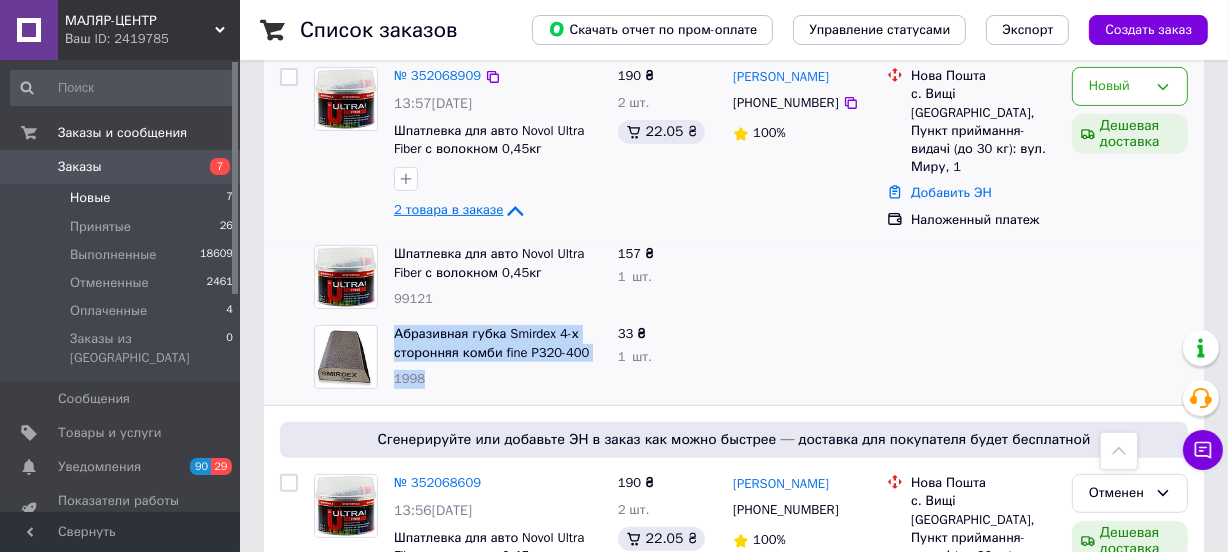 drag, startPoint x: 393, startPoint y: 296, endPoint x: 431, endPoint y: 343, distance: 60.440052 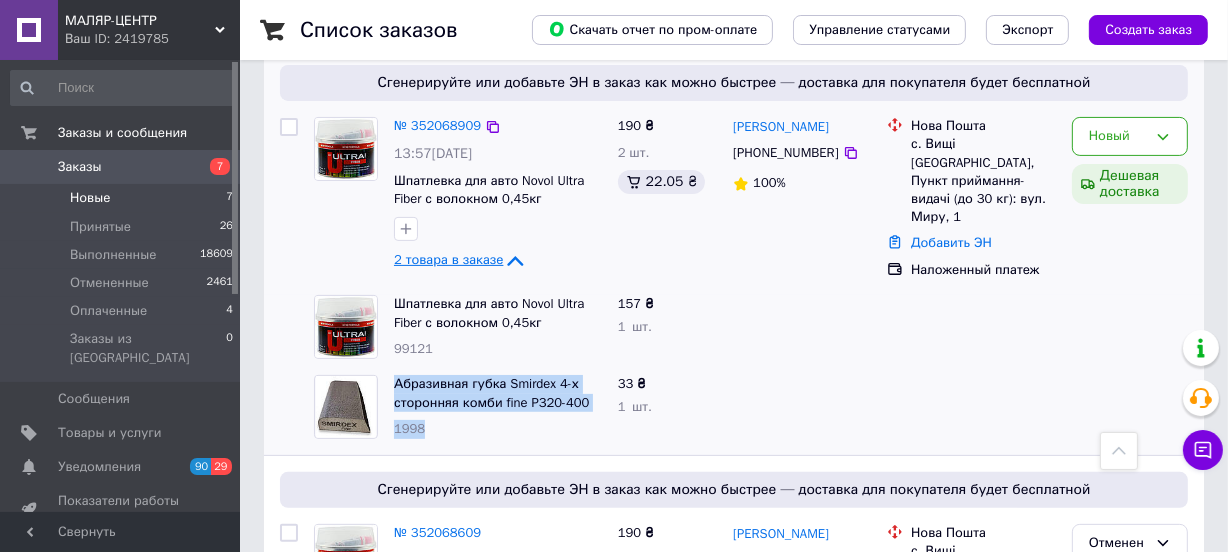scroll, scrollTop: 432, scrollLeft: 0, axis: vertical 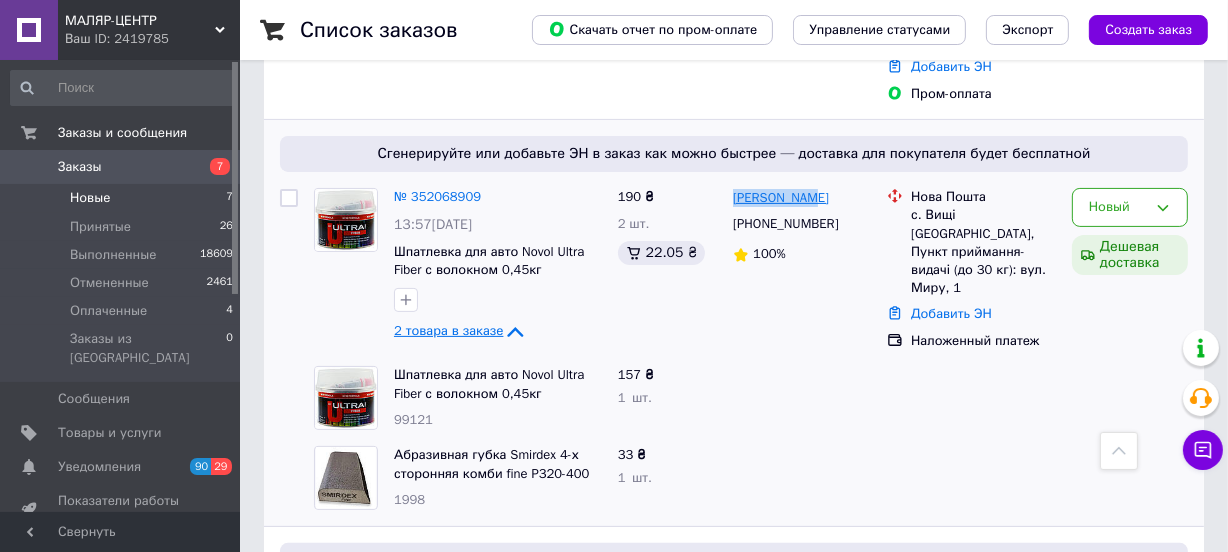 drag, startPoint x: 809, startPoint y: 176, endPoint x: 735, endPoint y: 174, distance: 74.02702 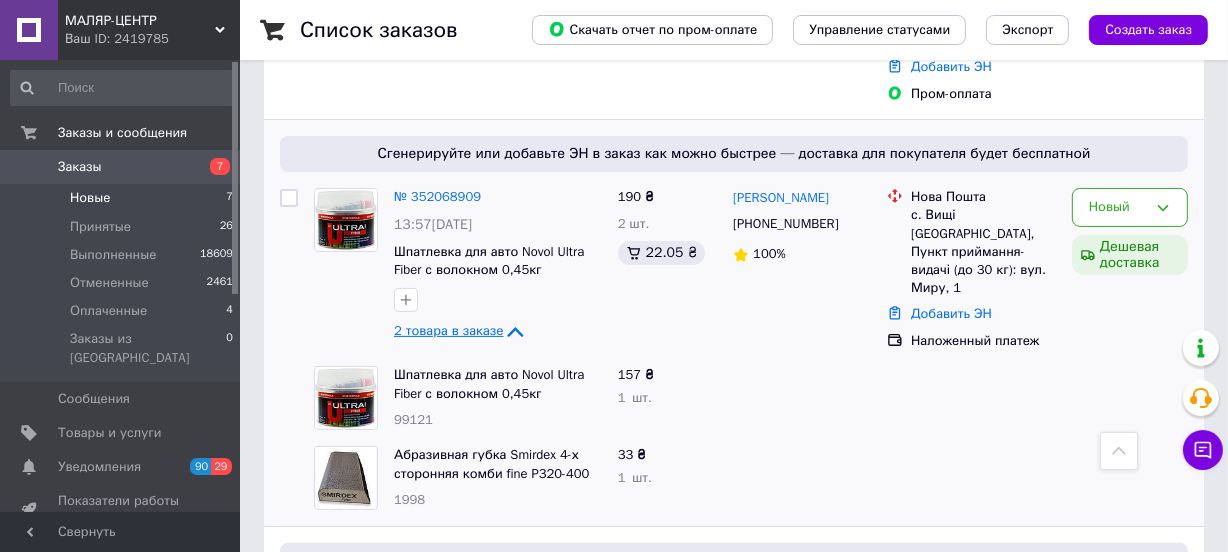click 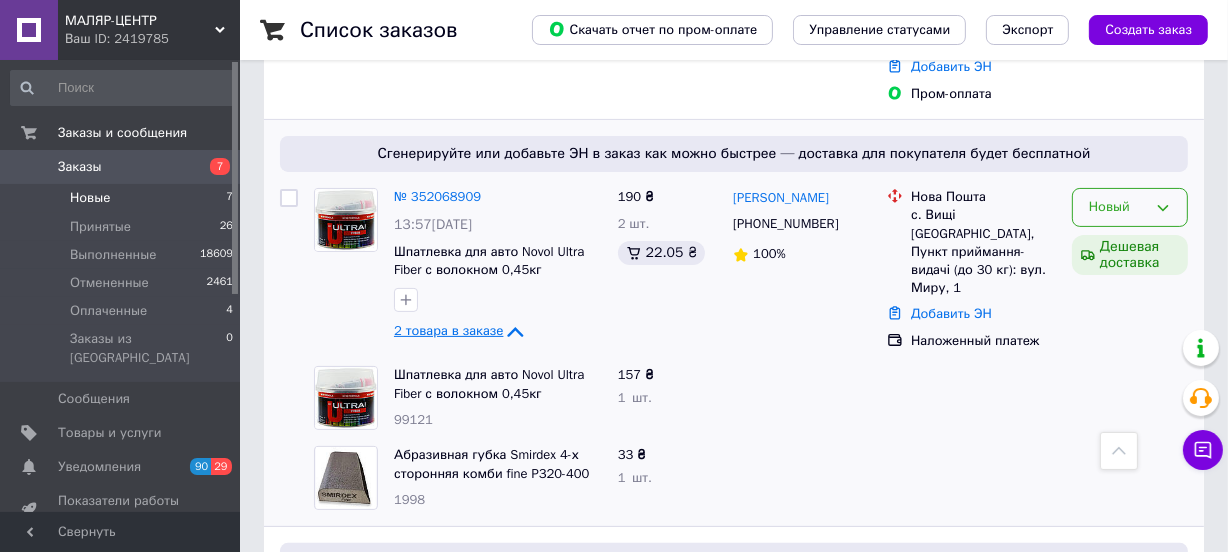 click 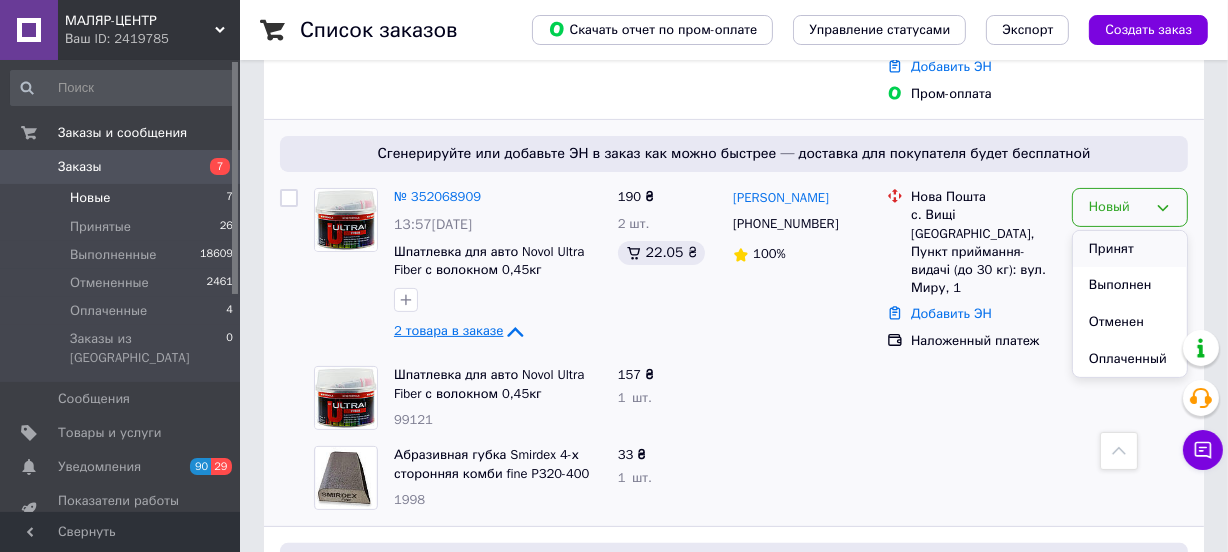 click on "Принят" at bounding box center [1130, 249] 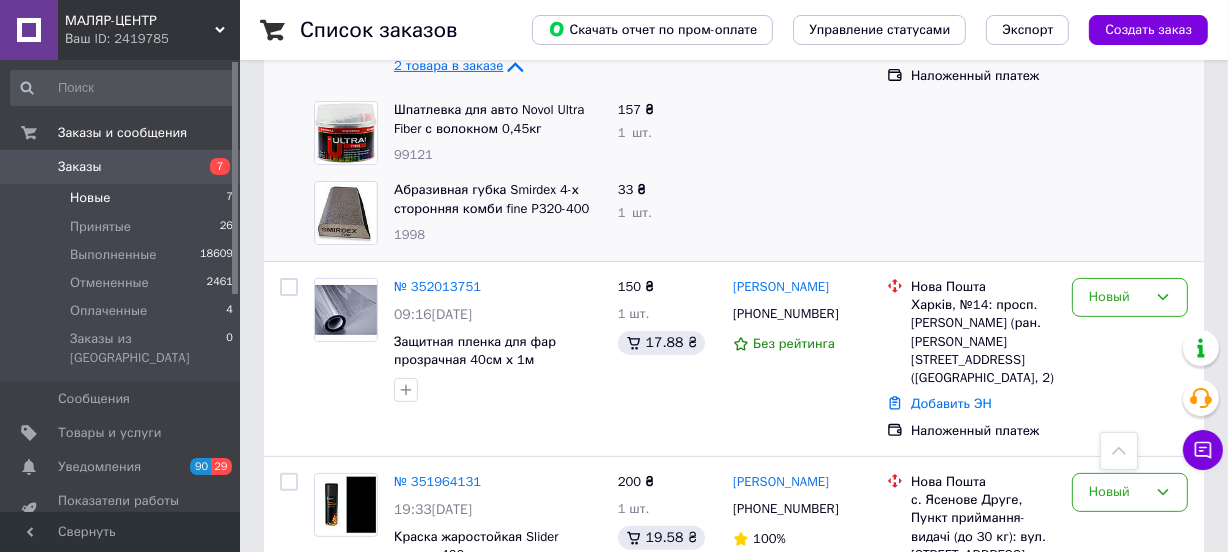 scroll, scrollTop: 185, scrollLeft: 0, axis: vertical 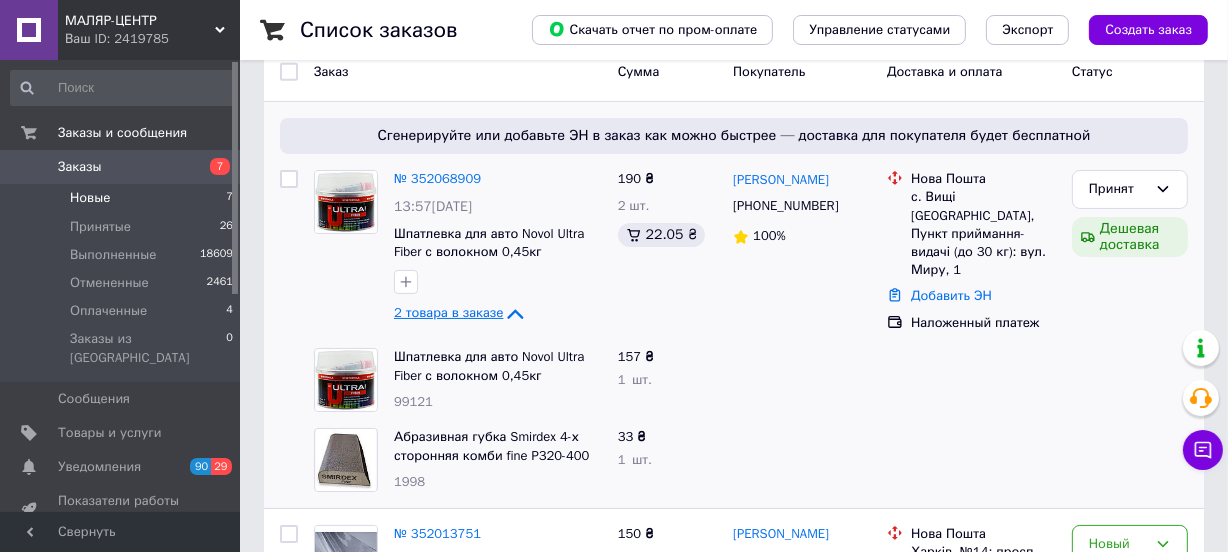 click 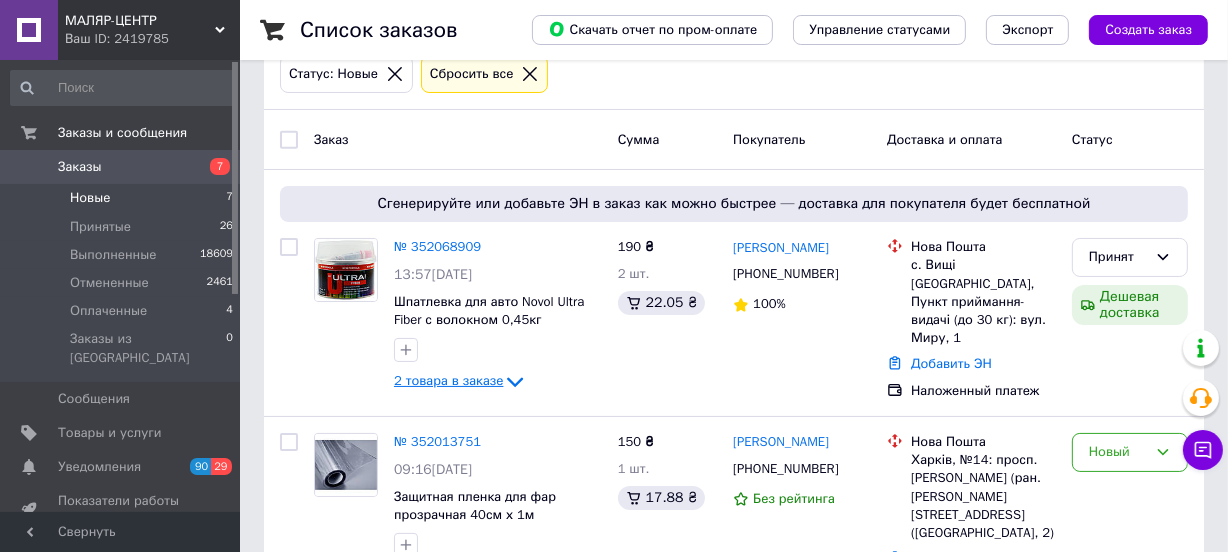 scroll, scrollTop: 120, scrollLeft: 0, axis: vertical 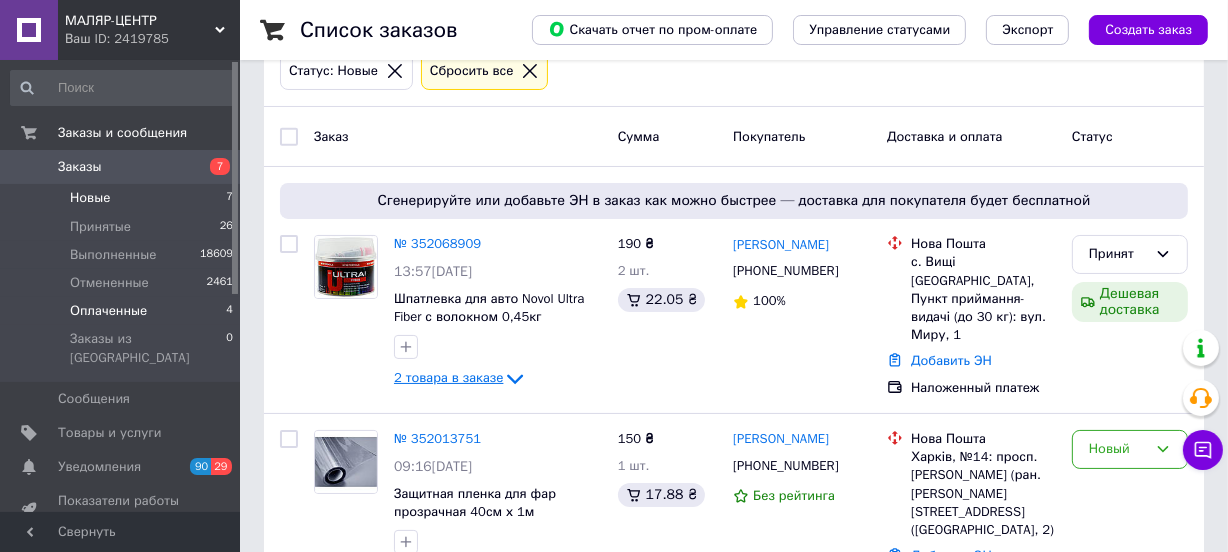 click on "Оплаченные" at bounding box center [108, 311] 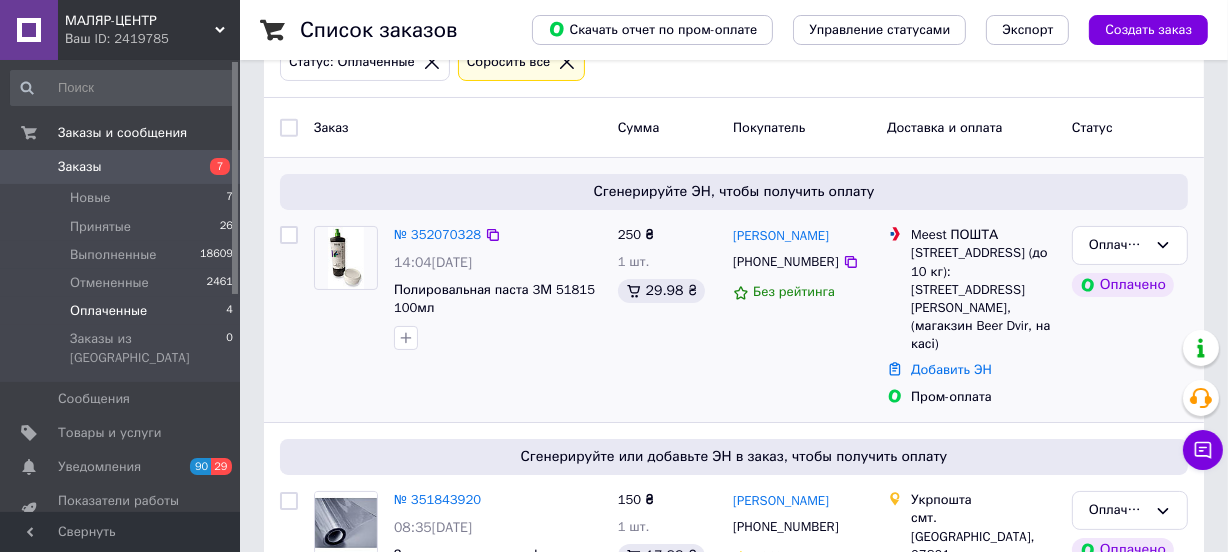 scroll, scrollTop: 121, scrollLeft: 0, axis: vertical 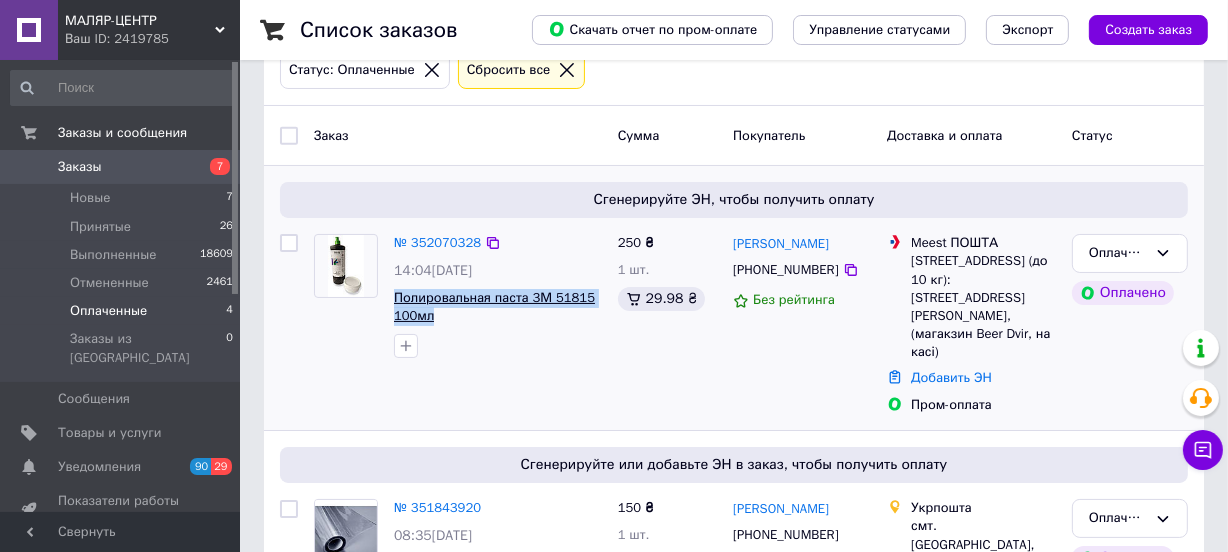 drag, startPoint x: 431, startPoint y: 313, endPoint x: 393, endPoint y: 300, distance: 40.16217 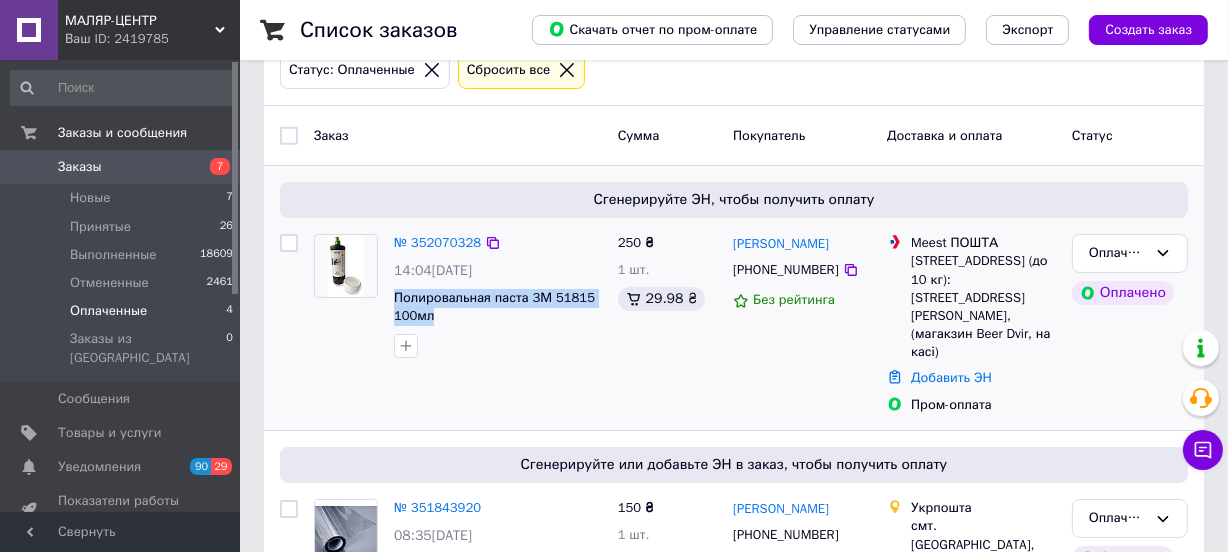 drag, startPoint x: 849, startPoint y: 244, endPoint x: 730, endPoint y: 246, distance: 119.01681 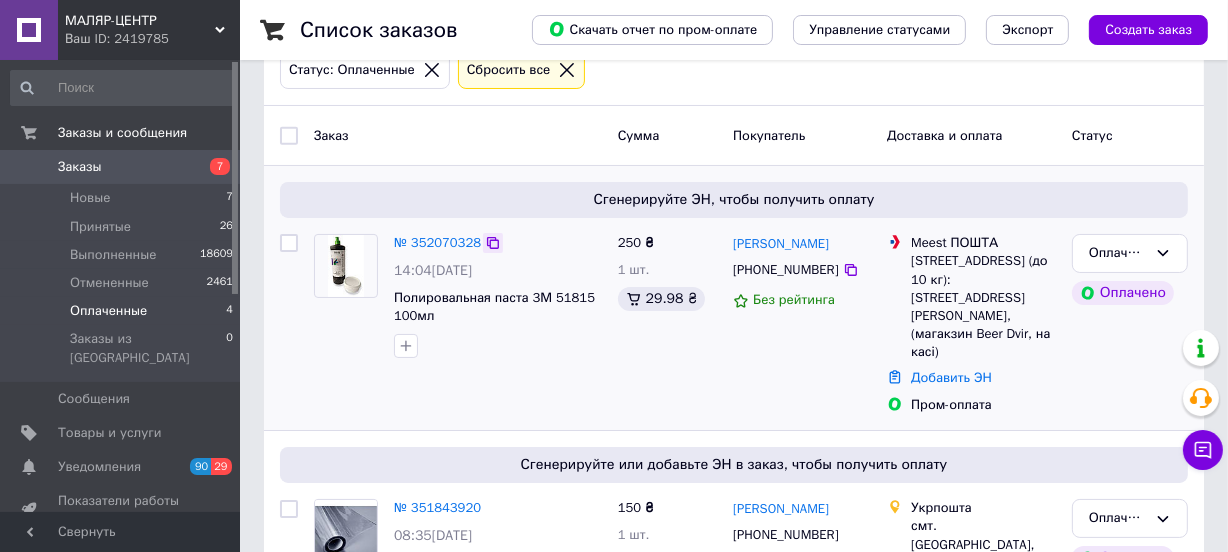 click 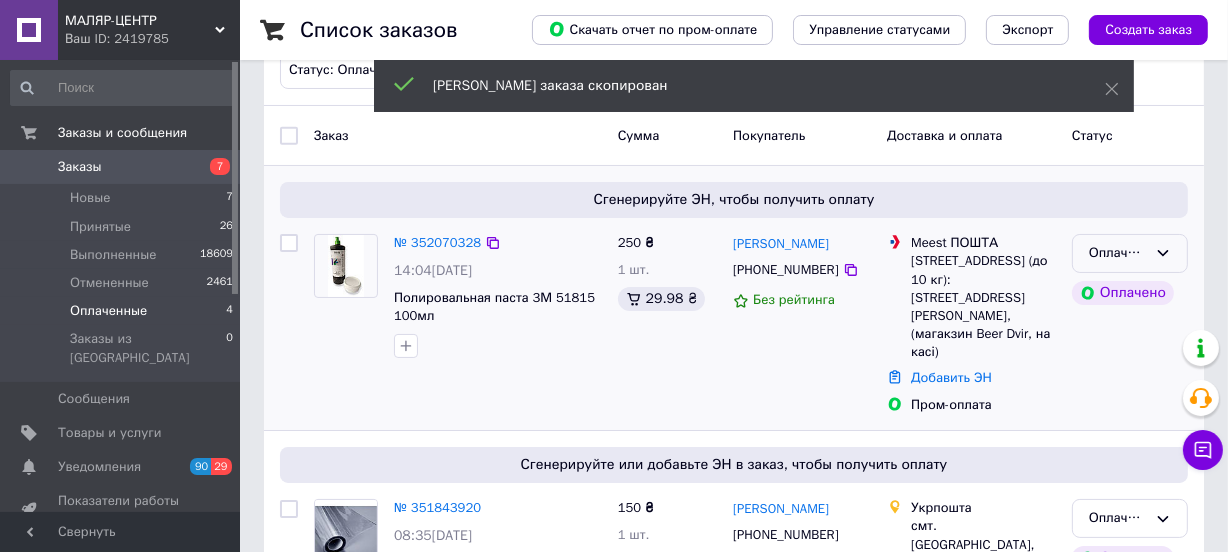 click on "Оплаченный" at bounding box center [1130, 253] 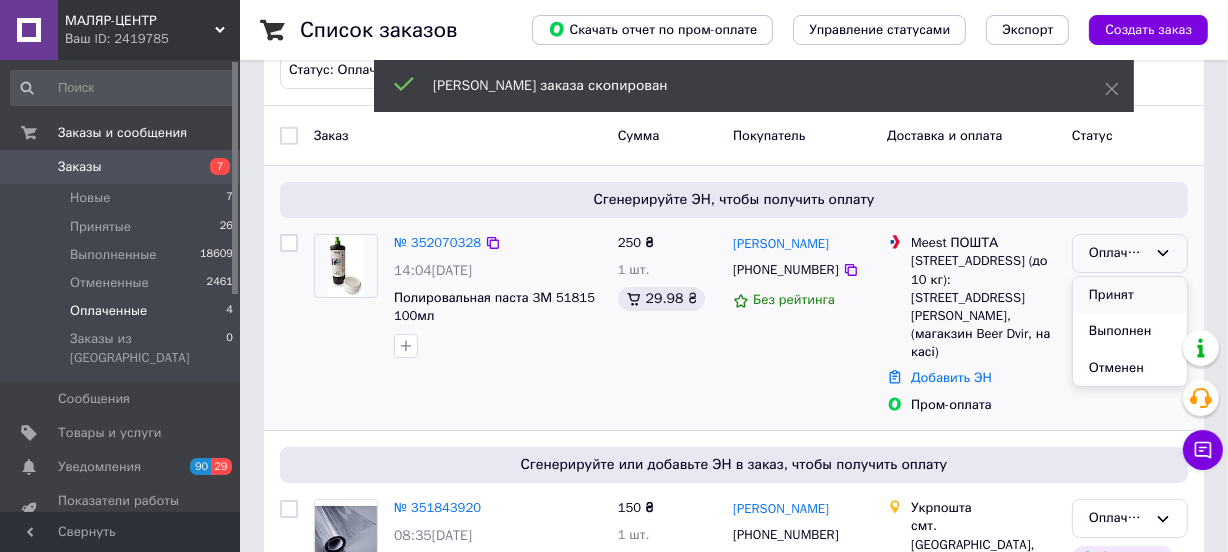 click on "Принят" at bounding box center (1130, 295) 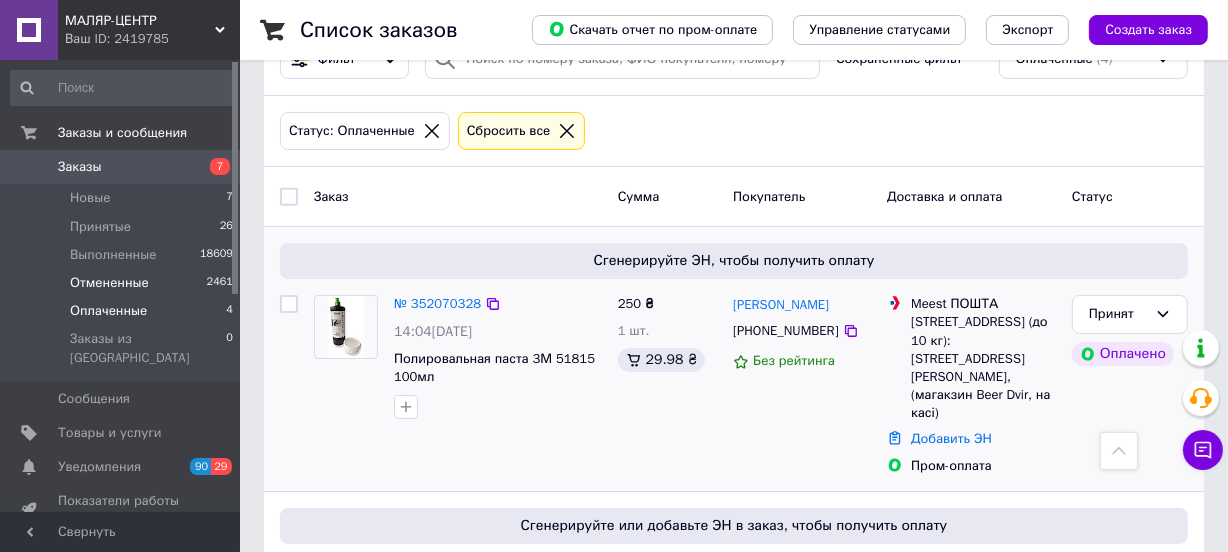 scroll, scrollTop: 0, scrollLeft: 0, axis: both 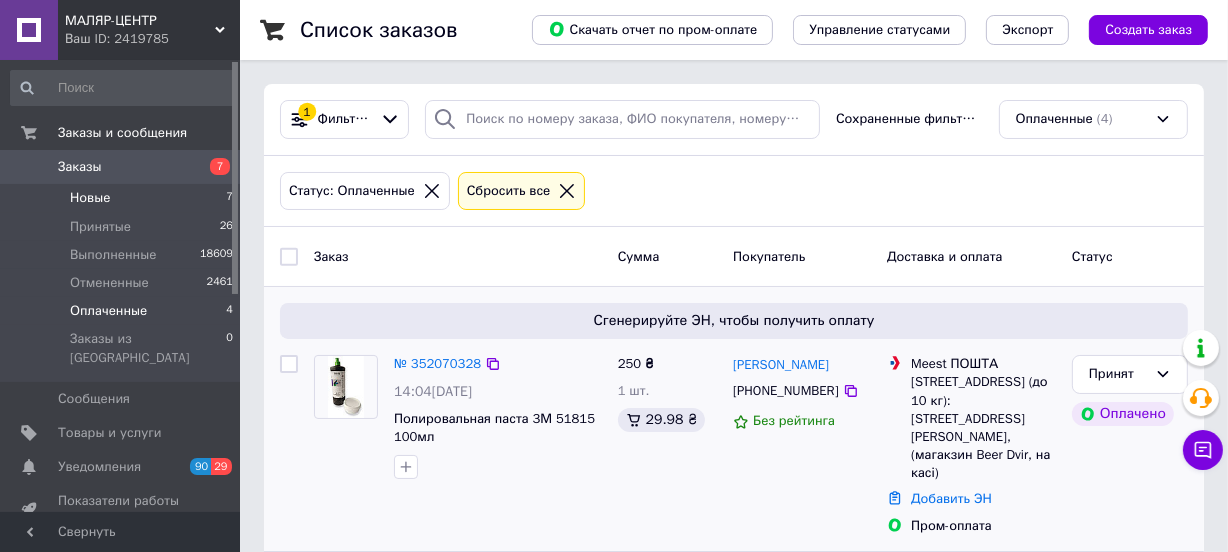 click on "Новые" at bounding box center [90, 198] 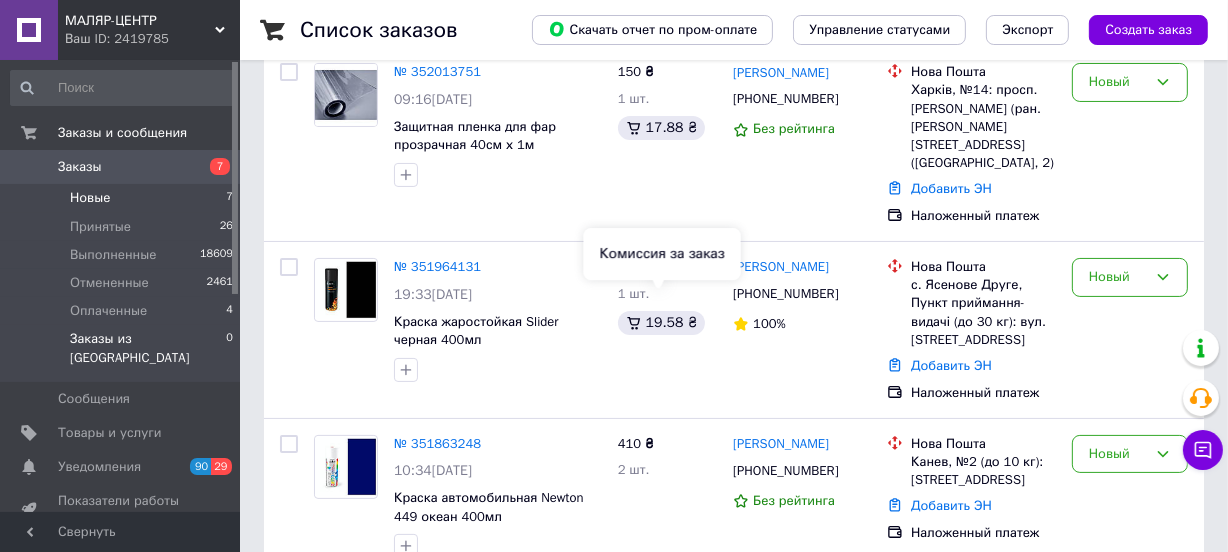 scroll, scrollTop: 242, scrollLeft: 0, axis: vertical 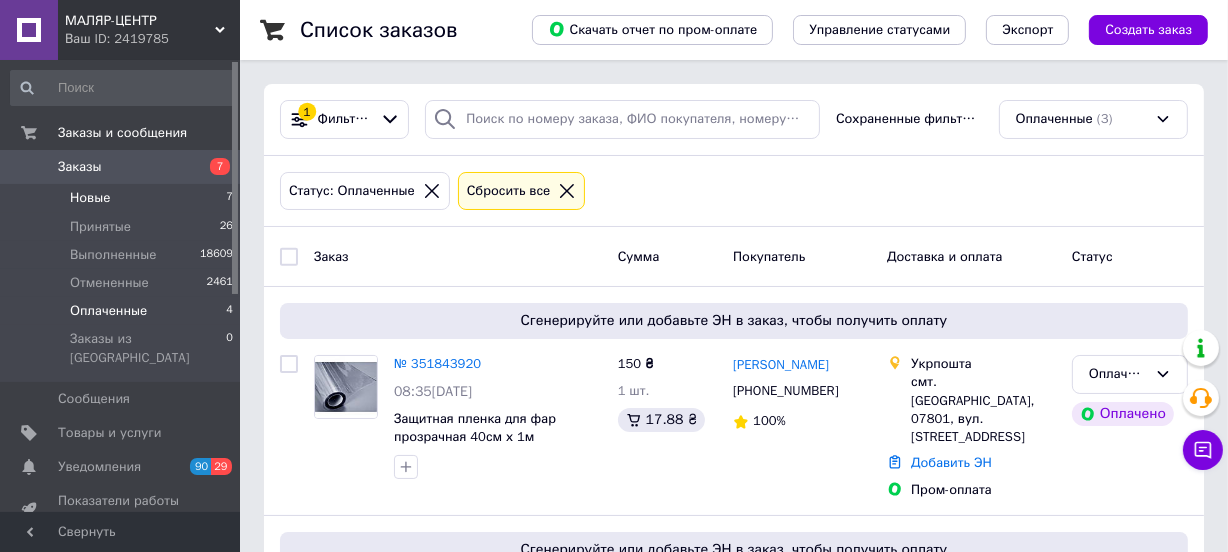 click on "Новые" at bounding box center [90, 198] 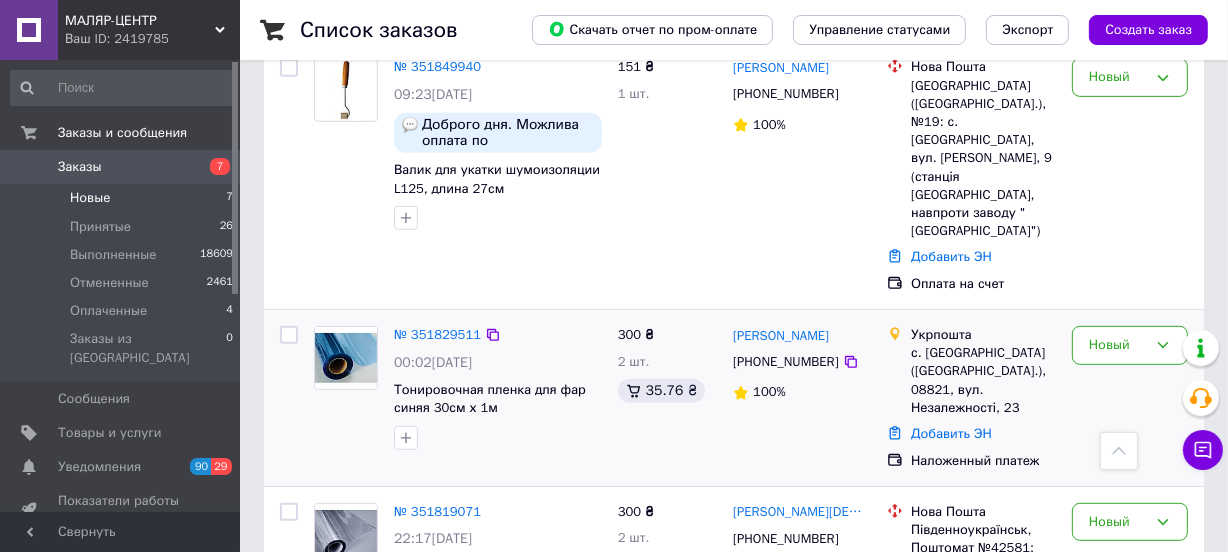 scroll, scrollTop: 909, scrollLeft: 0, axis: vertical 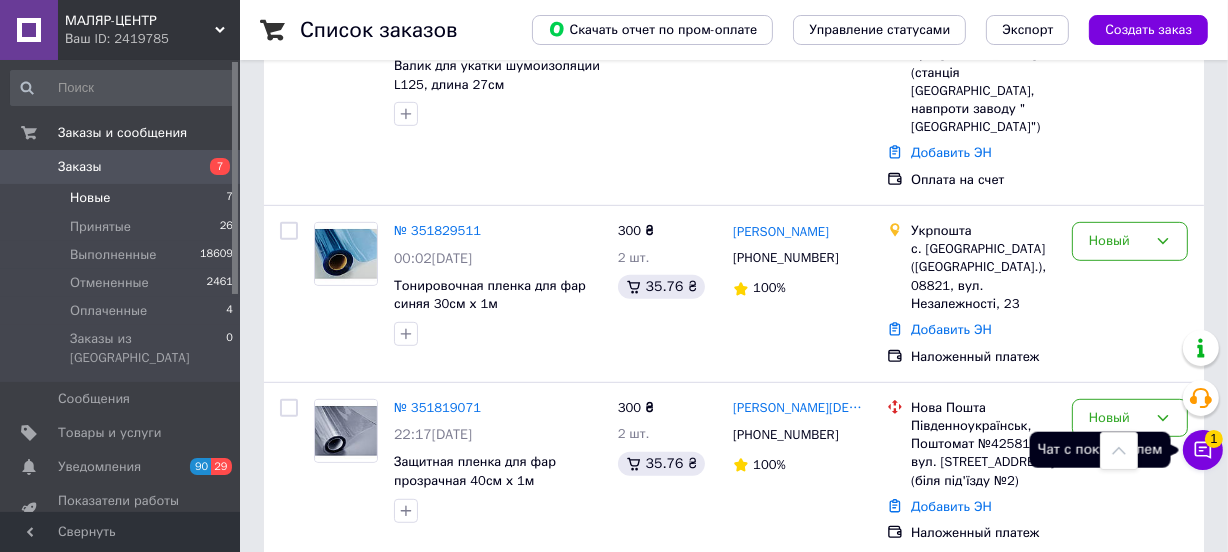 click on "1" at bounding box center [1214, 439] 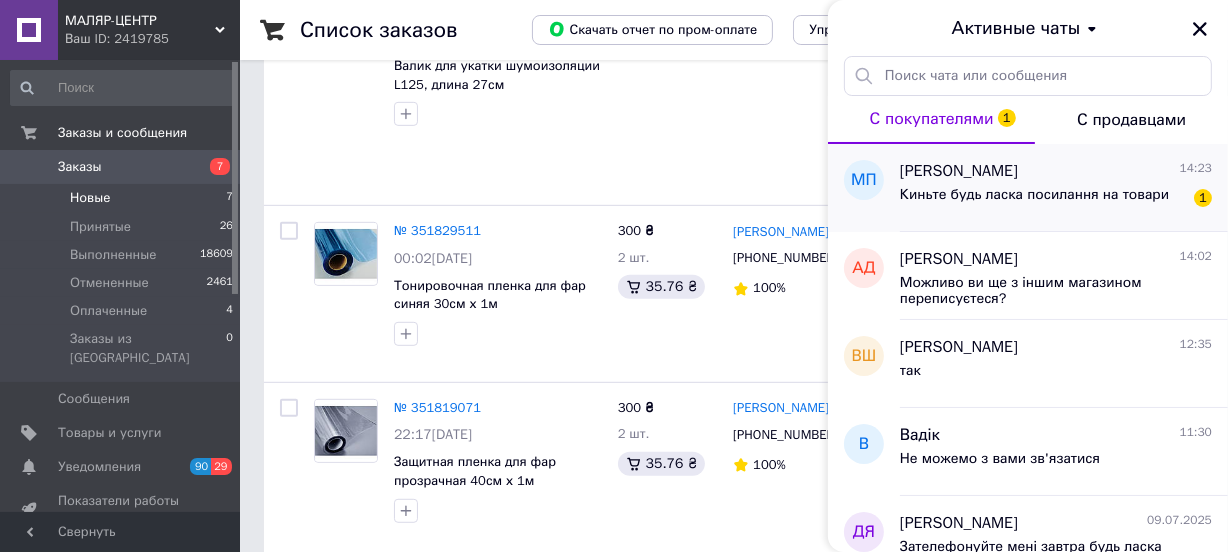 click on "Максим Покотыло" at bounding box center (959, 171) 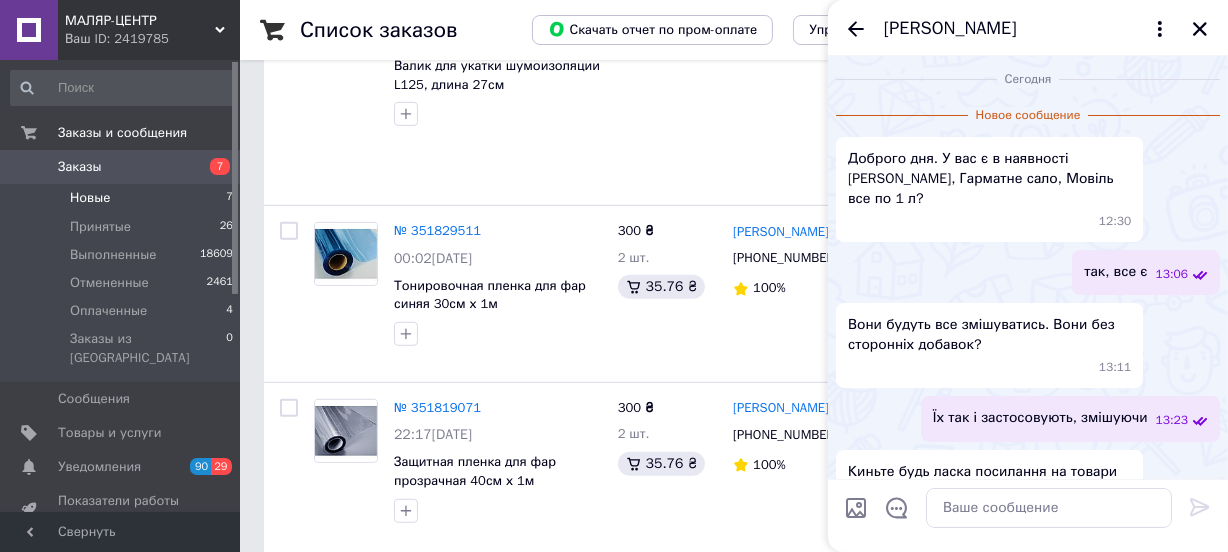 scroll, scrollTop: 0, scrollLeft: 0, axis: both 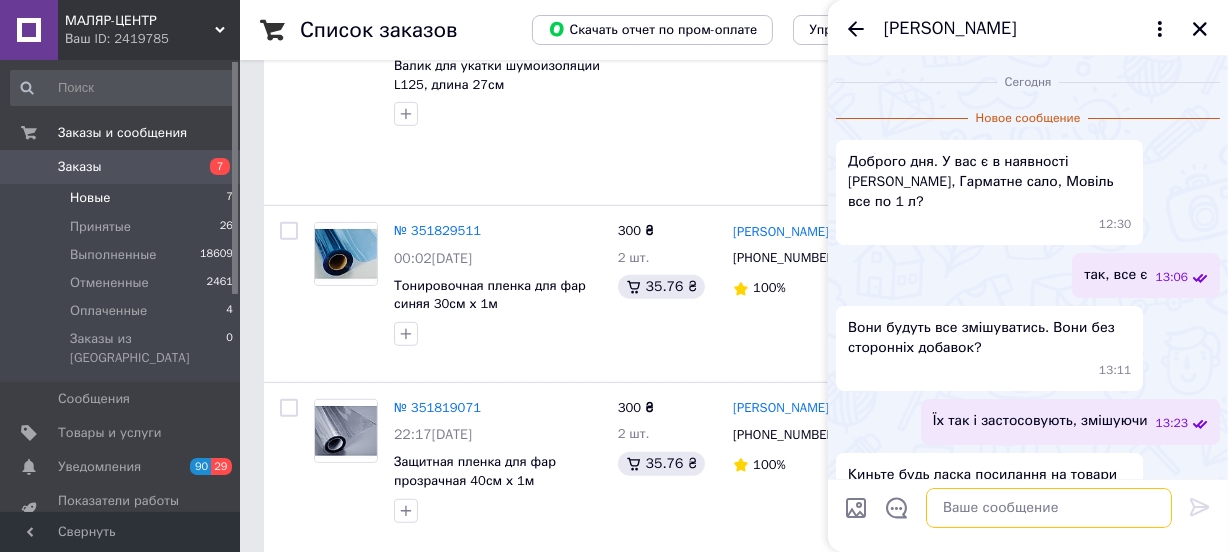 click at bounding box center [1049, 508] 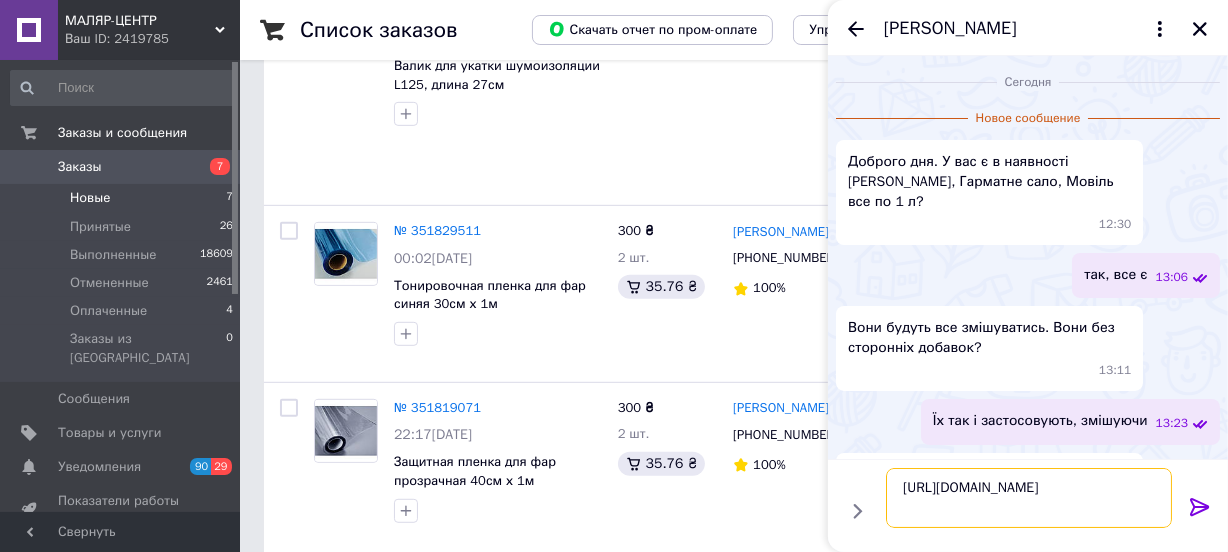 type 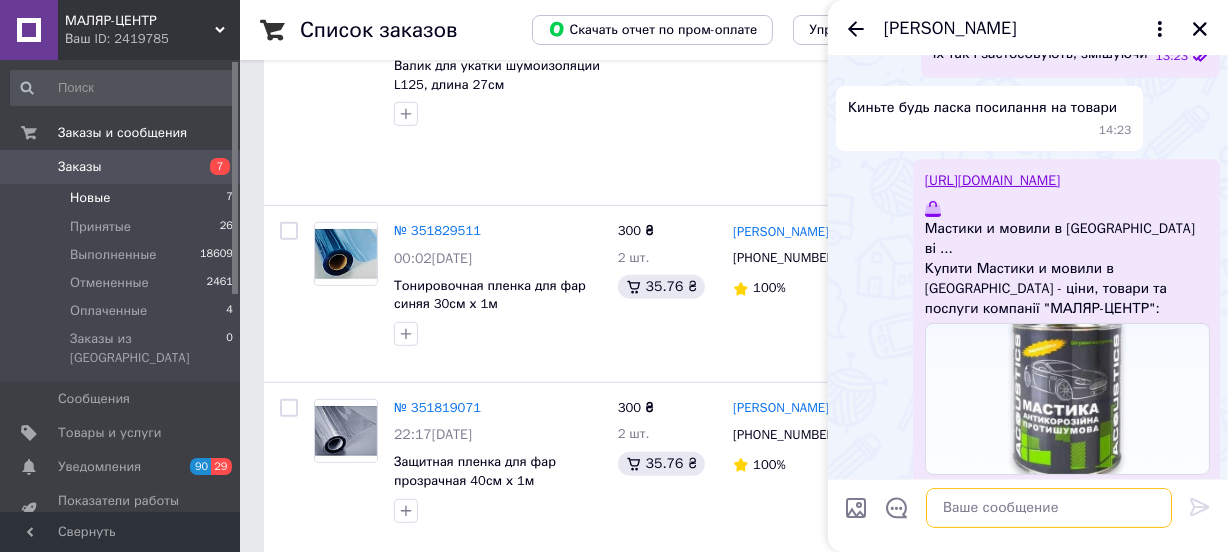 scroll, scrollTop: 331, scrollLeft: 0, axis: vertical 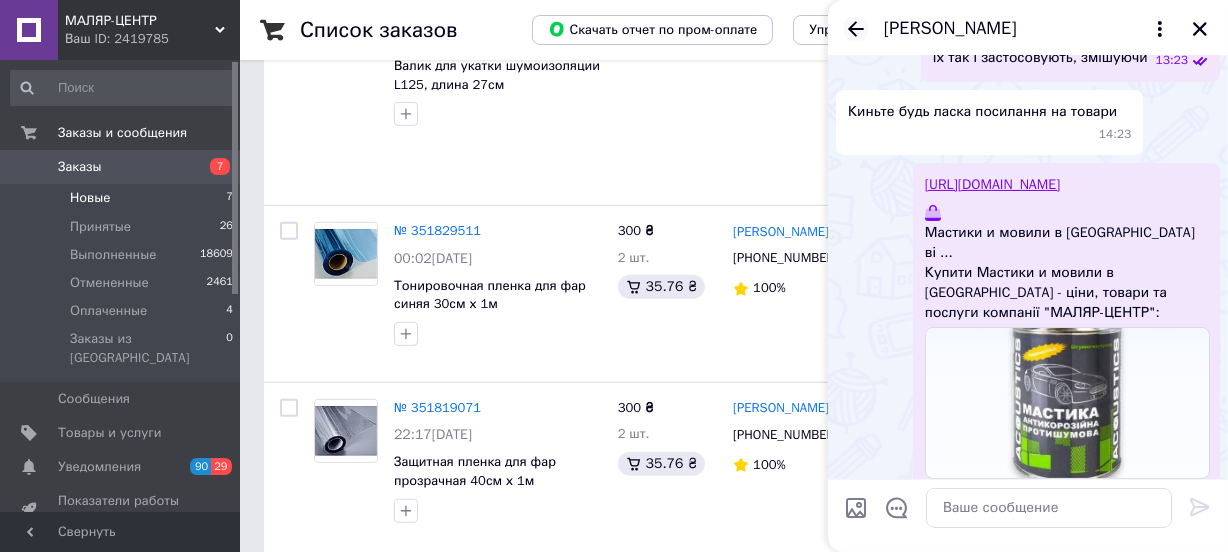 click 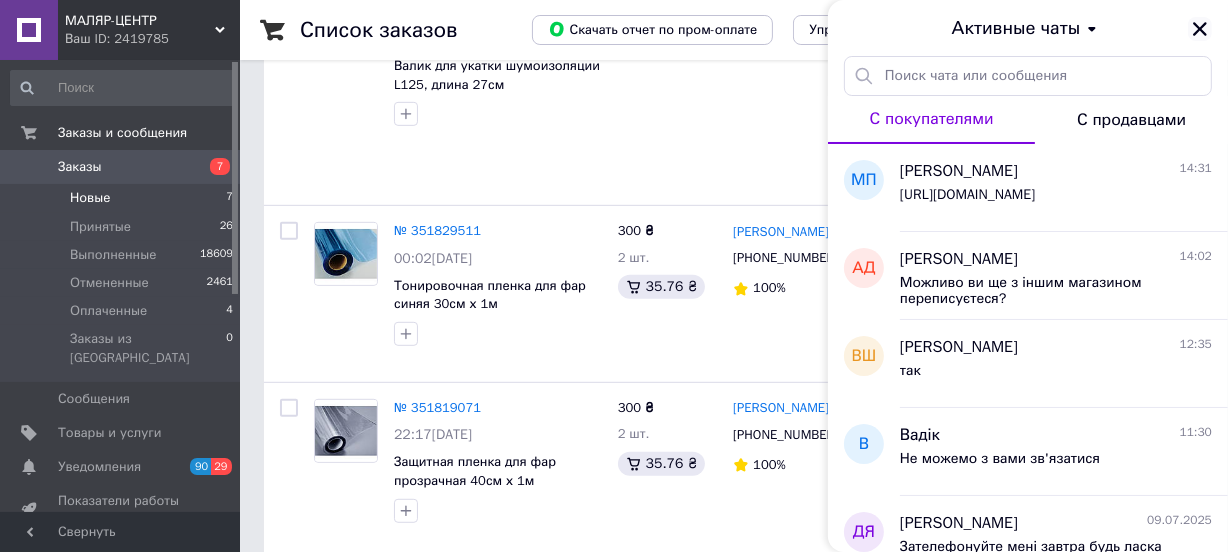 click 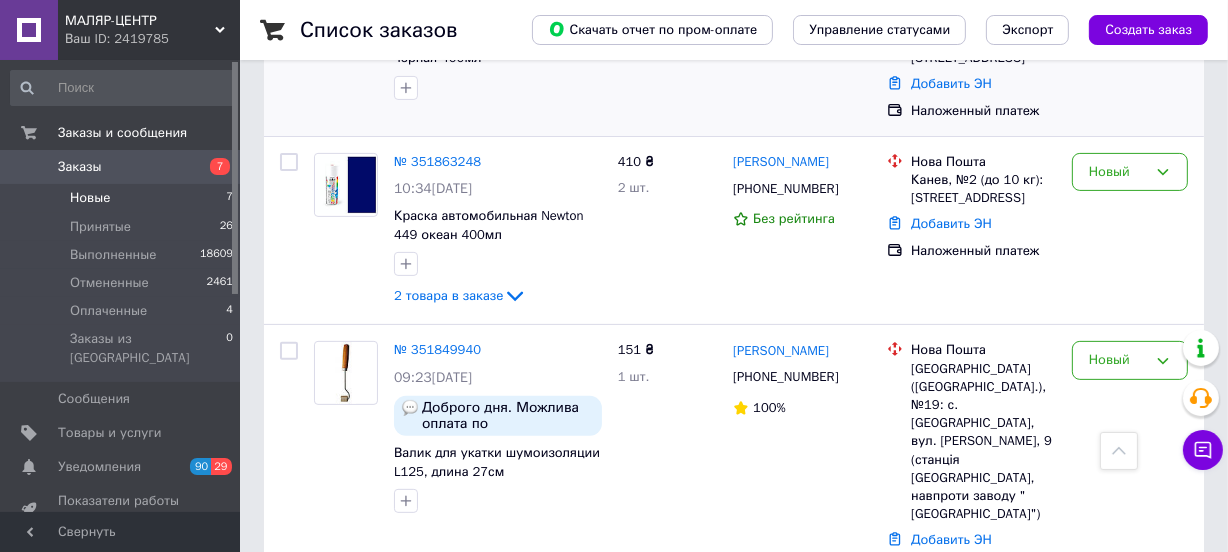 scroll, scrollTop: 558, scrollLeft: 0, axis: vertical 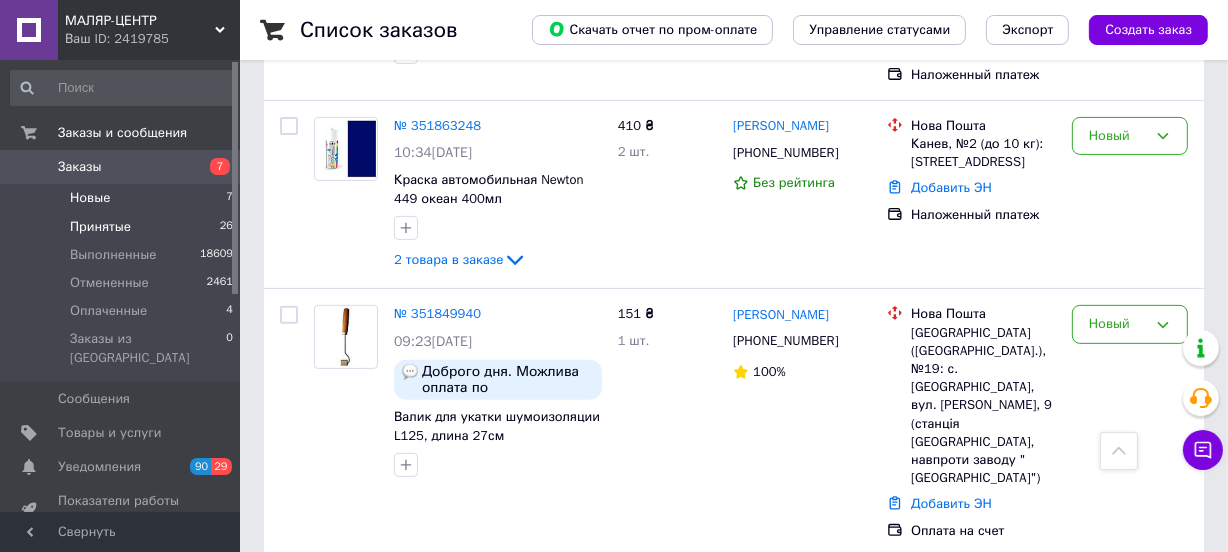 click on "Принятые" at bounding box center (100, 227) 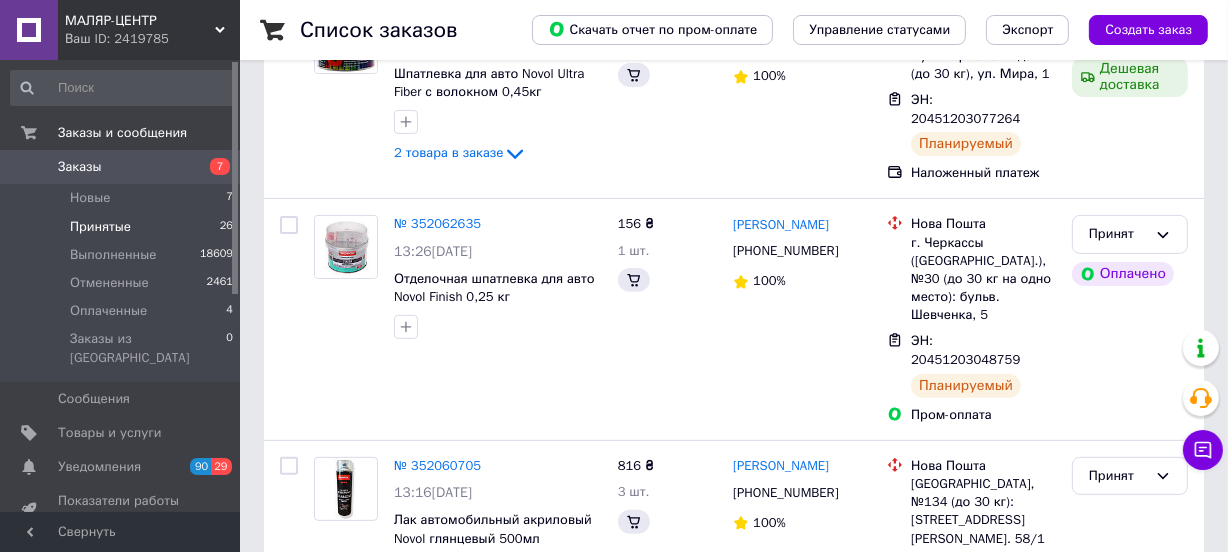 scroll, scrollTop: 0, scrollLeft: 0, axis: both 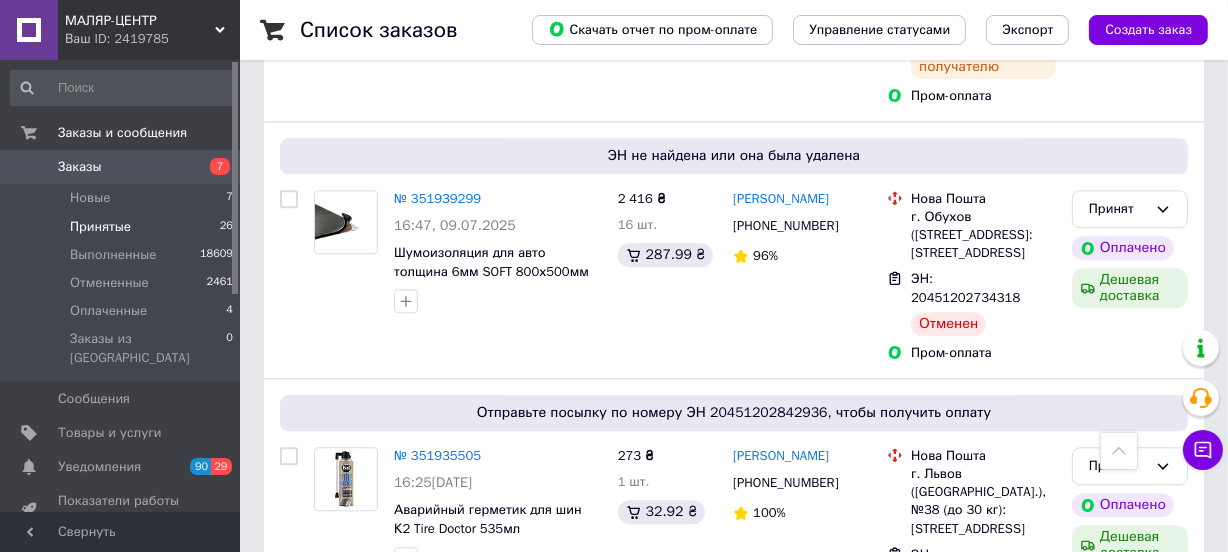click on "2" at bounding box center [327, 956] 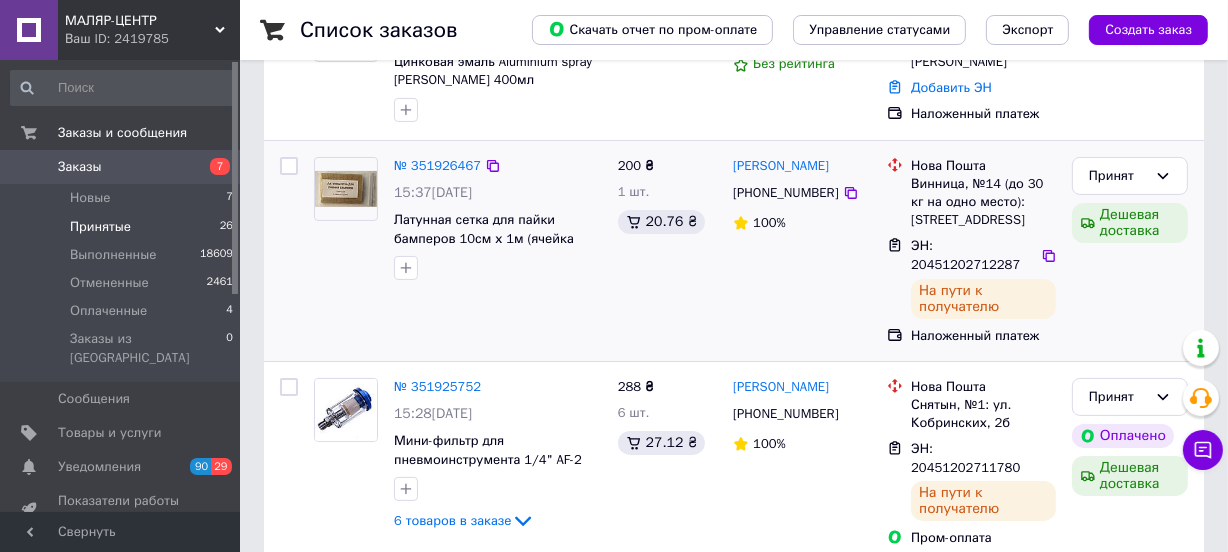 scroll, scrollTop: 123, scrollLeft: 0, axis: vertical 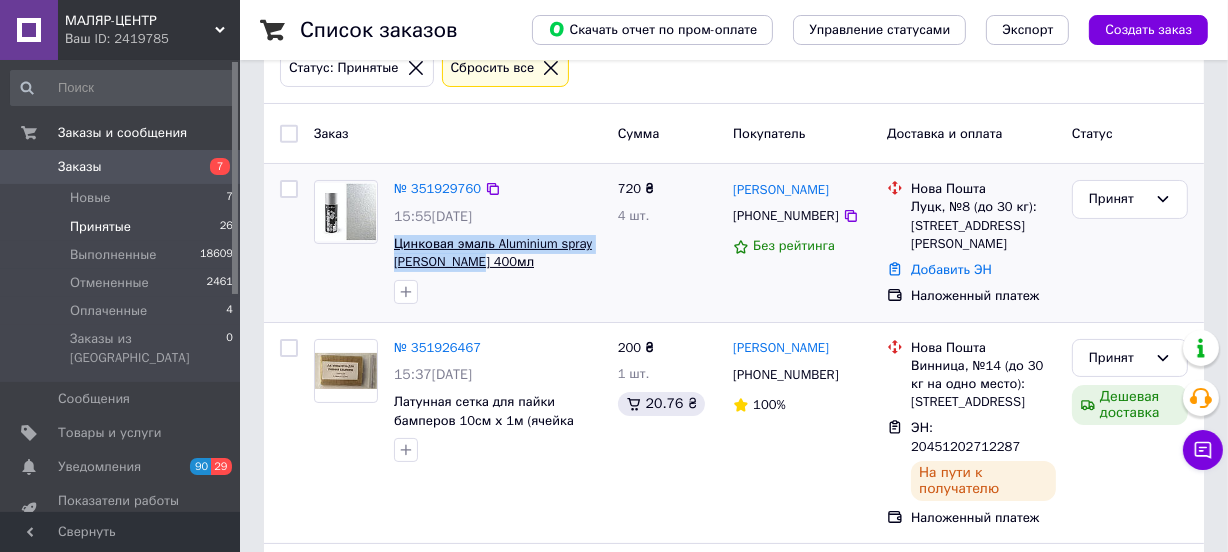 drag, startPoint x: 481, startPoint y: 257, endPoint x: 394, endPoint y: 240, distance: 88.64536 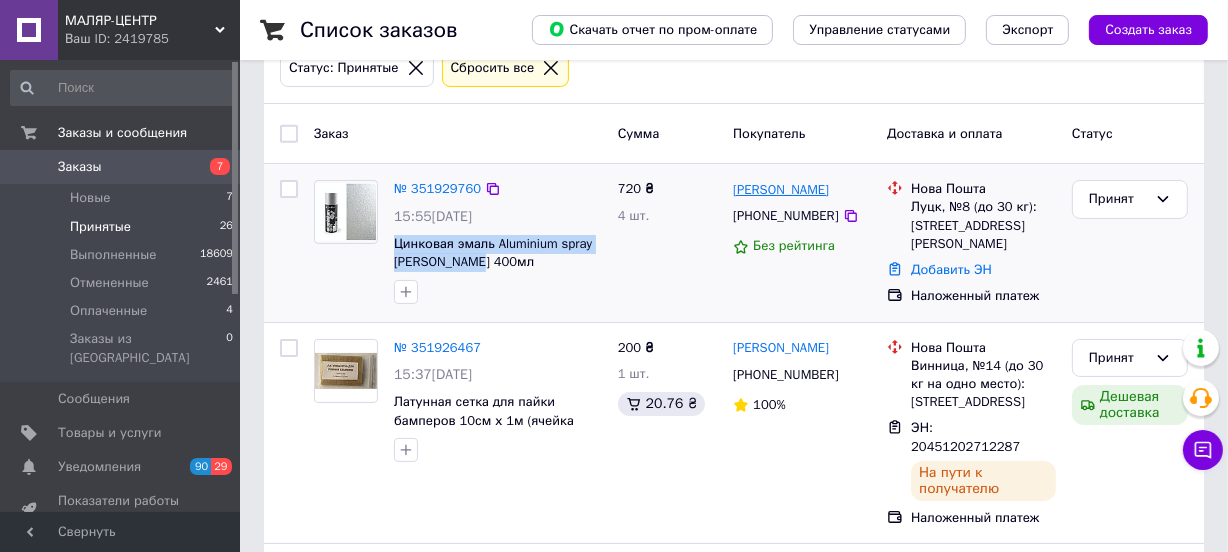 drag, startPoint x: 832, startPoint y: 189, endPoint x: 734, endPoint y: 190, distance: 98.005104 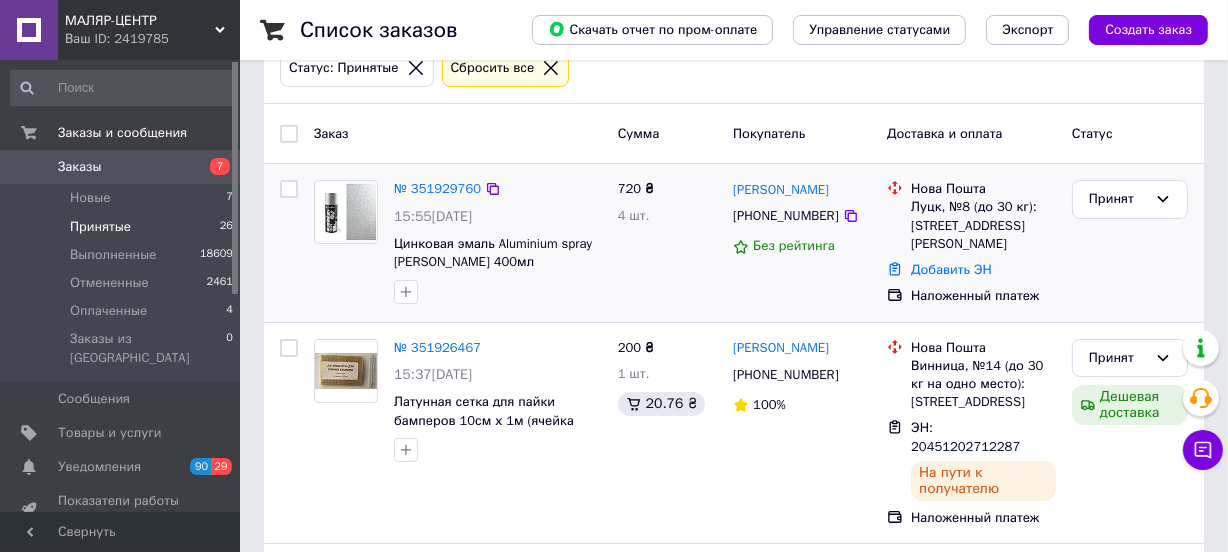 click on "№ 351929760" at bounding box center [498, 189] 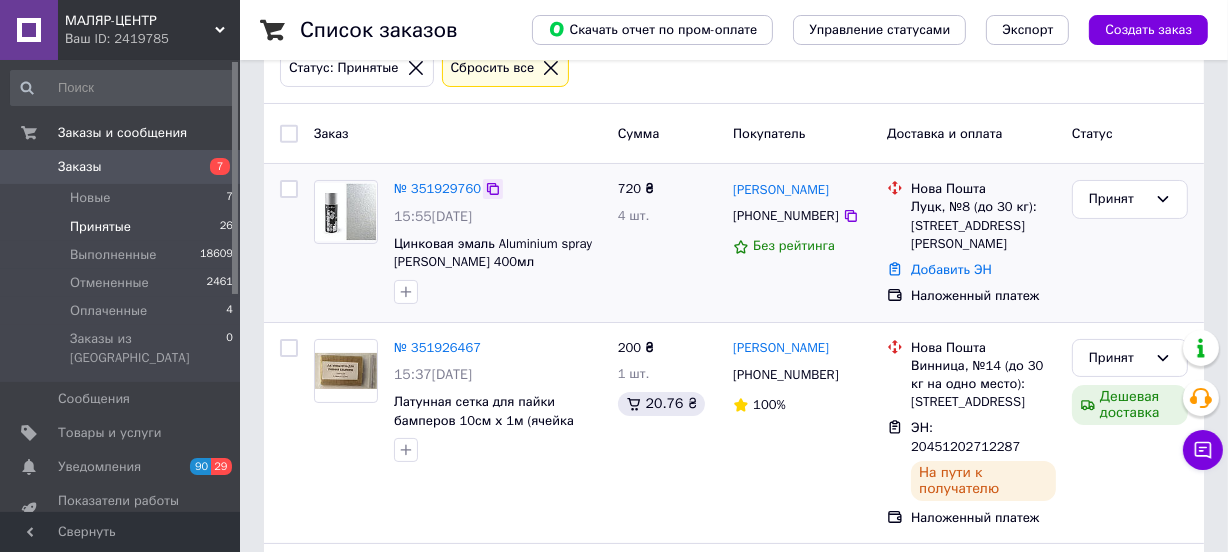 click 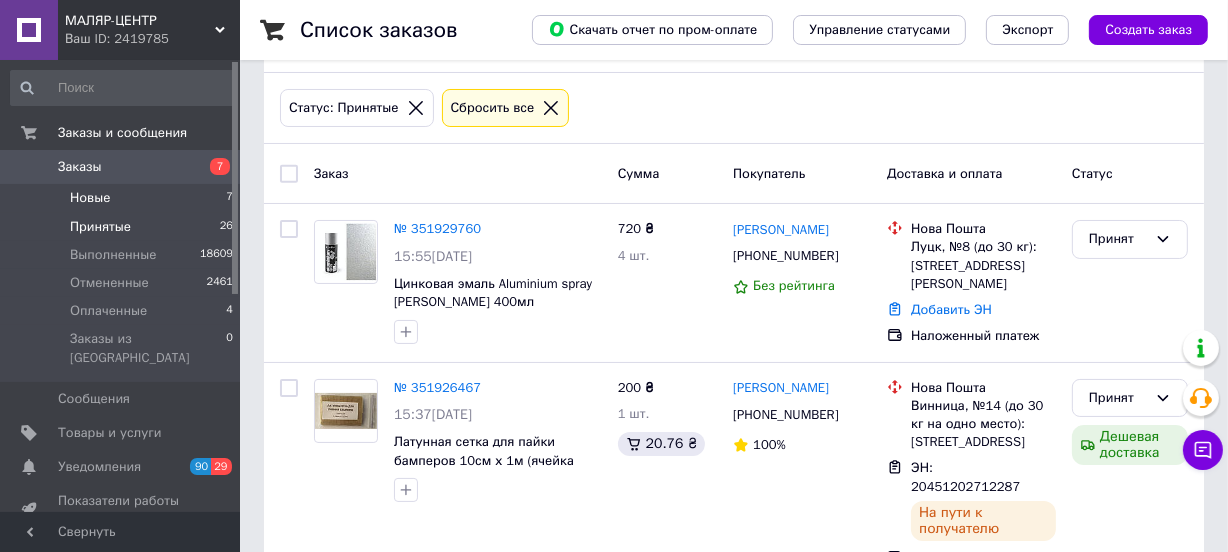 scroll, scrollTop: 62, scrollLeft: 0, axis: vertical 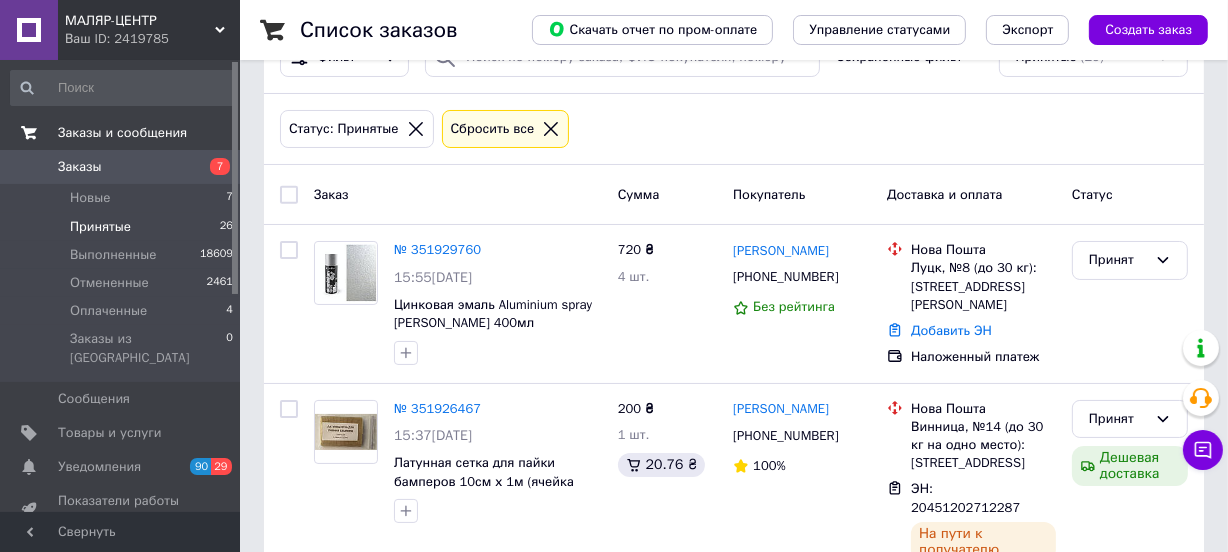 click on "Заказы и сообщения" at bounding box center (122, 133) 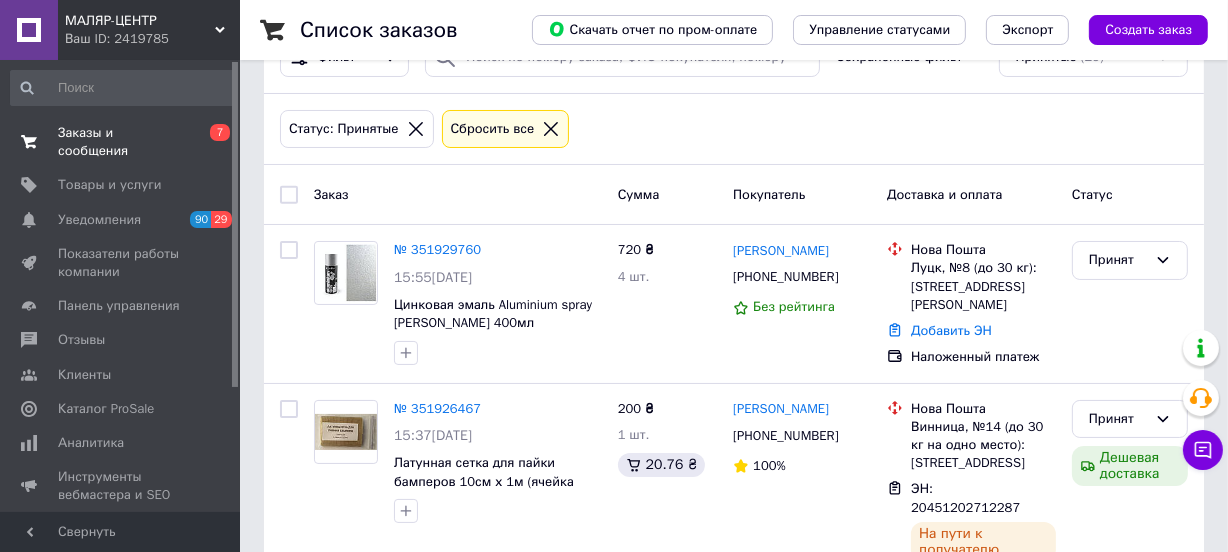 click on "Заказы и сообщения" at bounding box center [121, 142] 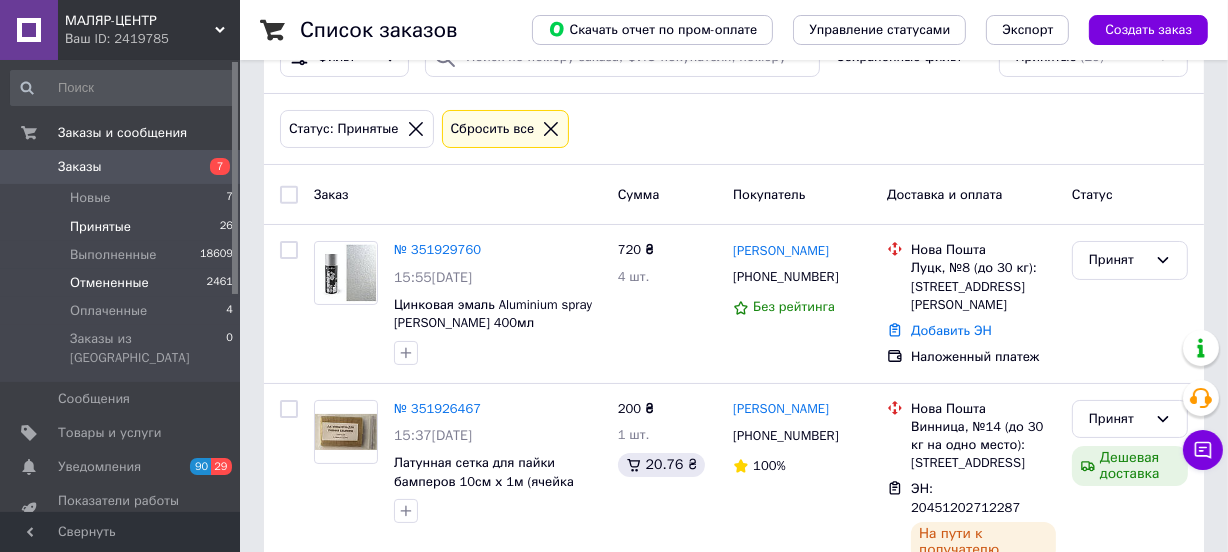 click on "Отмененные" at bounding box center [109, 283] 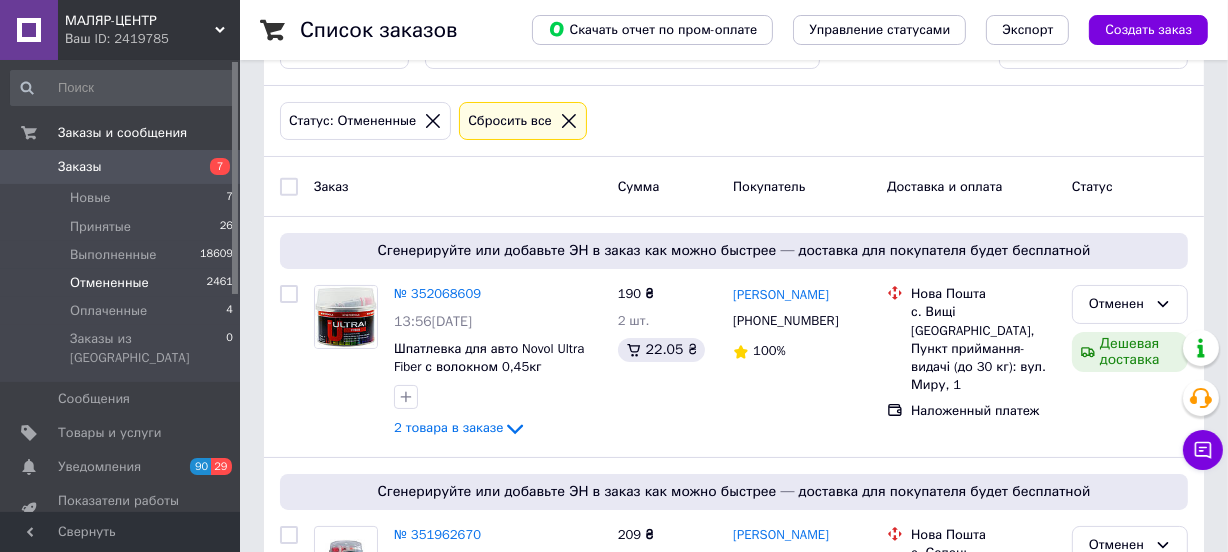 scroll, scrollTop: 0, scrollLeft: 0, axis: both 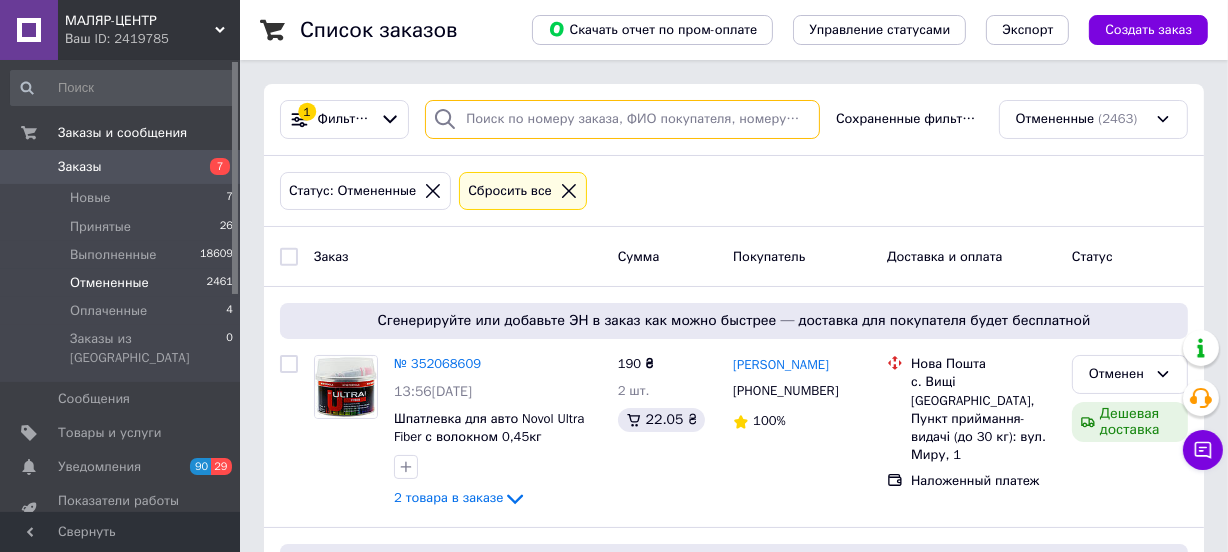 click at bounding box center (622, 119) 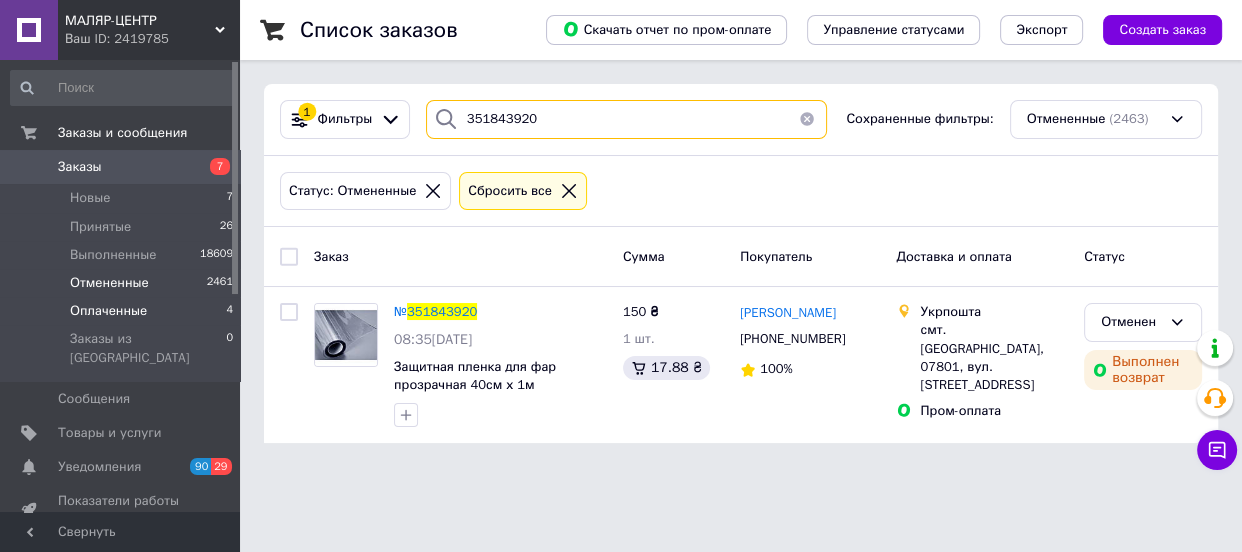 type on "351843920" 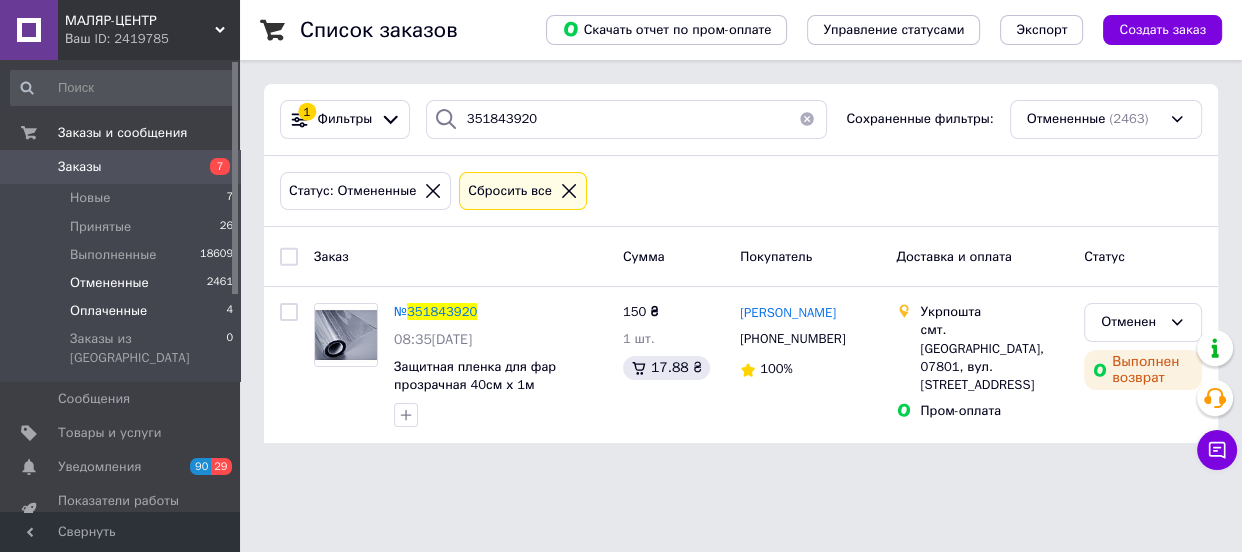click on "Оплаченные" at bounding box center [108, 311] 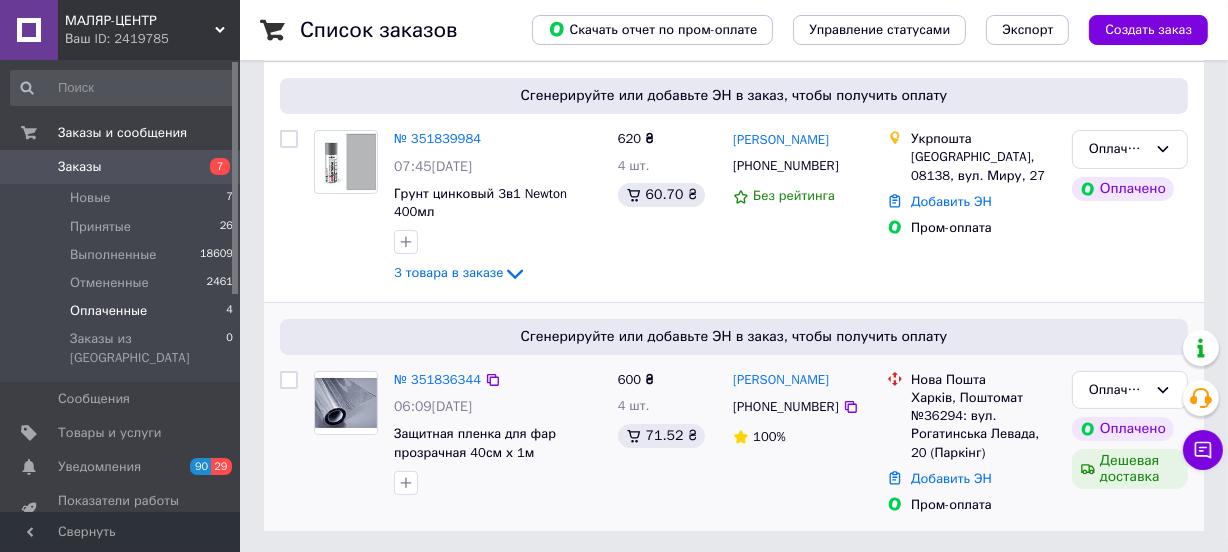 scroll, scrollTop: 227, scrollLeft: 0, axis: vertical 